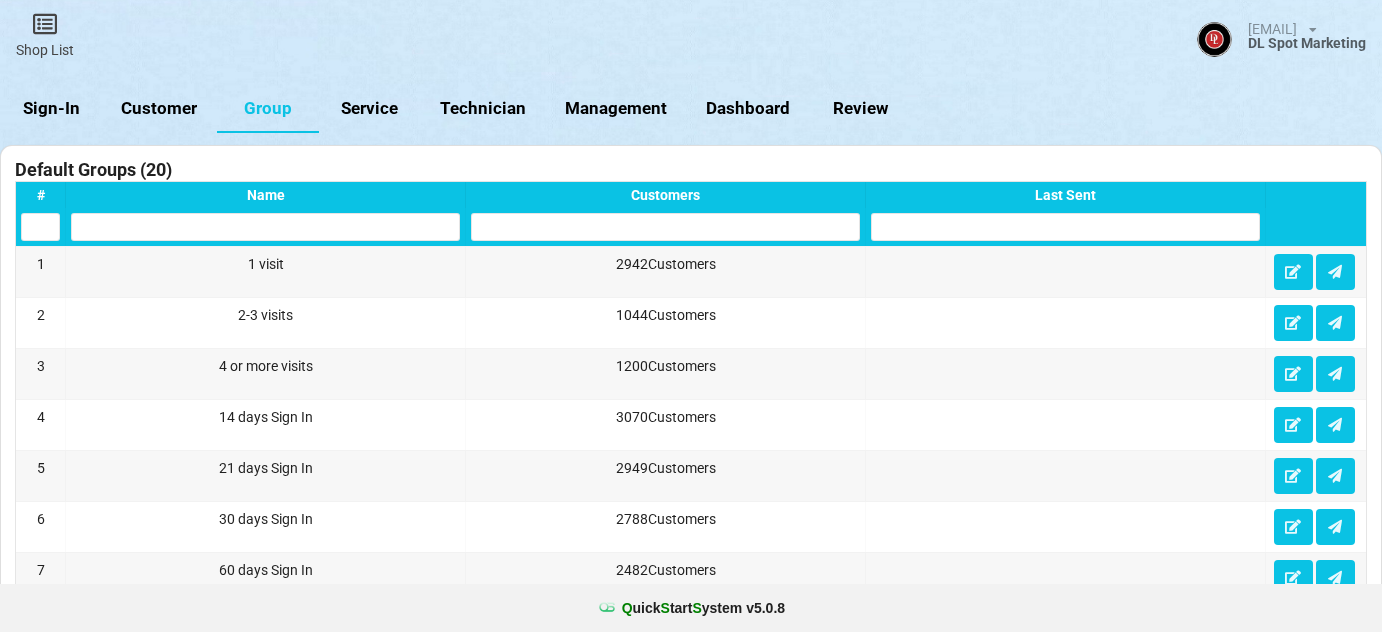 select on "25" 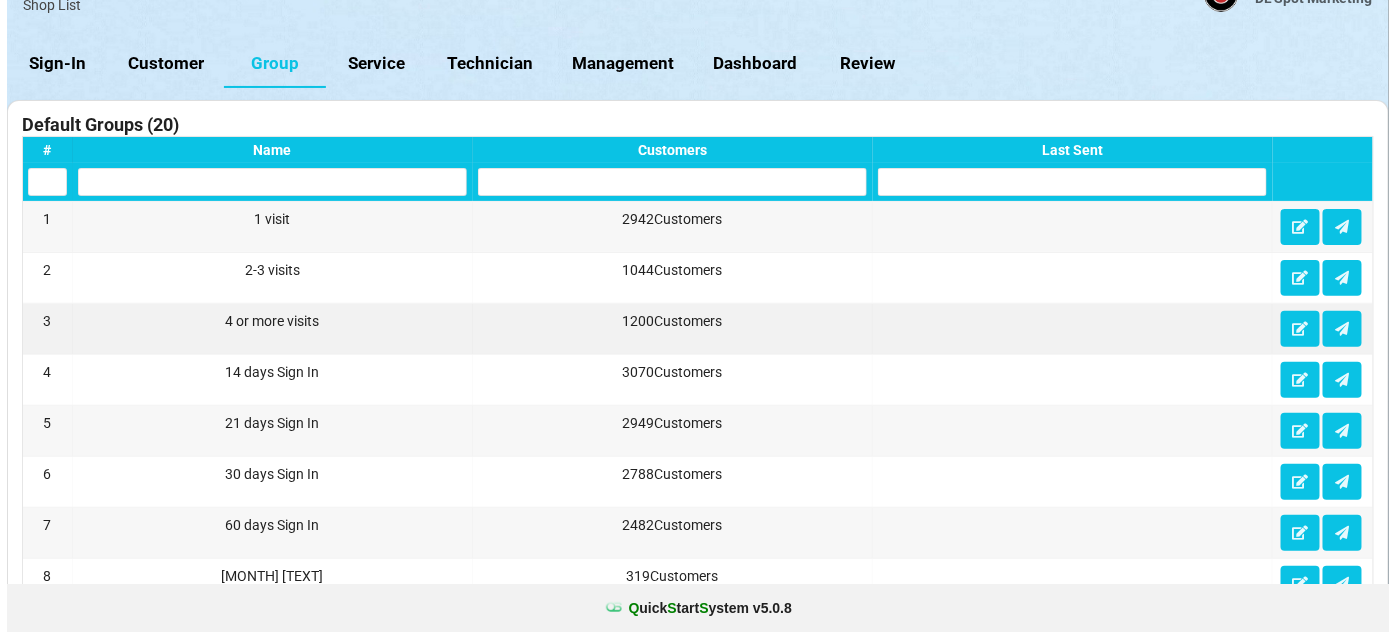 scroll, scrollTop: 0, scrollLeft: 0, axis: both 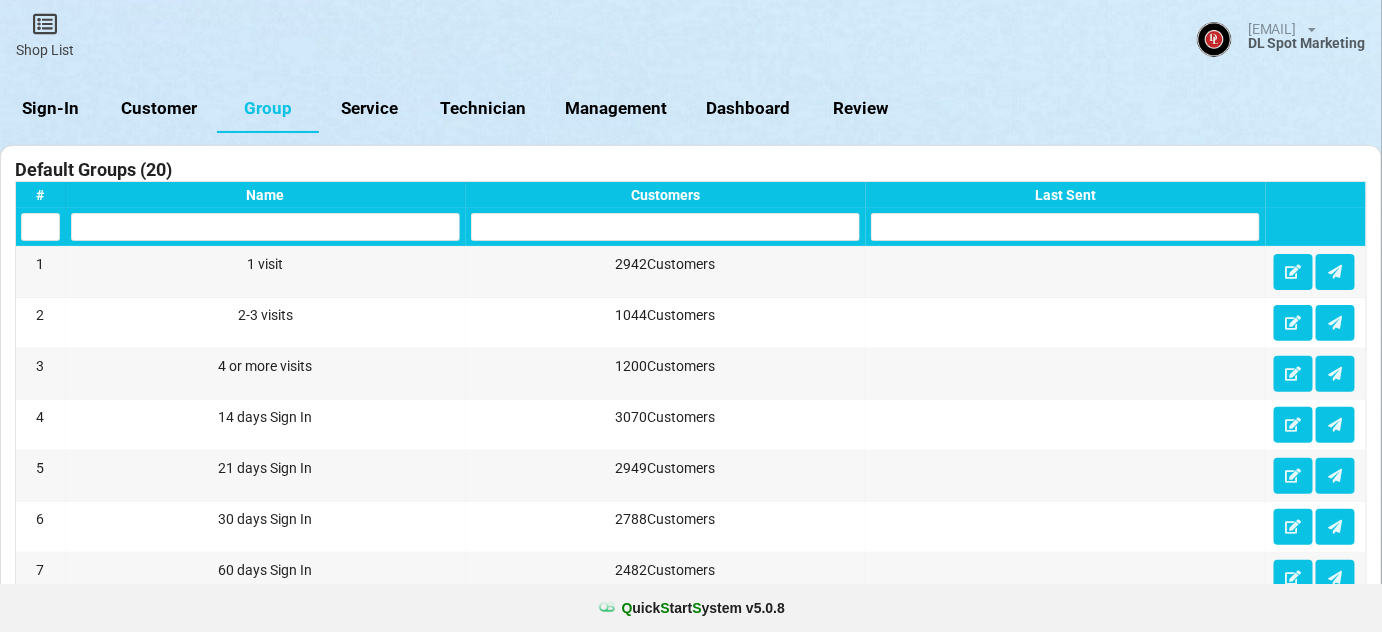 click on "Sign-In" at bounding box center [51, 109] 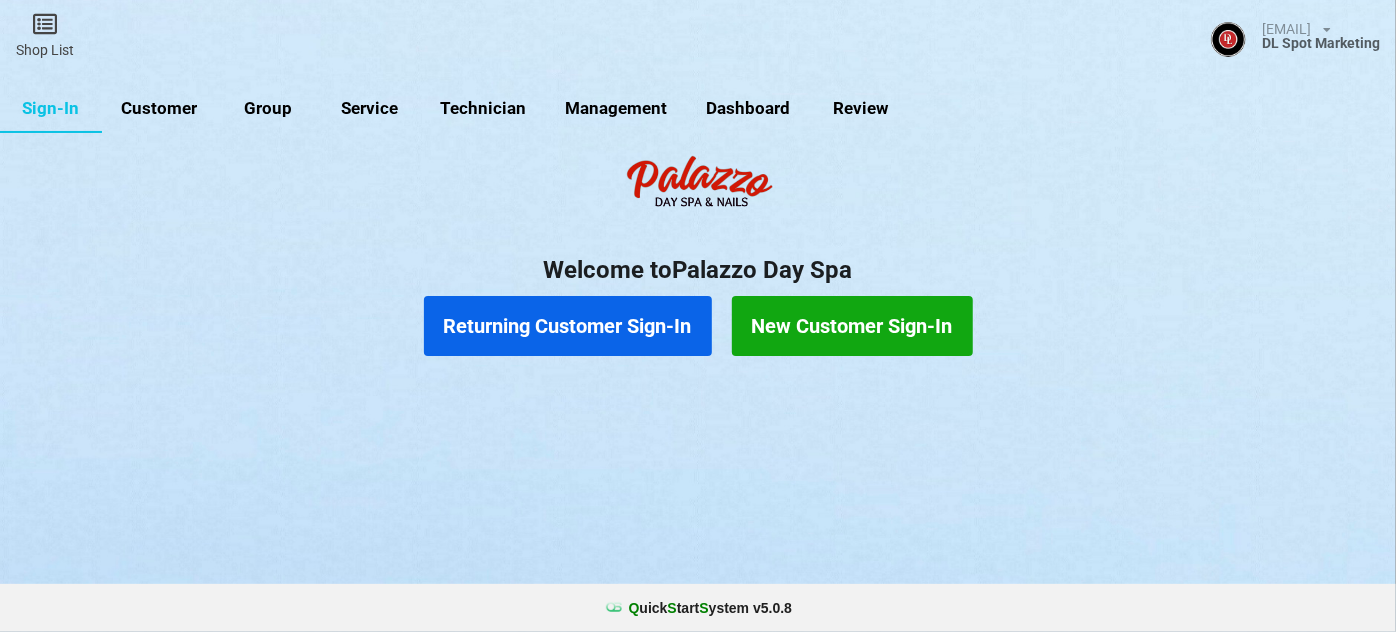 click on "Customer" at bounding box center (159, 109) 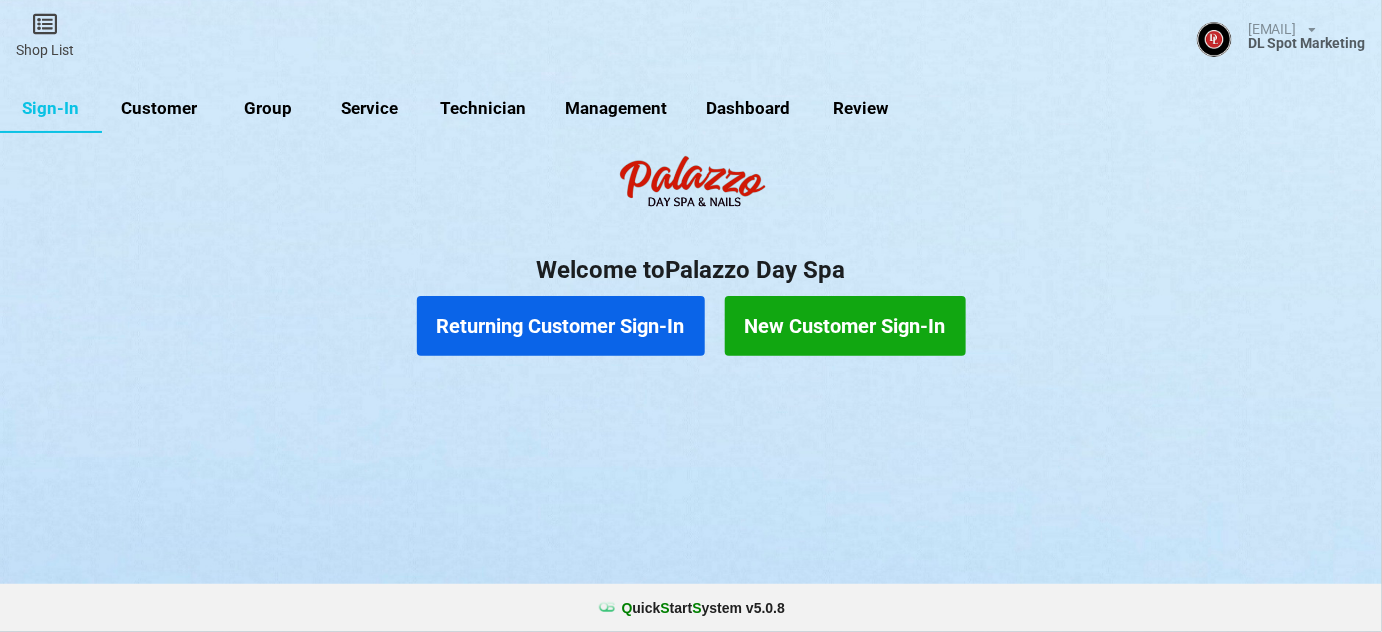 select on "25" 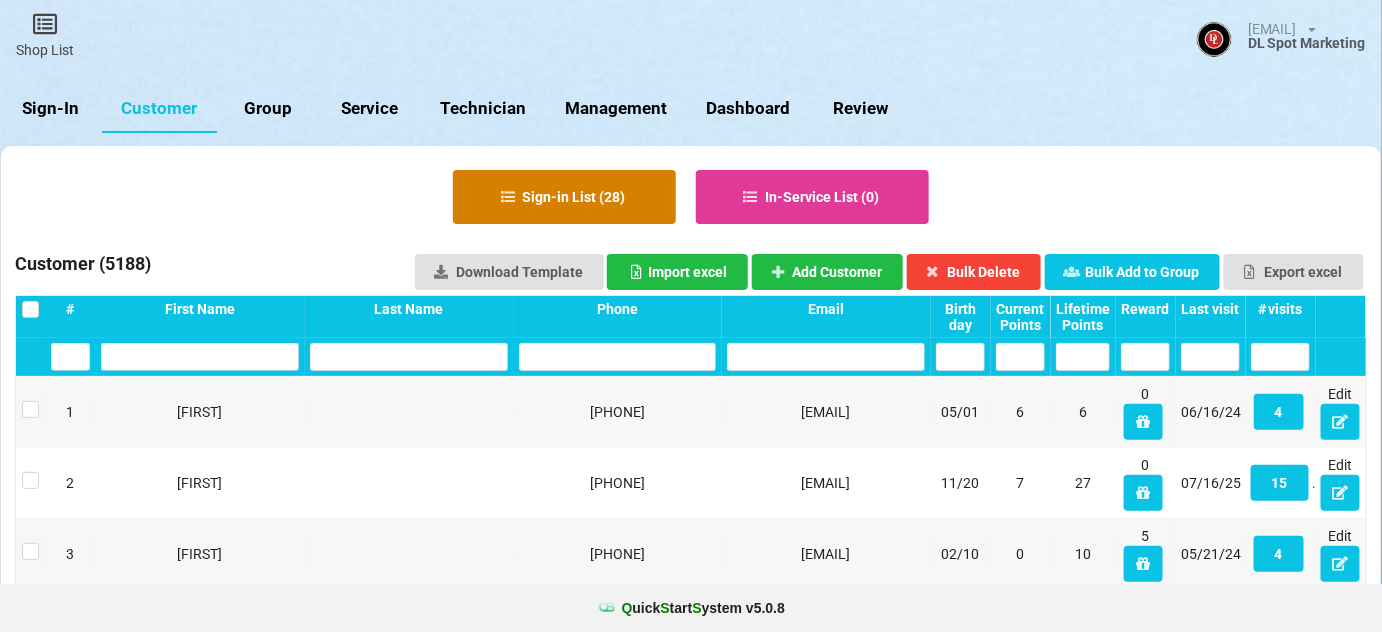 click on "Sign-in List ( 28 )" at bounding box center (564, 197) 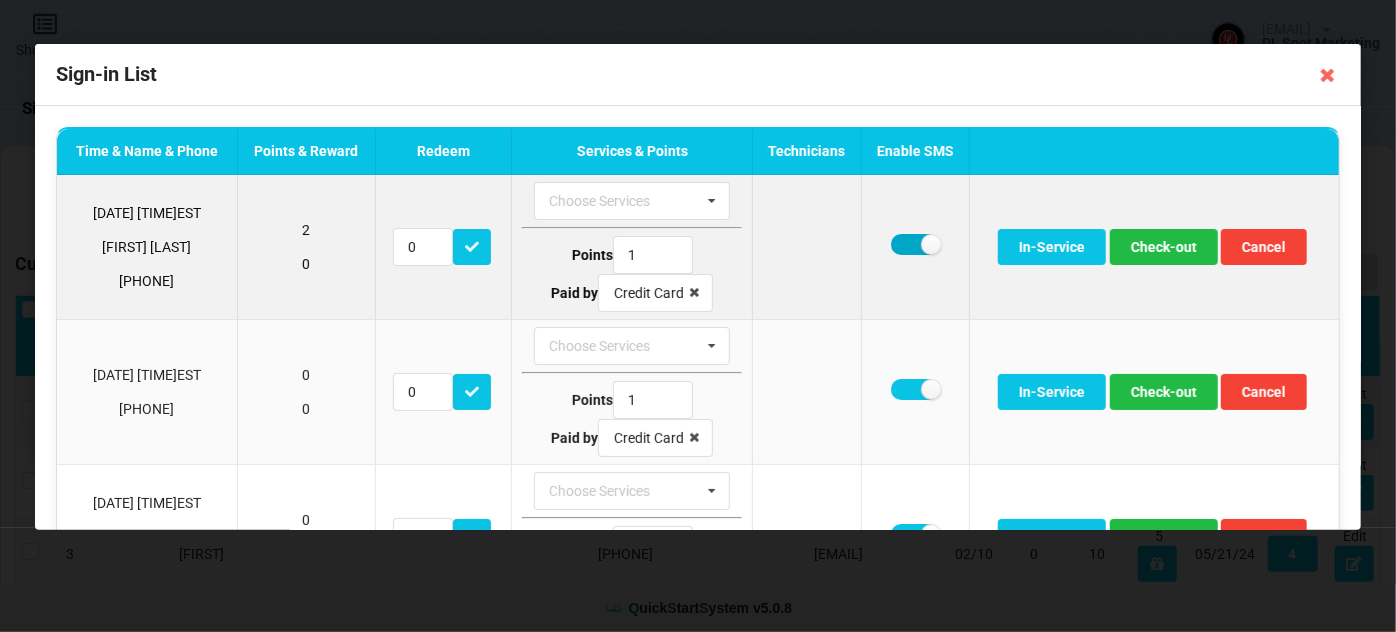 click at bounding box center (915, 244) 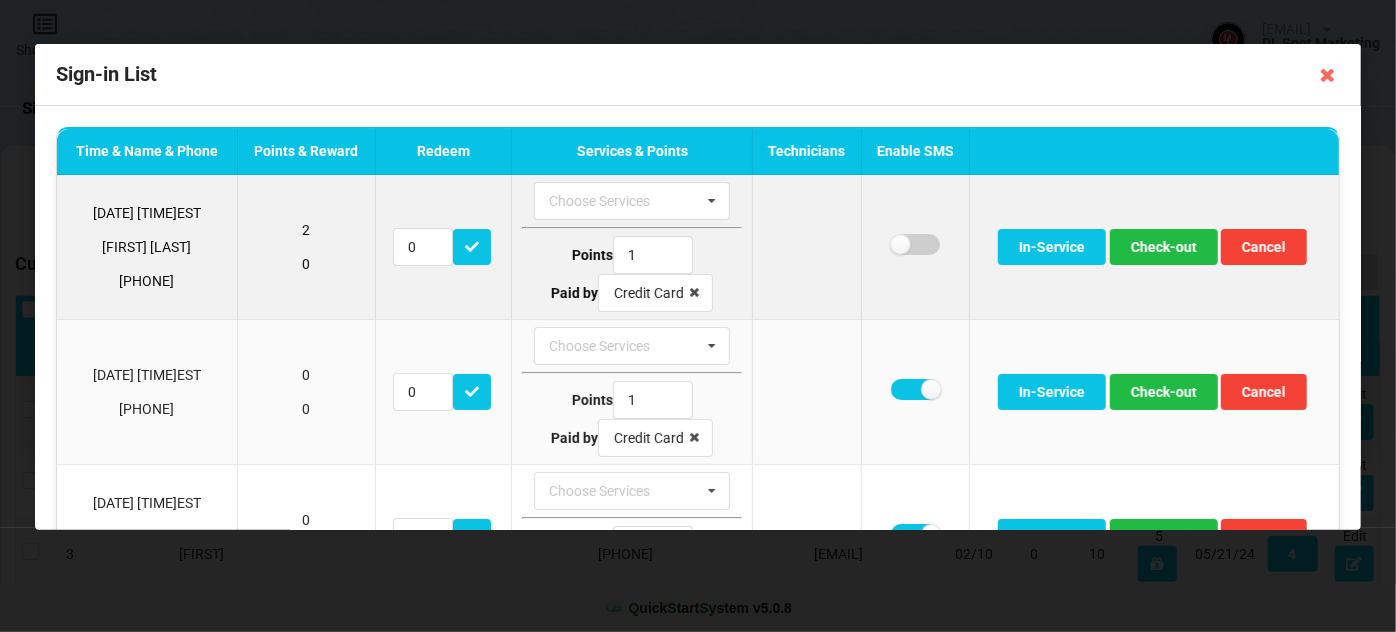 checkbox on "false" 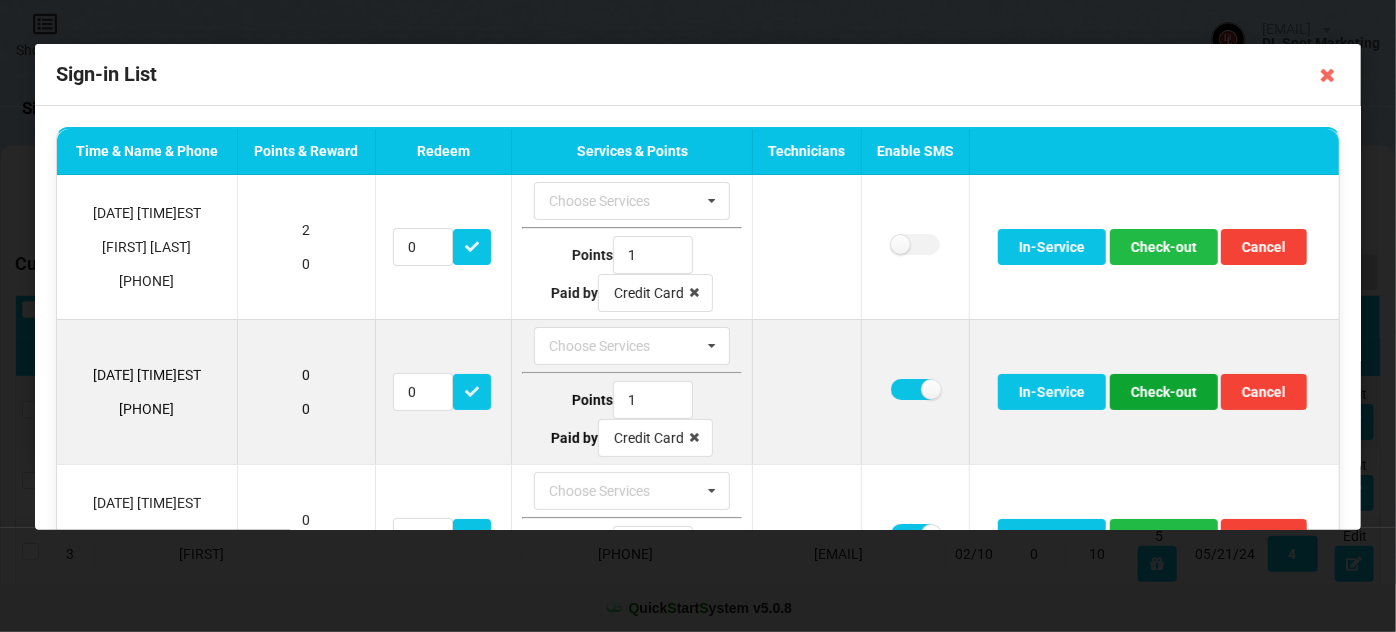 click on "Check-out" at bounding box center (1164, 392) 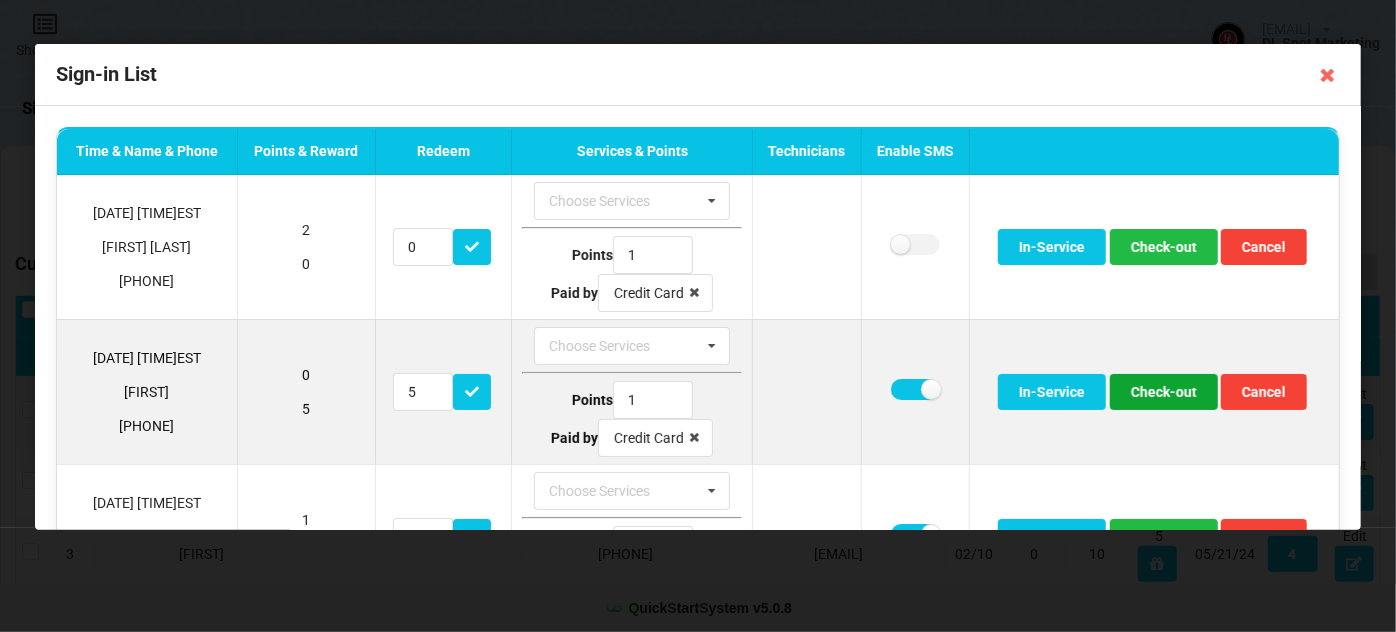 click on "Check-out" at bounding box center [1164, 392] 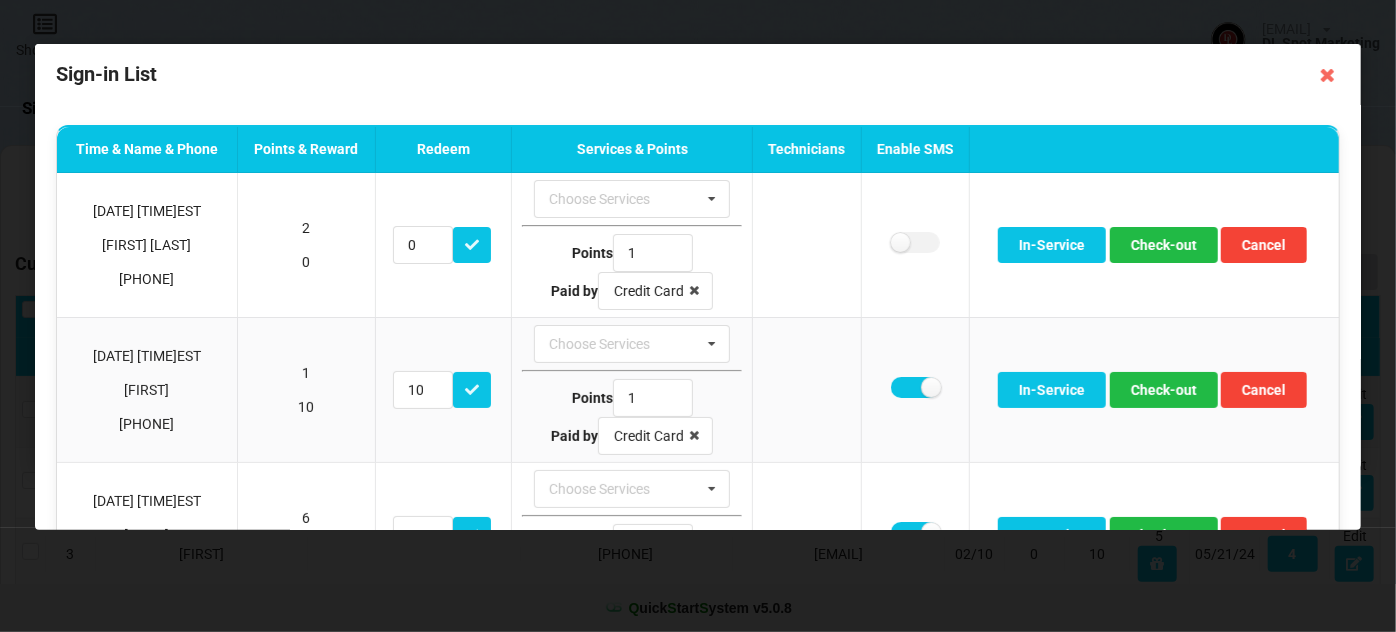 scroll, scrollTop: 0, scrollLeft: 0, axis: both 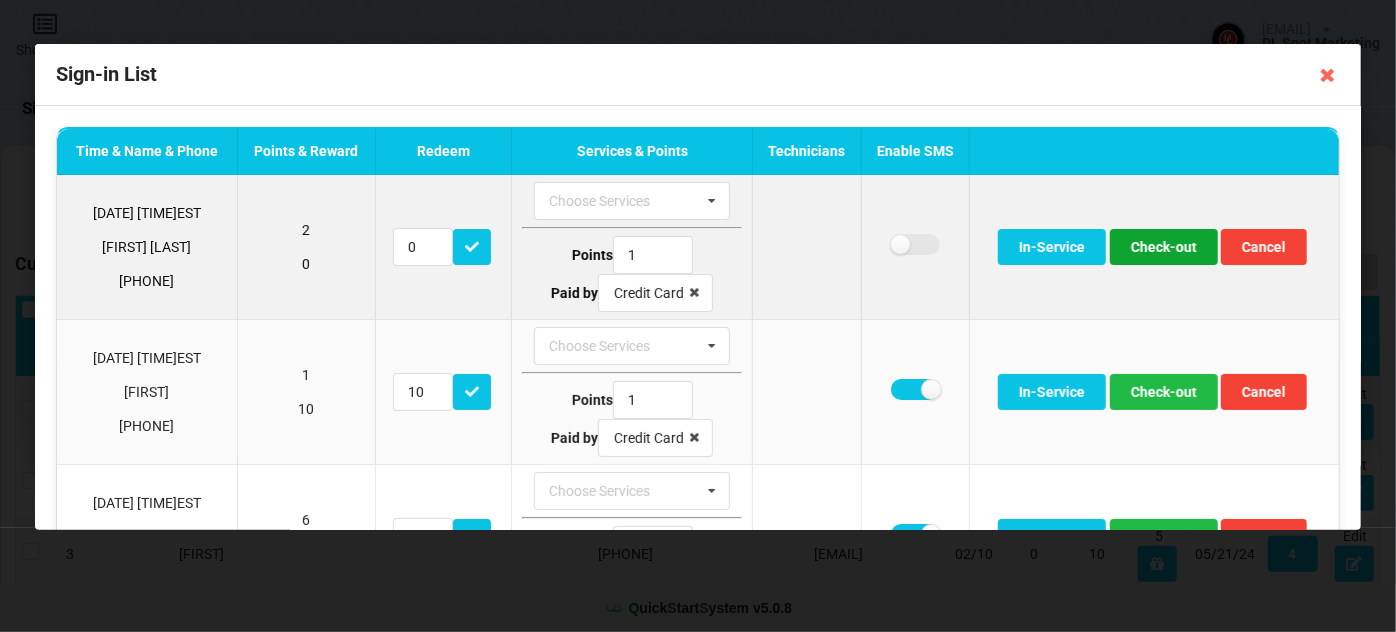 click on "Check-out" at bounding box center (1164, 247) 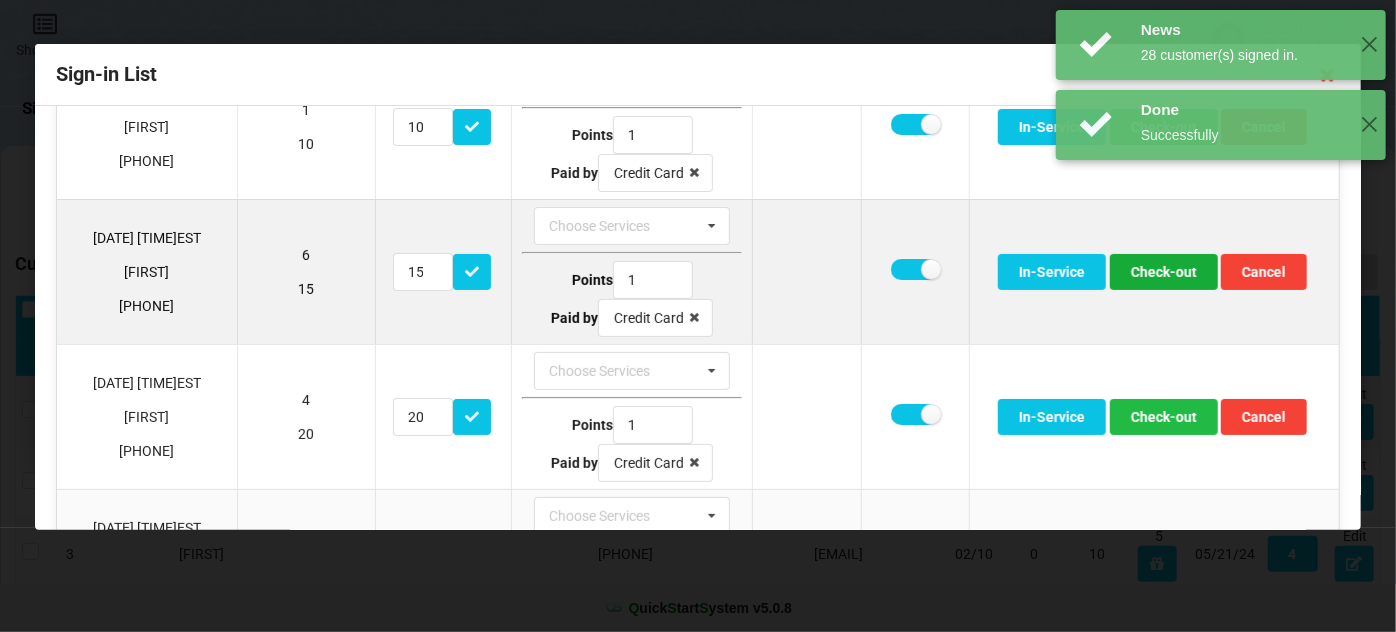 scroll, scrollTop: 121, scrollLeft: 0, axis: vertical 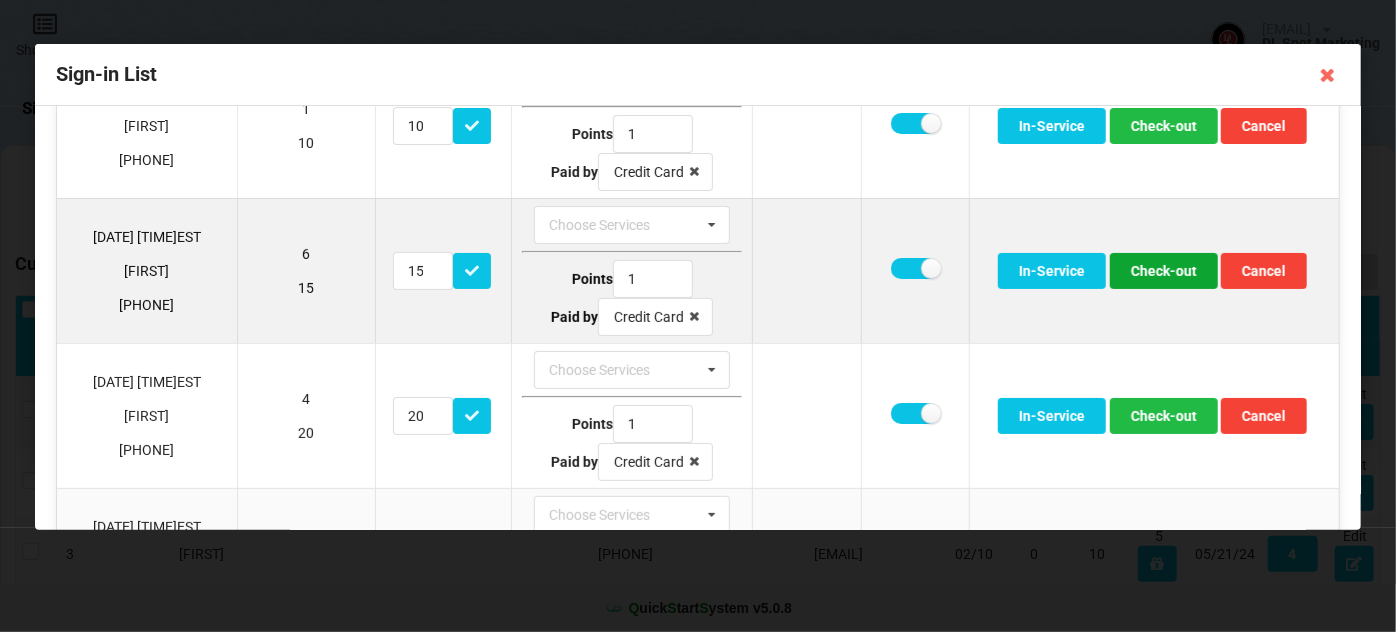 click on "Check-out" at bounding box center (1164, 271) 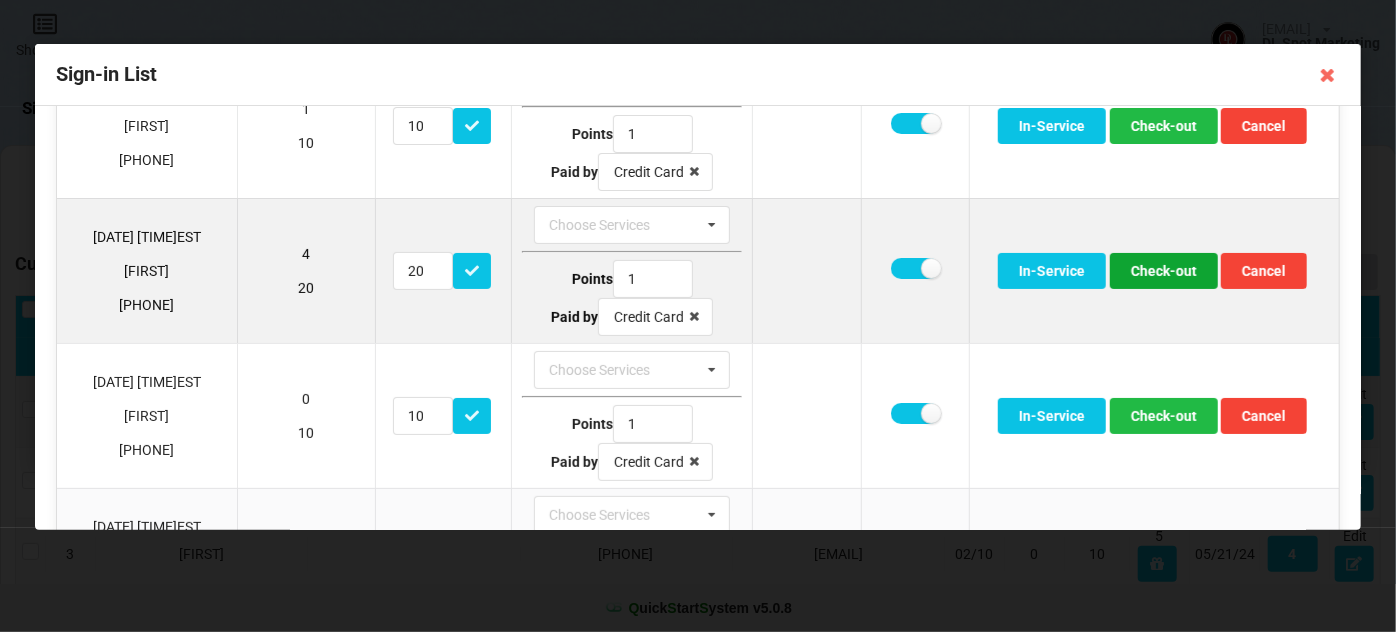 click on "Check-out" at bounding box center (1164, 271) 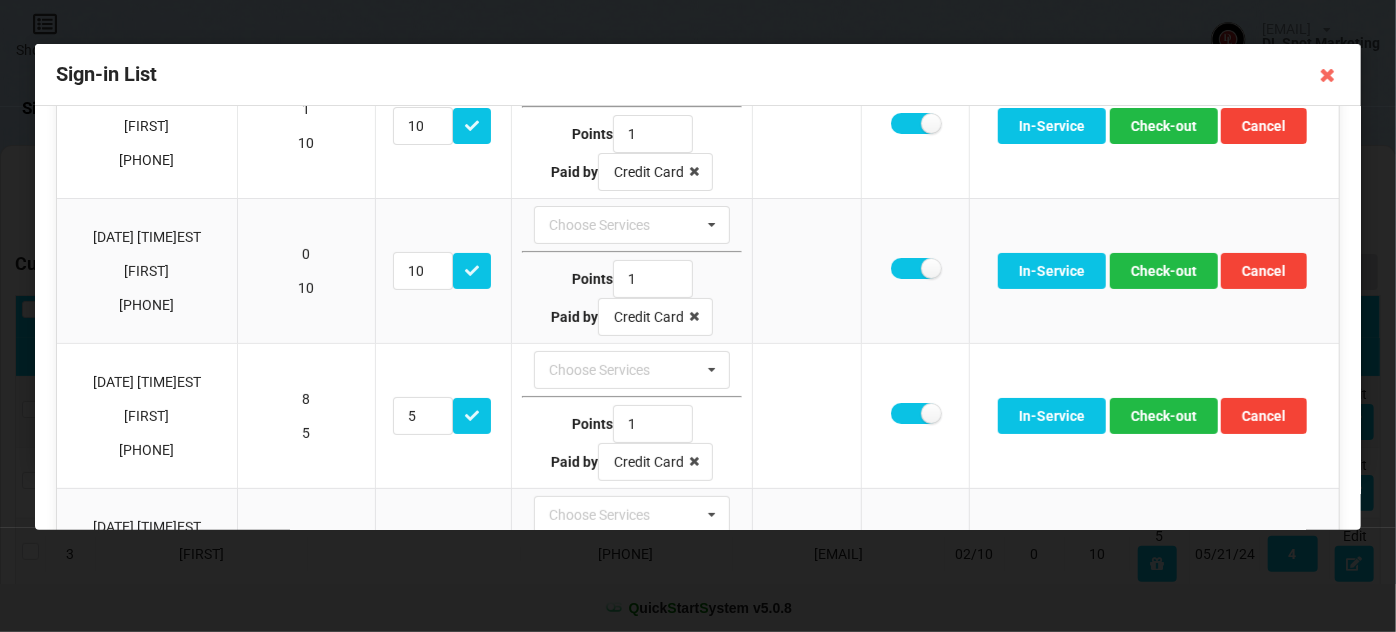 scroll, scrollTop: 242, scrollLeft: 0, axis: vertical 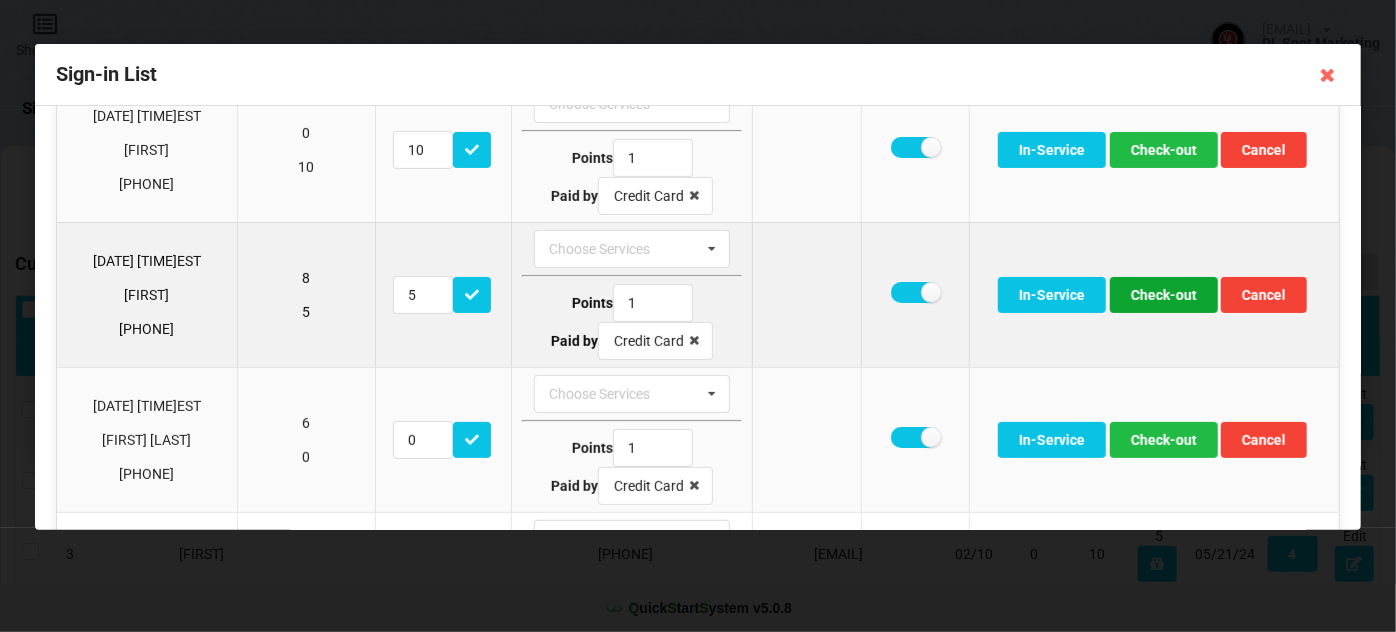 click on "Check-out" at bounding box center (1164, 295) 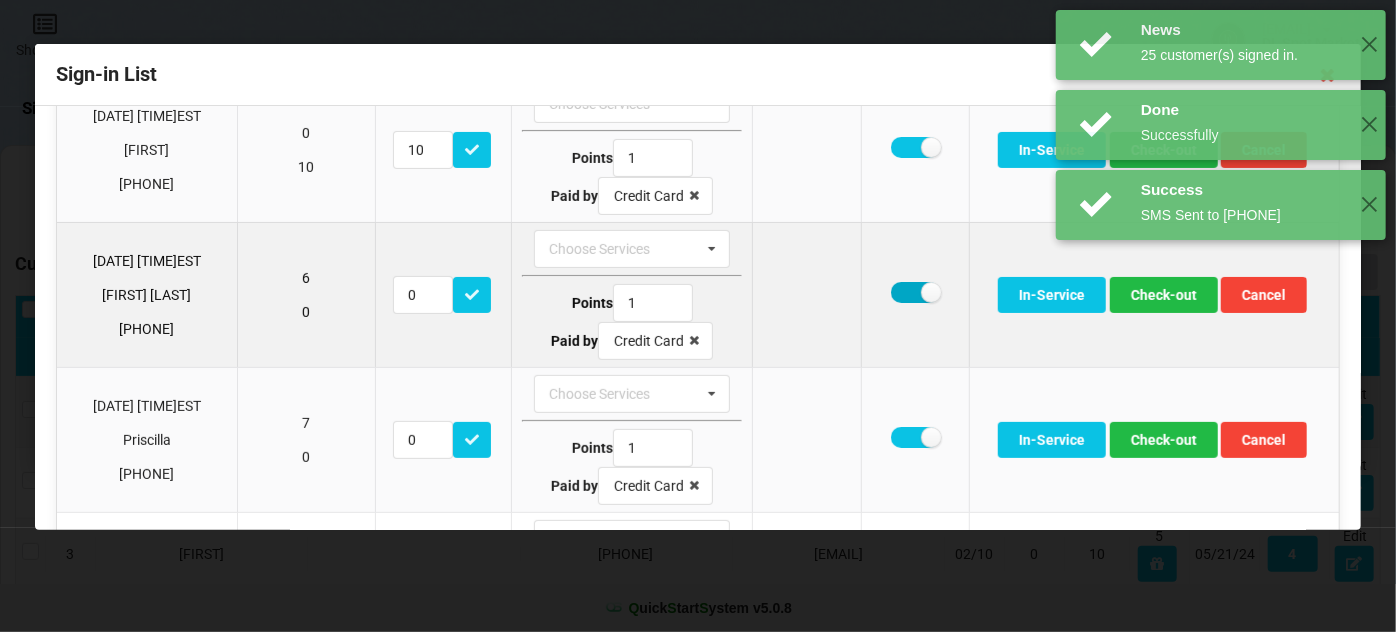 click at bounding box center [915, 292] 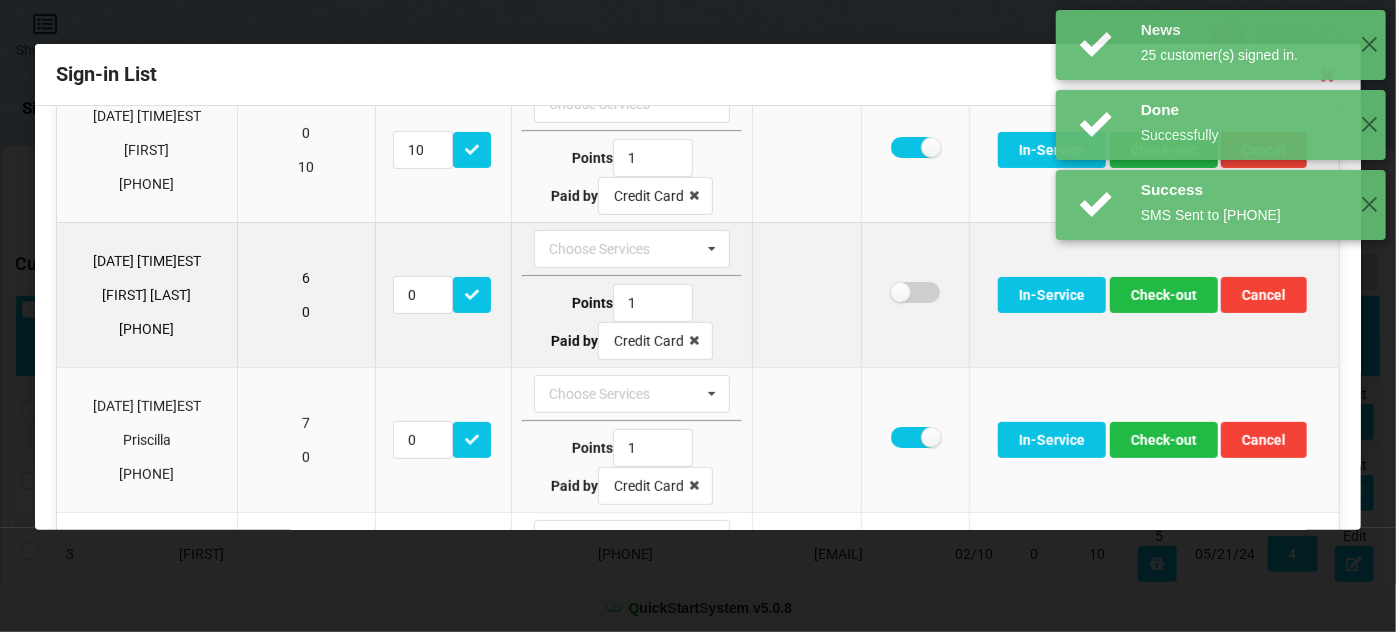 checkbox on "false" 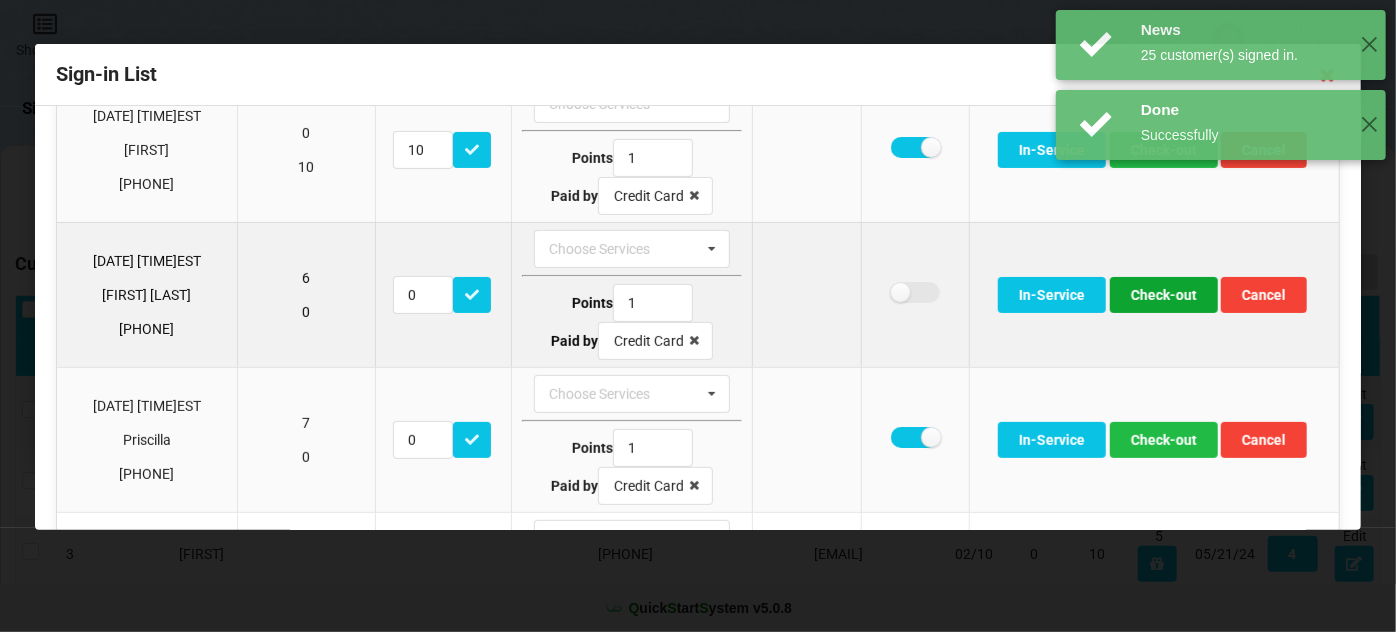 click on "Check-out" at bounding box center [1164, 295] 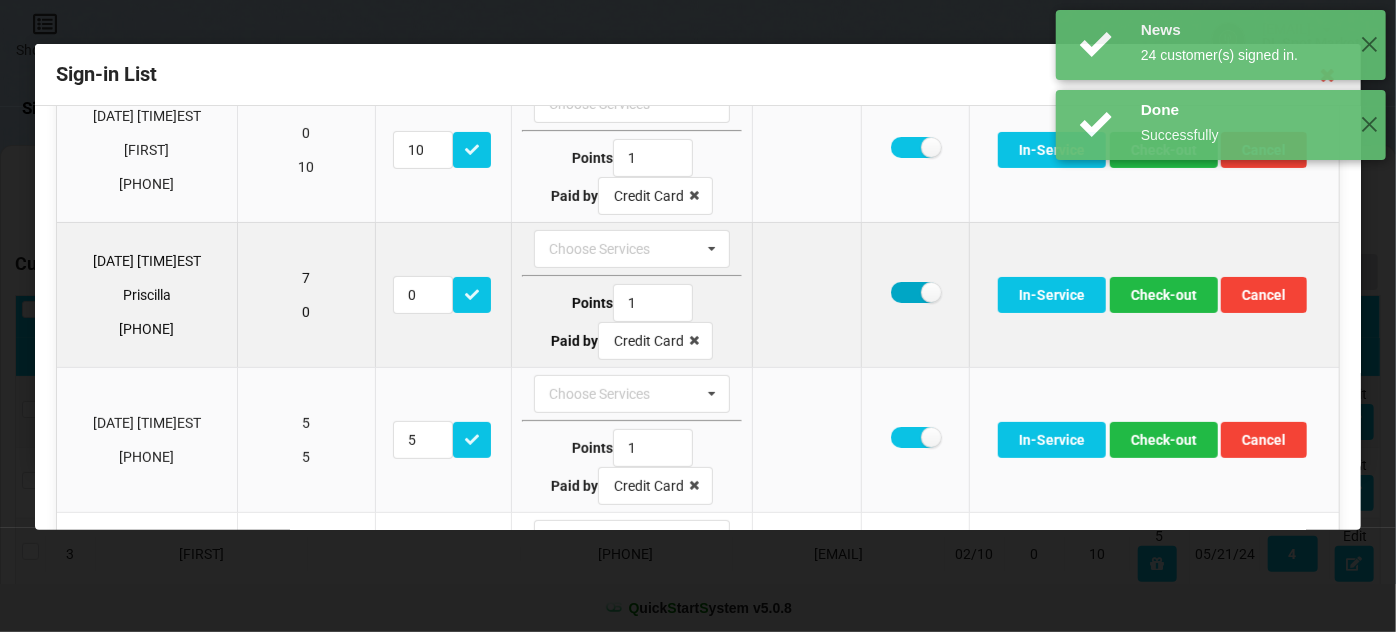 click at bounding box center [915, 292] 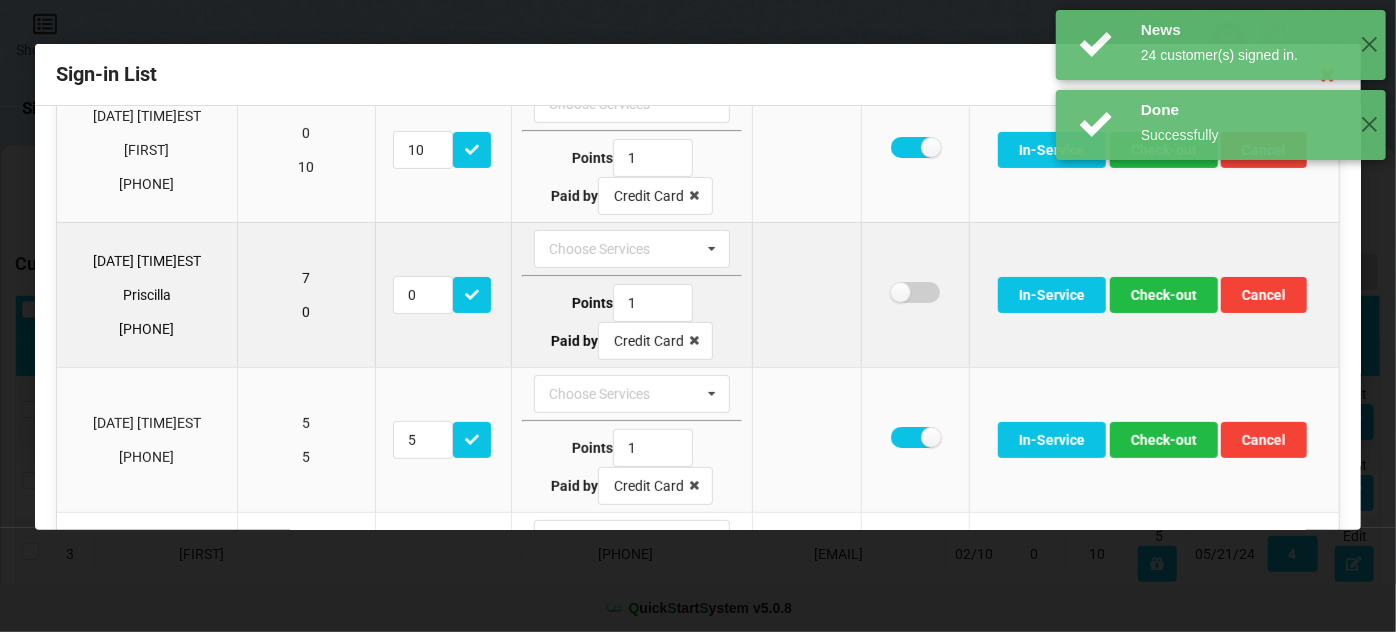 checkbox on "false" 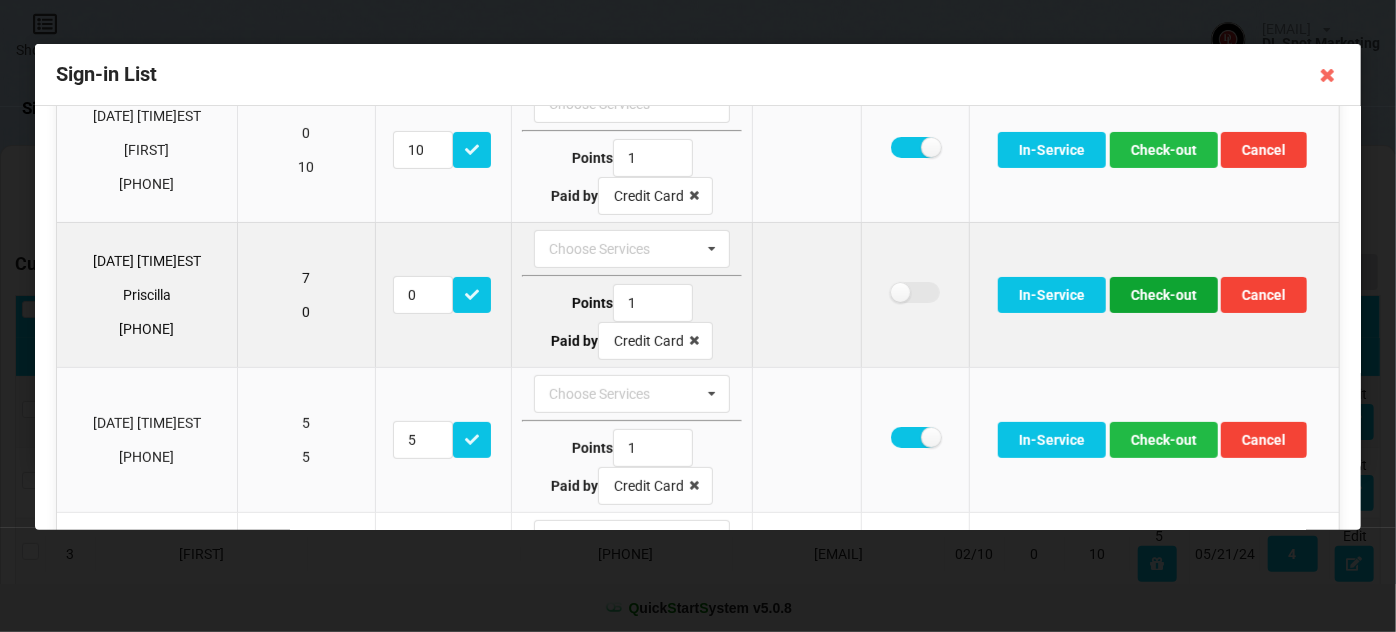click on "Check-out" at bounding box center [1164, 295] 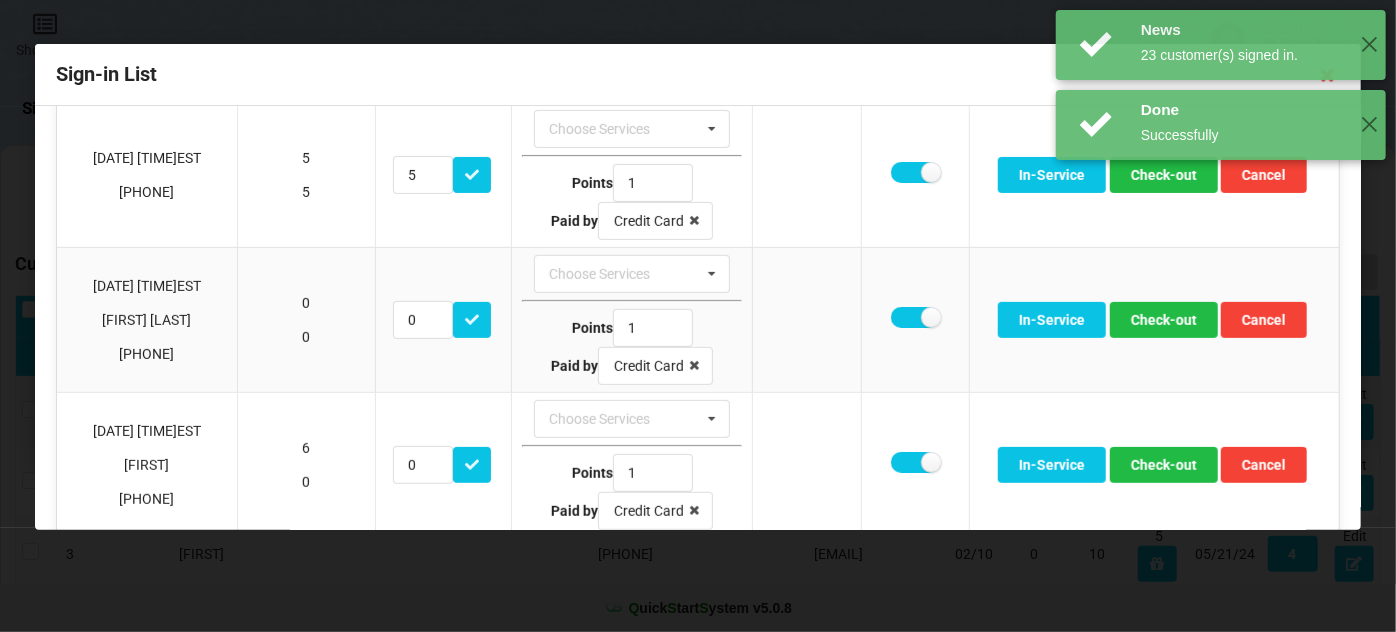 scroll, scrollTop: 363, scrollLeft: 0, axis: vertical 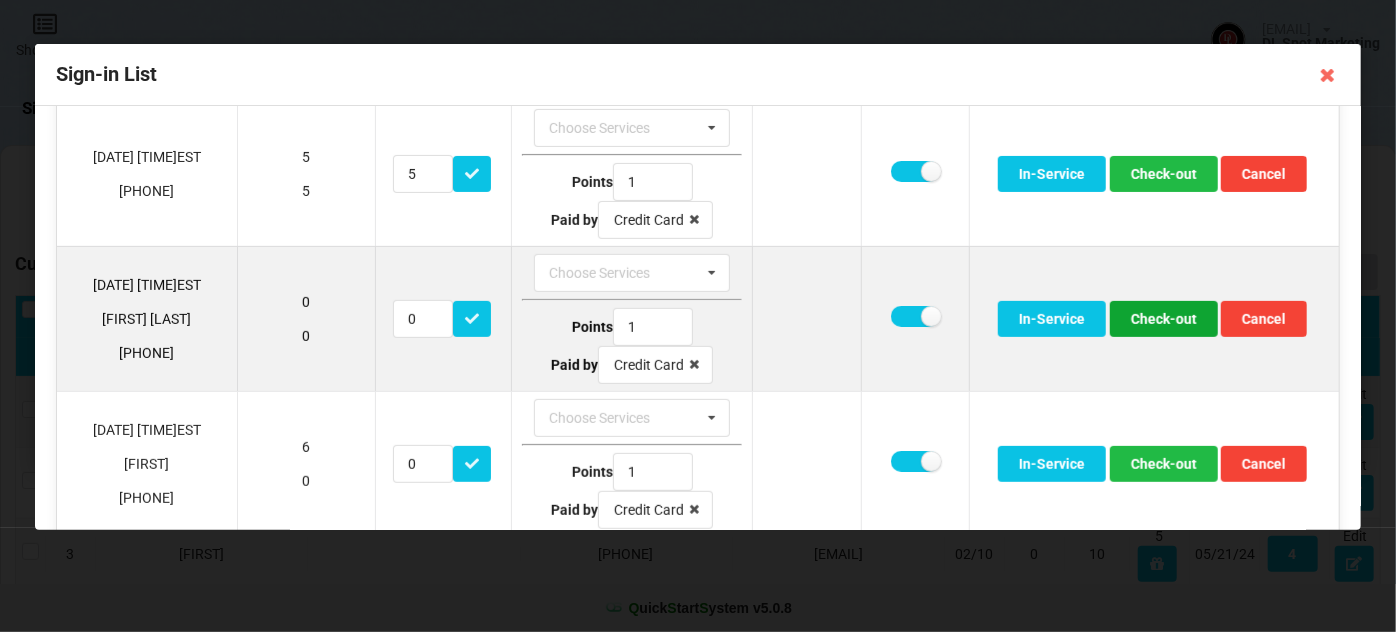 click on "Check-out" at bounding box center [1164, 319] 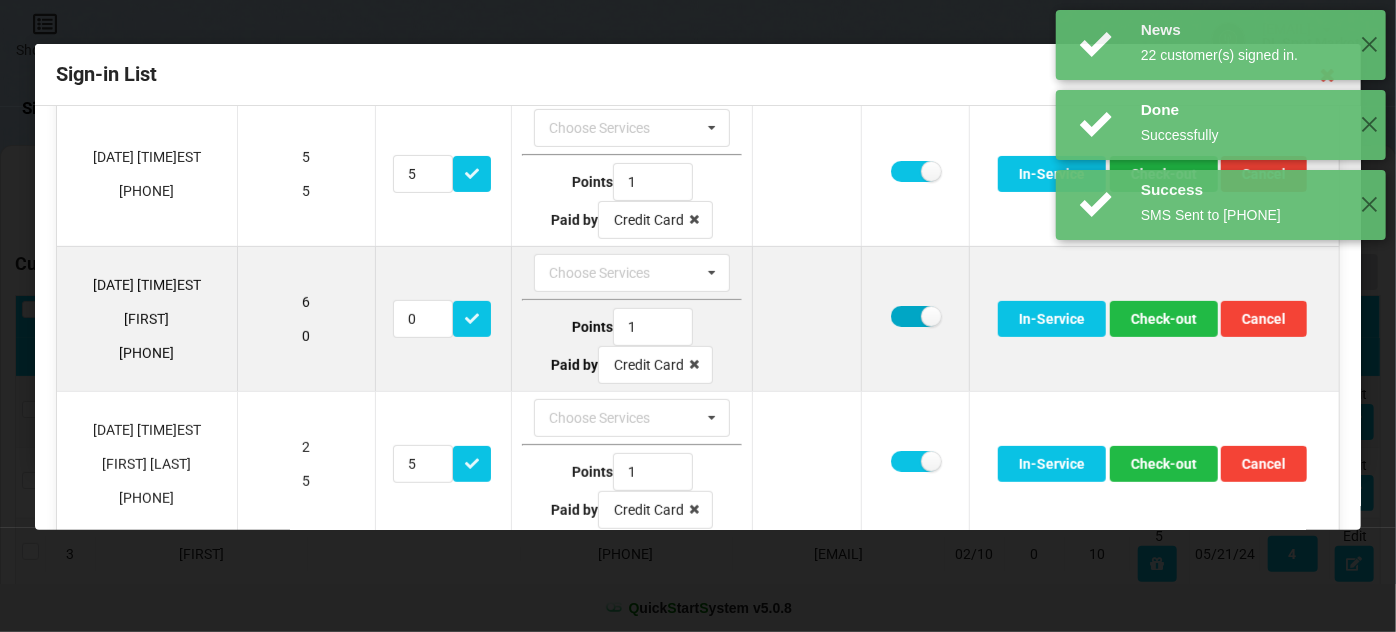 click at bounding box center (915, 316) 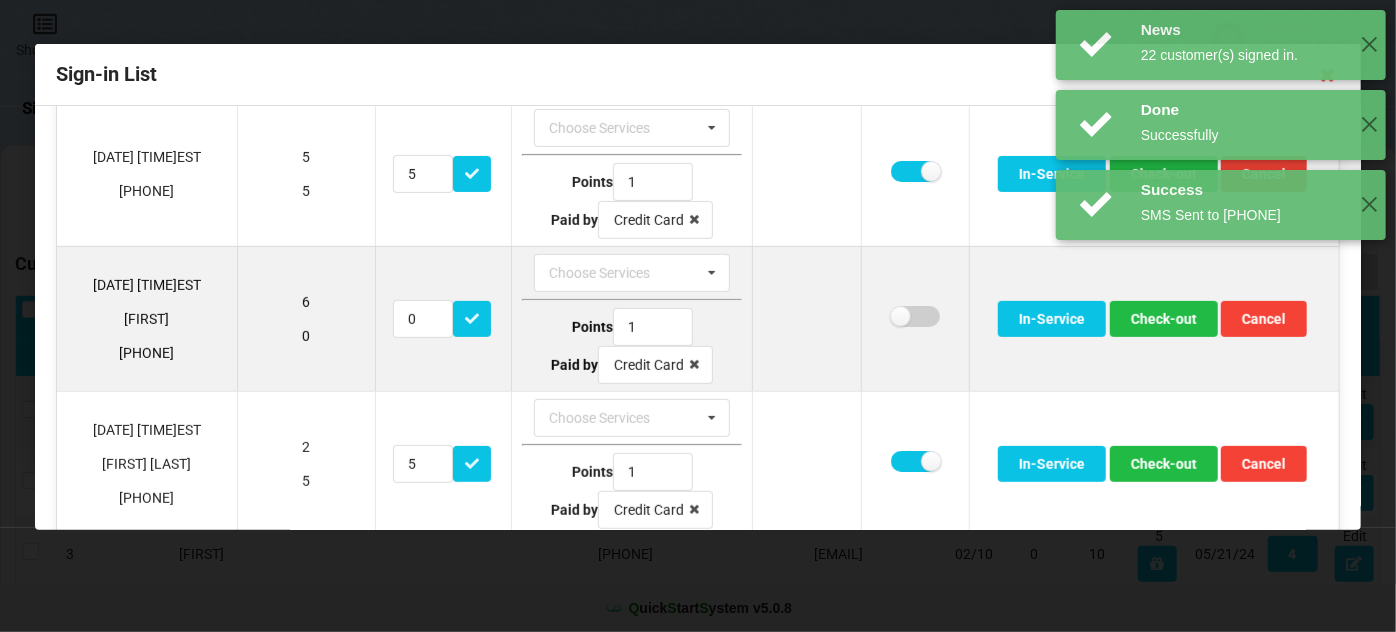 checkbox on "false" 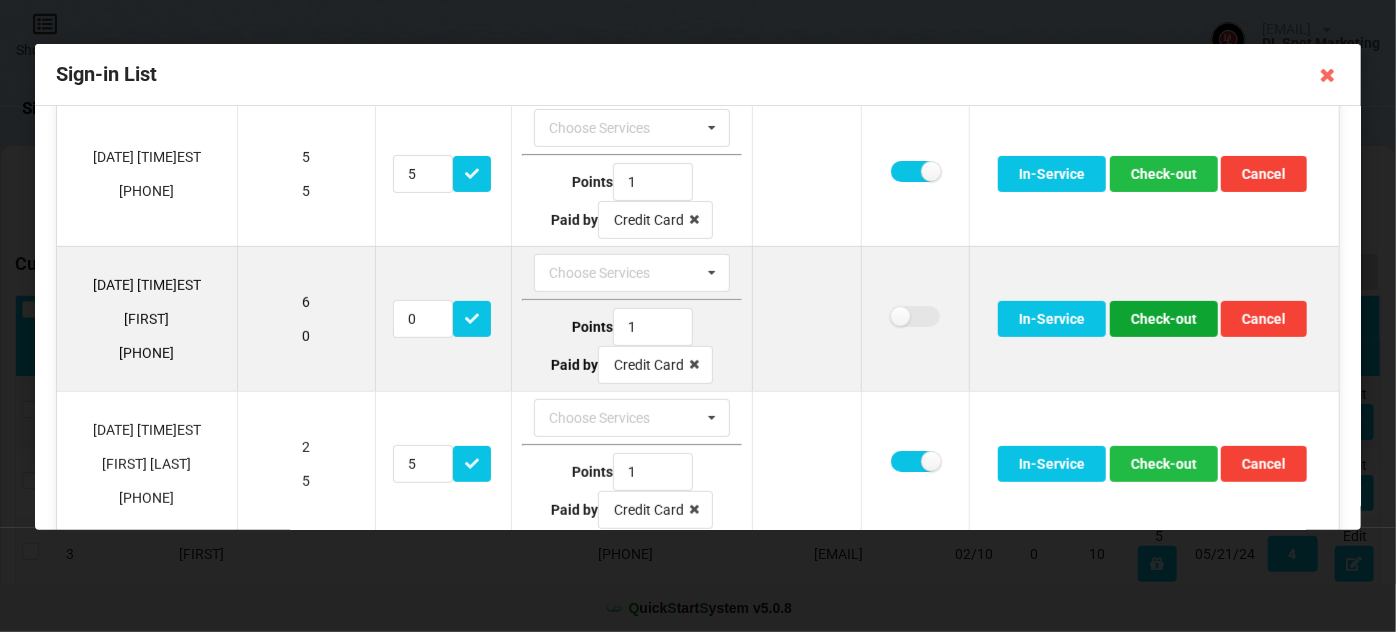 click on "Check-out" at bounding box center (1164, 319) 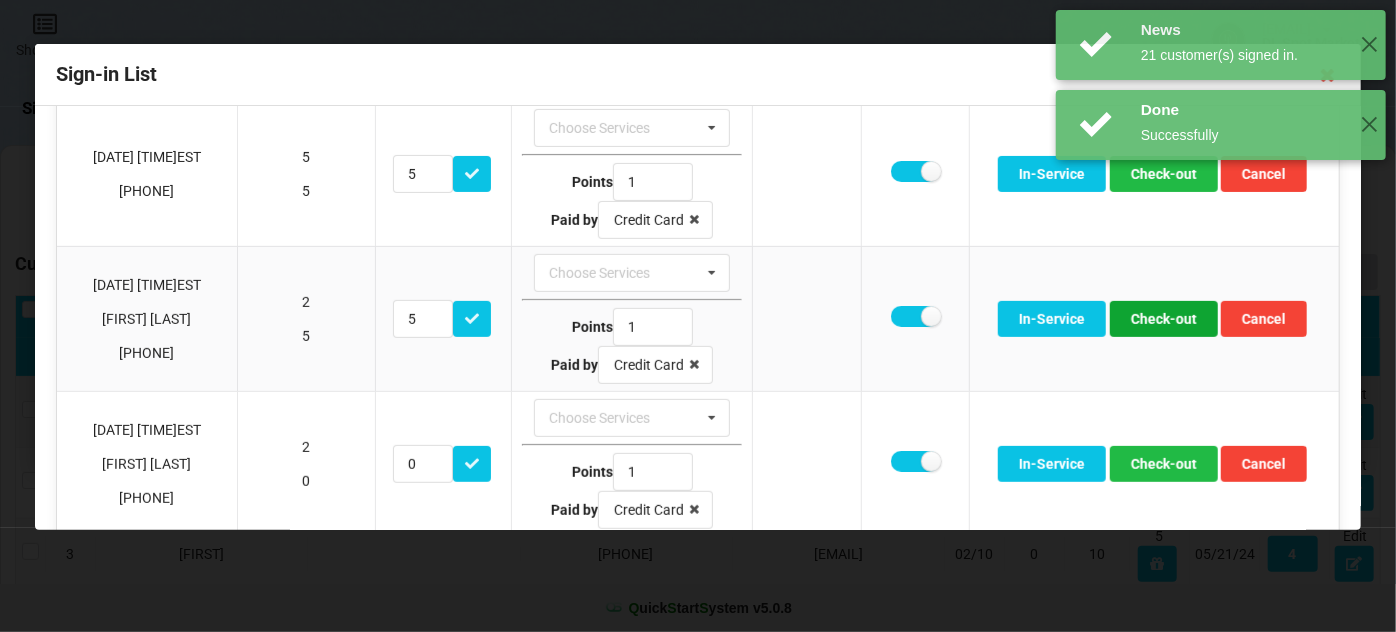 click on "Check-out" at bounding box center (1164, 319) 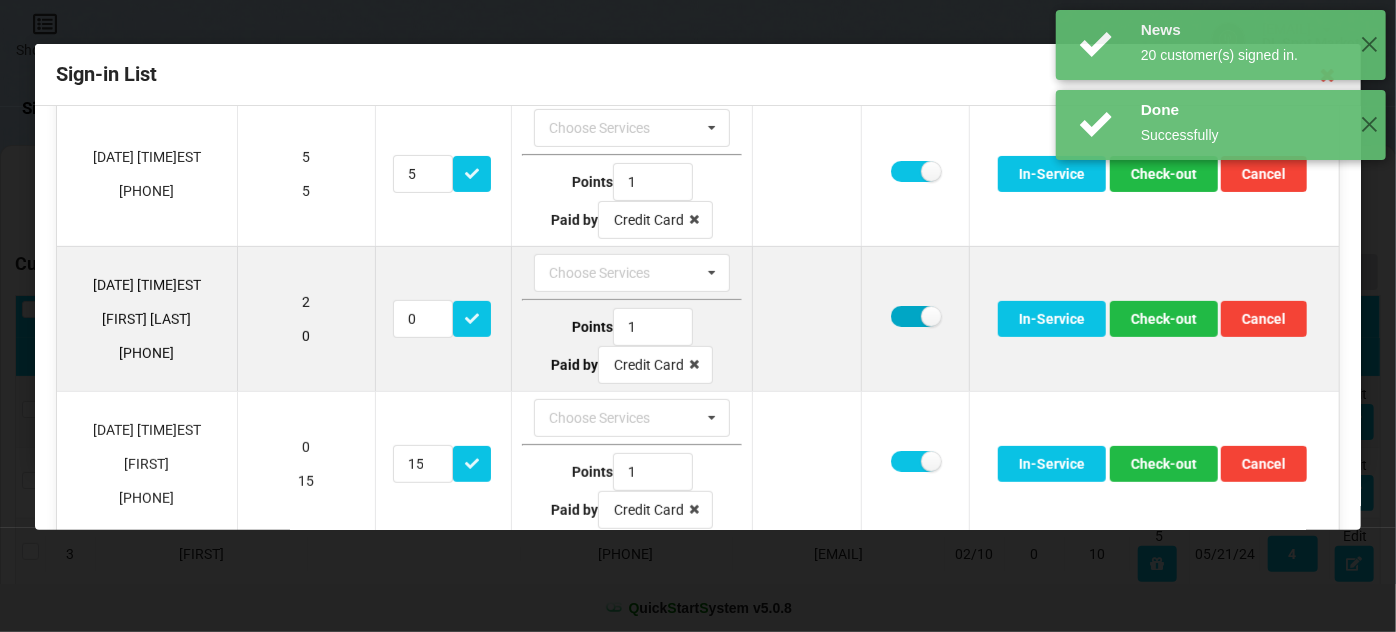 click at bounding box center [915, 316] 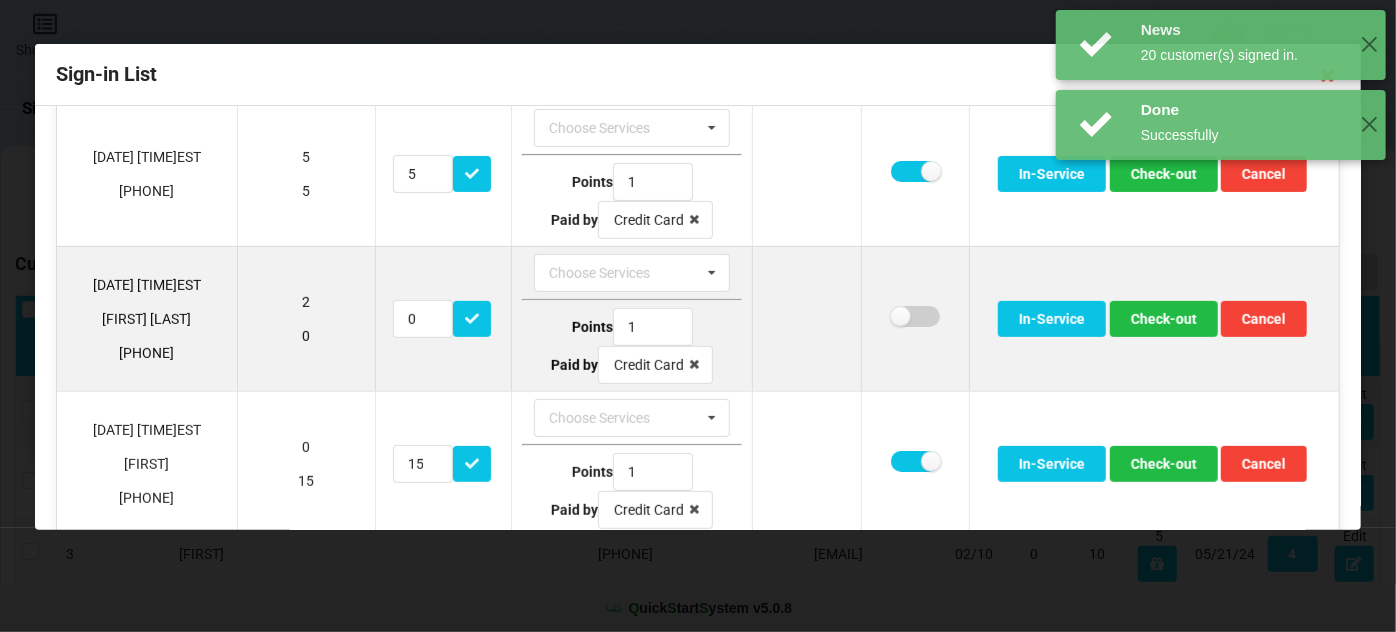 checkbox on "false" 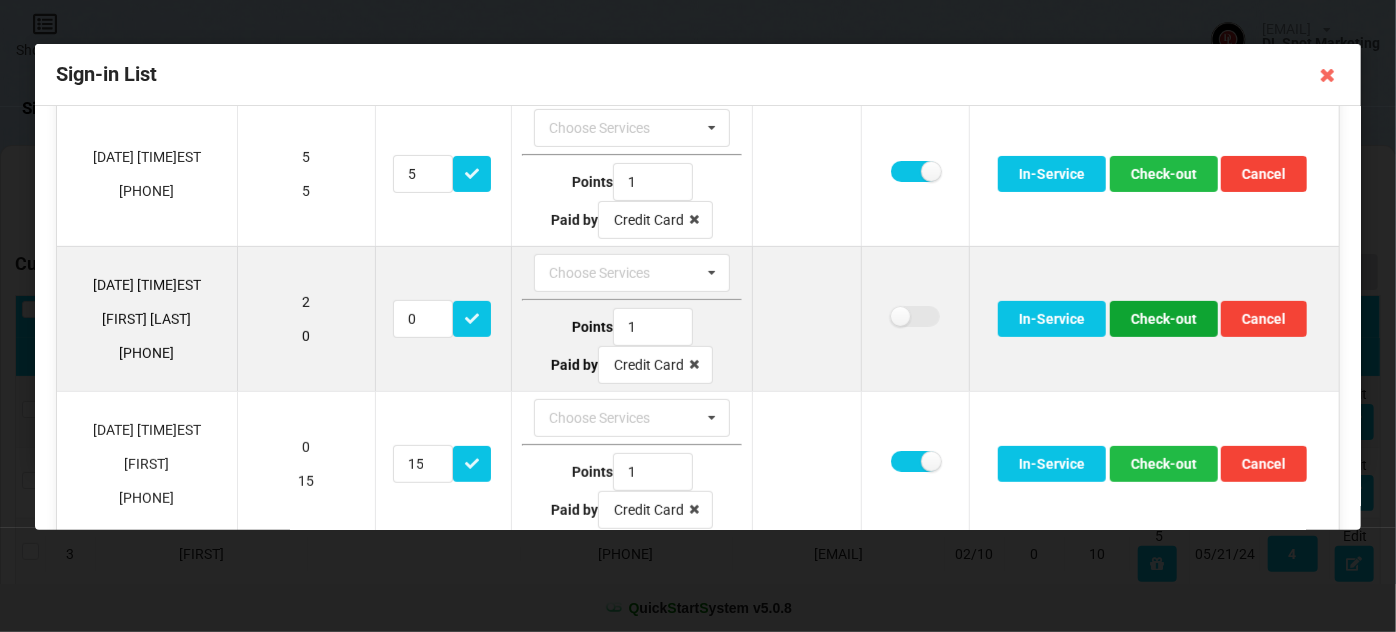 click on "Check-out" at bounding box center [1164, 319] 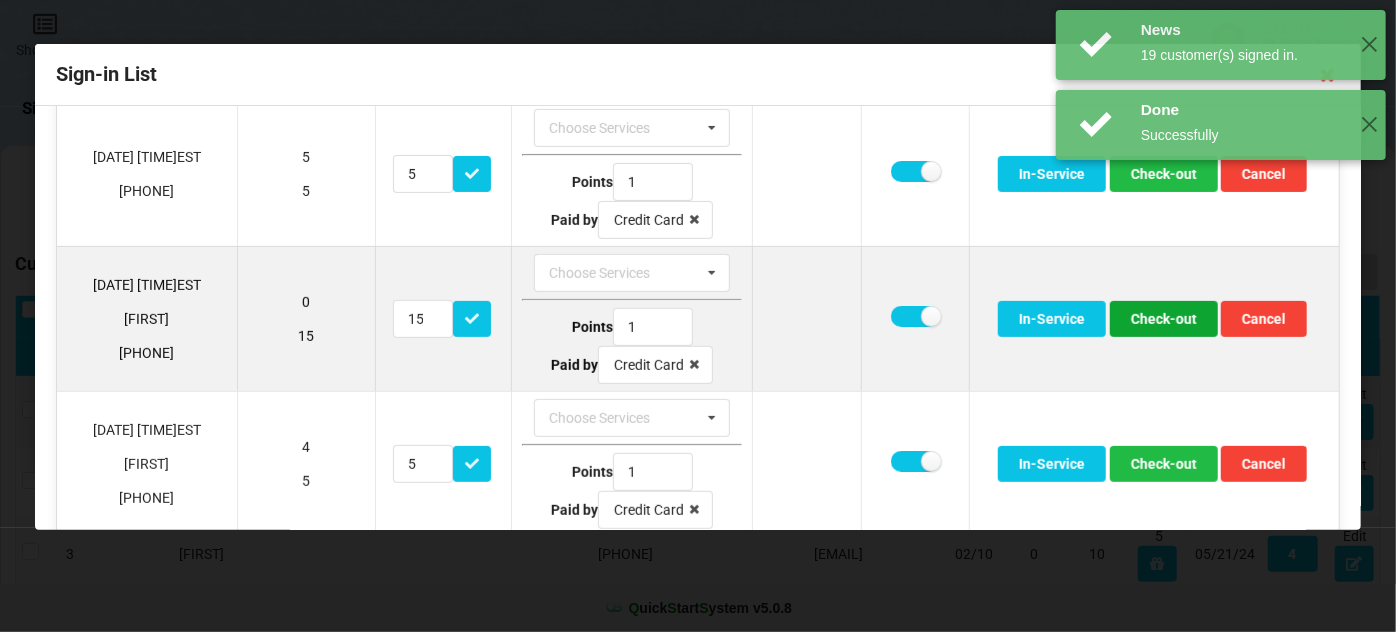 click on "Check-out" at bounding box center [1164, 319] 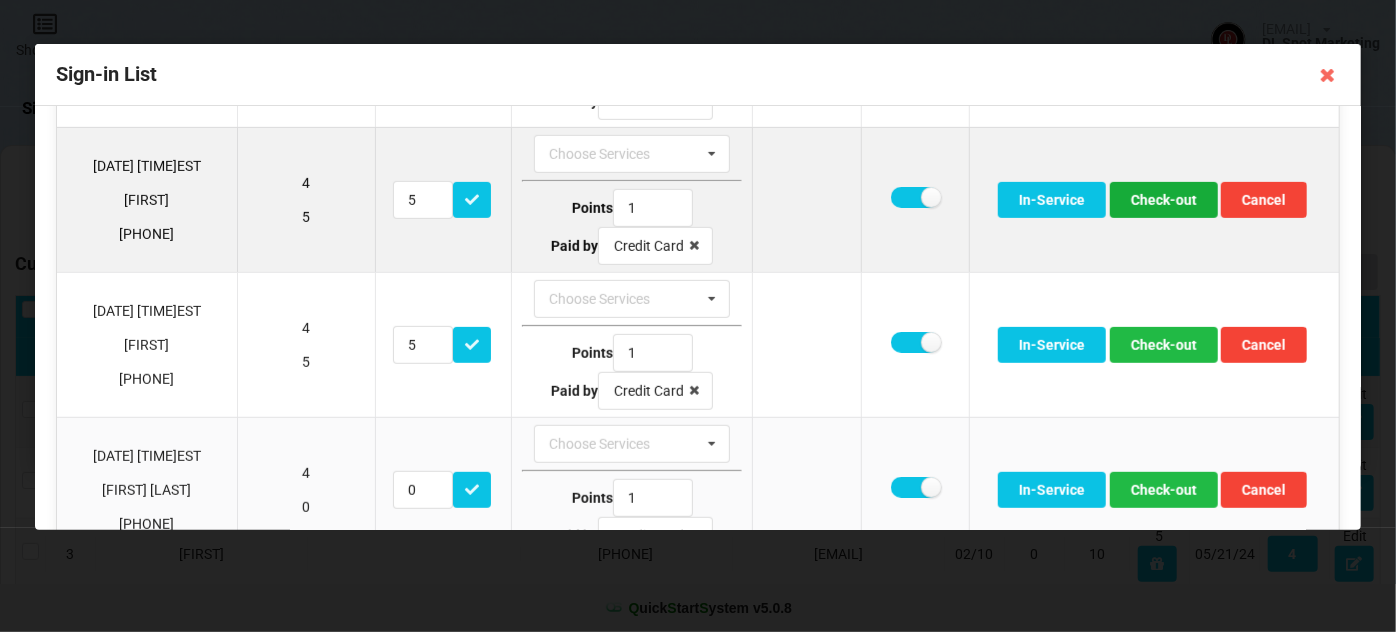scroll, scrollTop: 485, scrollLeft: 0, axis: vertical 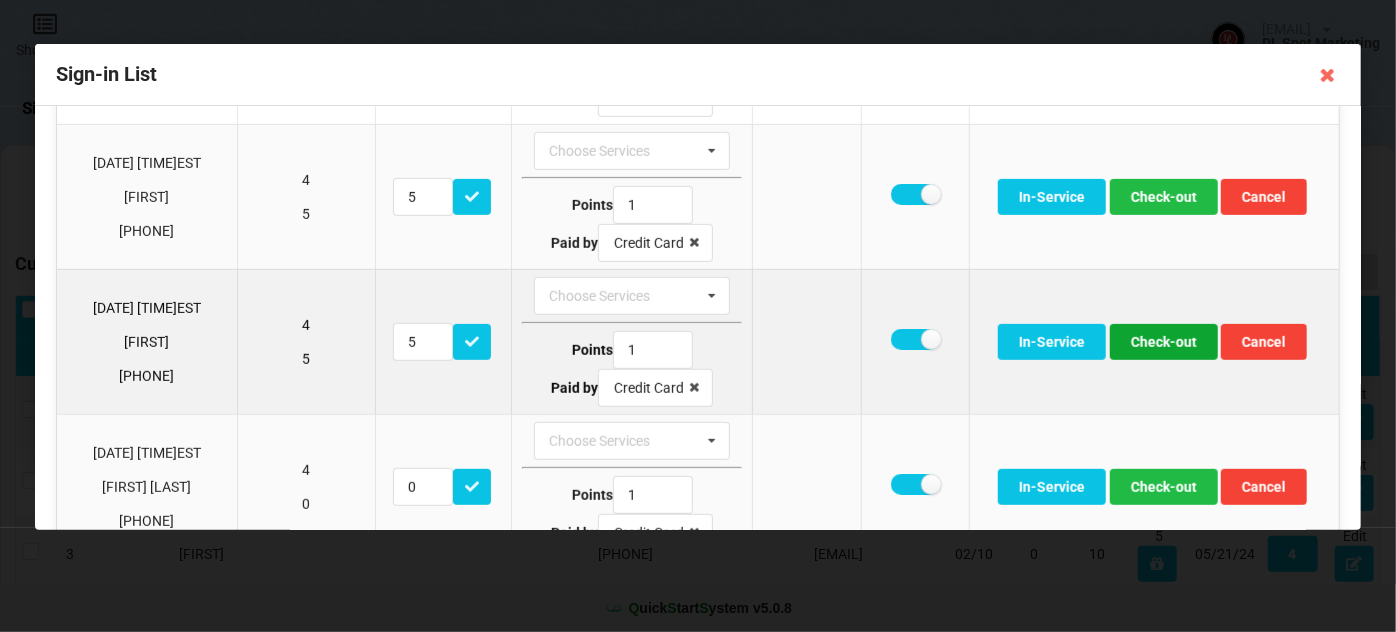 click on "Check-out" at bounding box center [1164, 342] 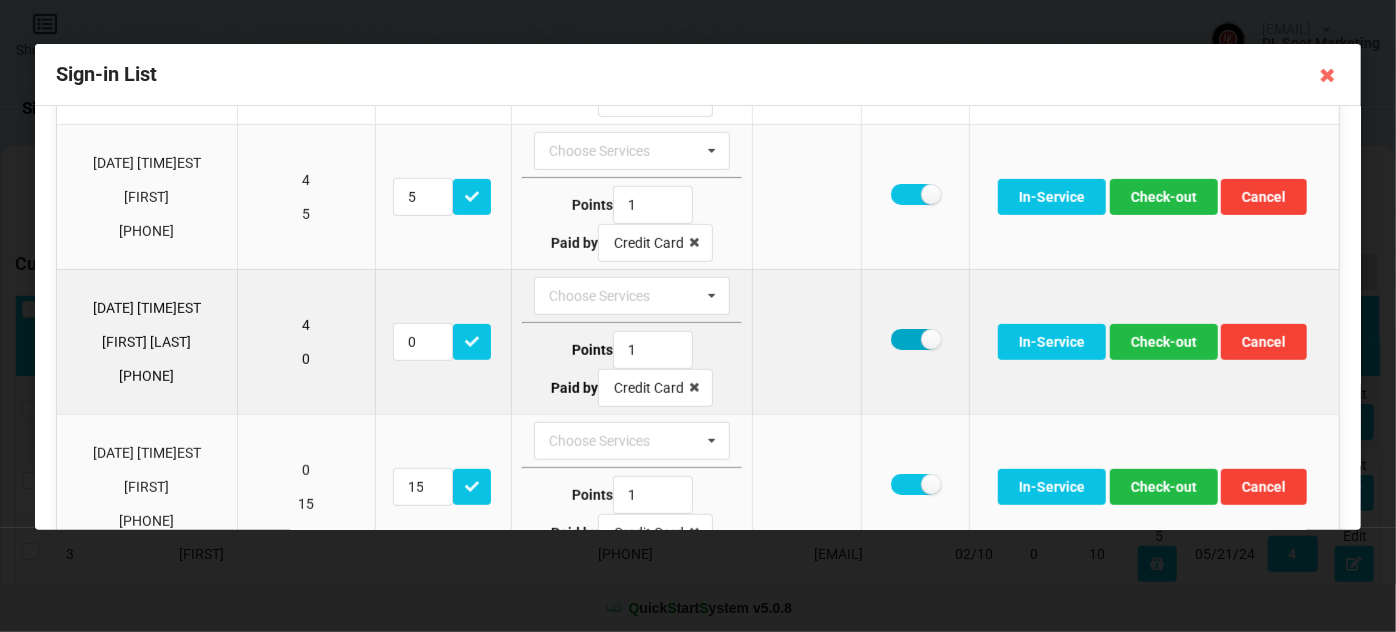 click at bounding box center [915, 339] 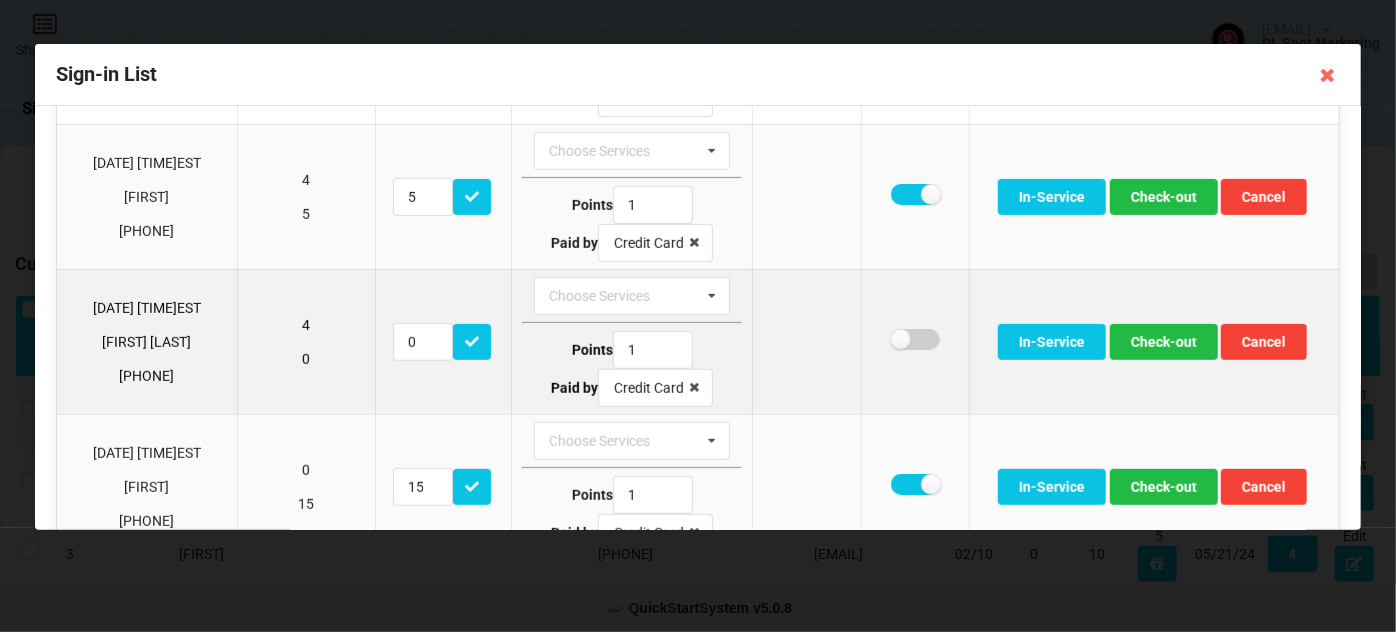 checkbox on "false" 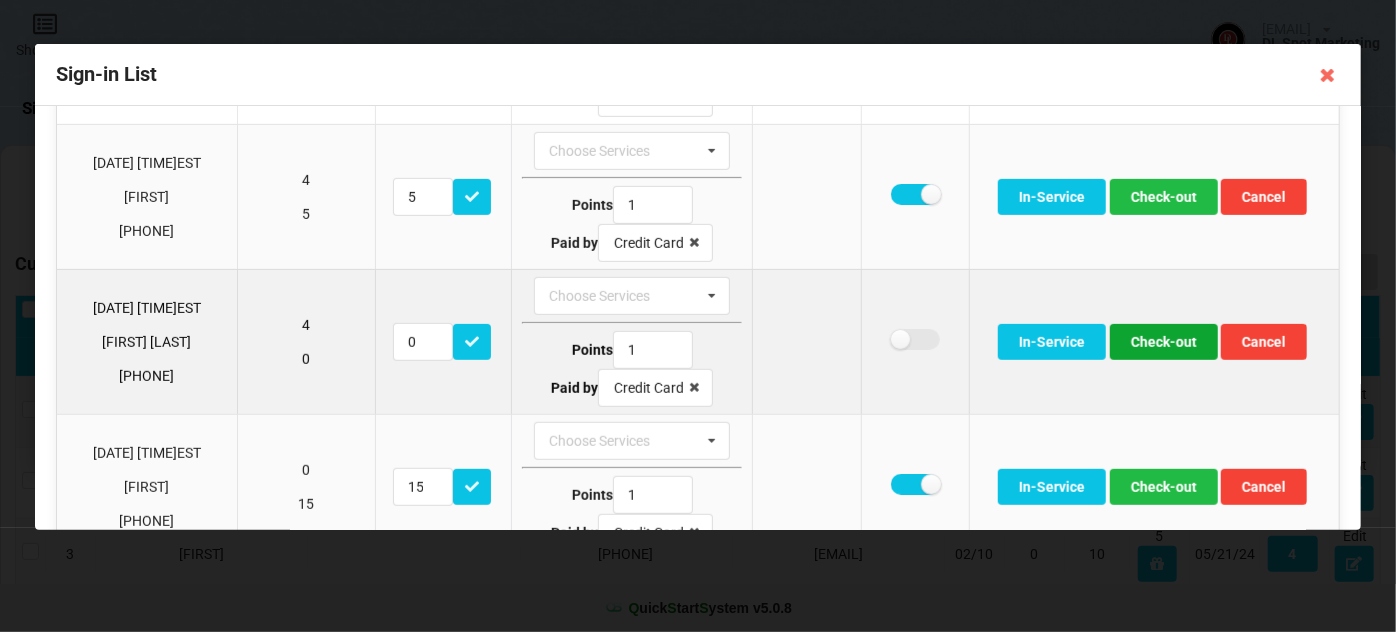 click on "Check-out" at bounding box center [1164, 342] 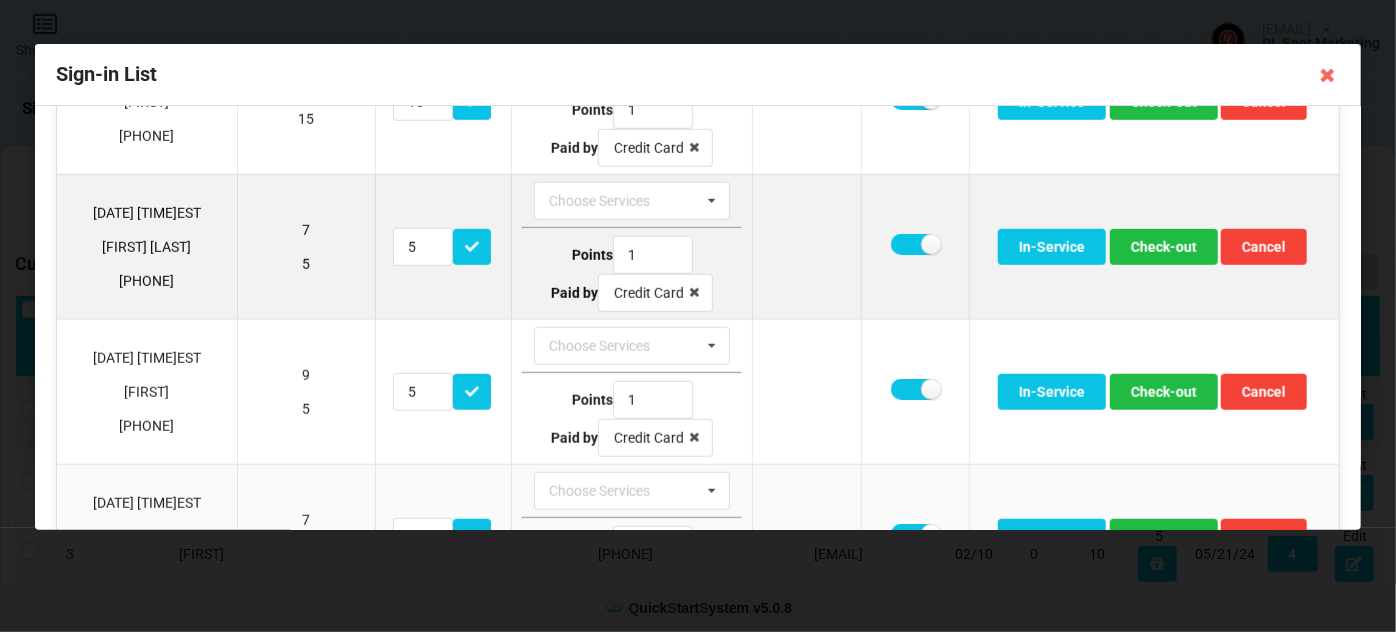 scroll, scrollTop: 727, scrollLeft: 0, axis: vertical 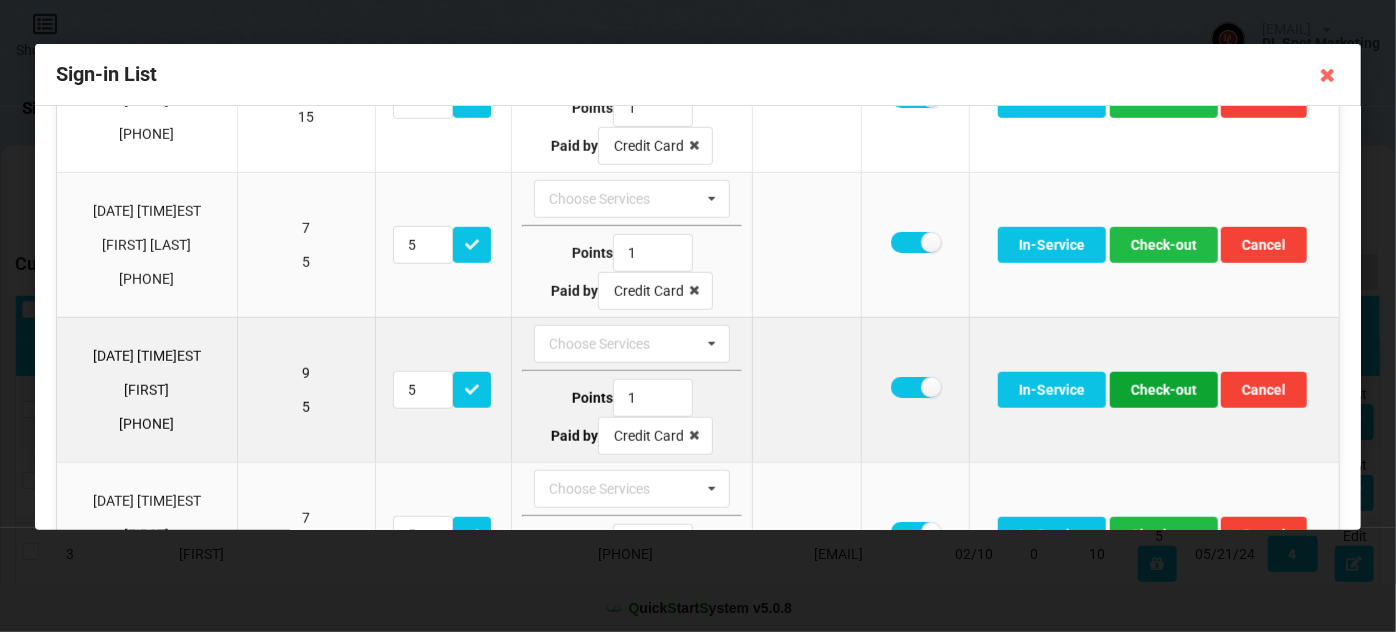 click on "Check-out" at bounding box center (1164, 390) 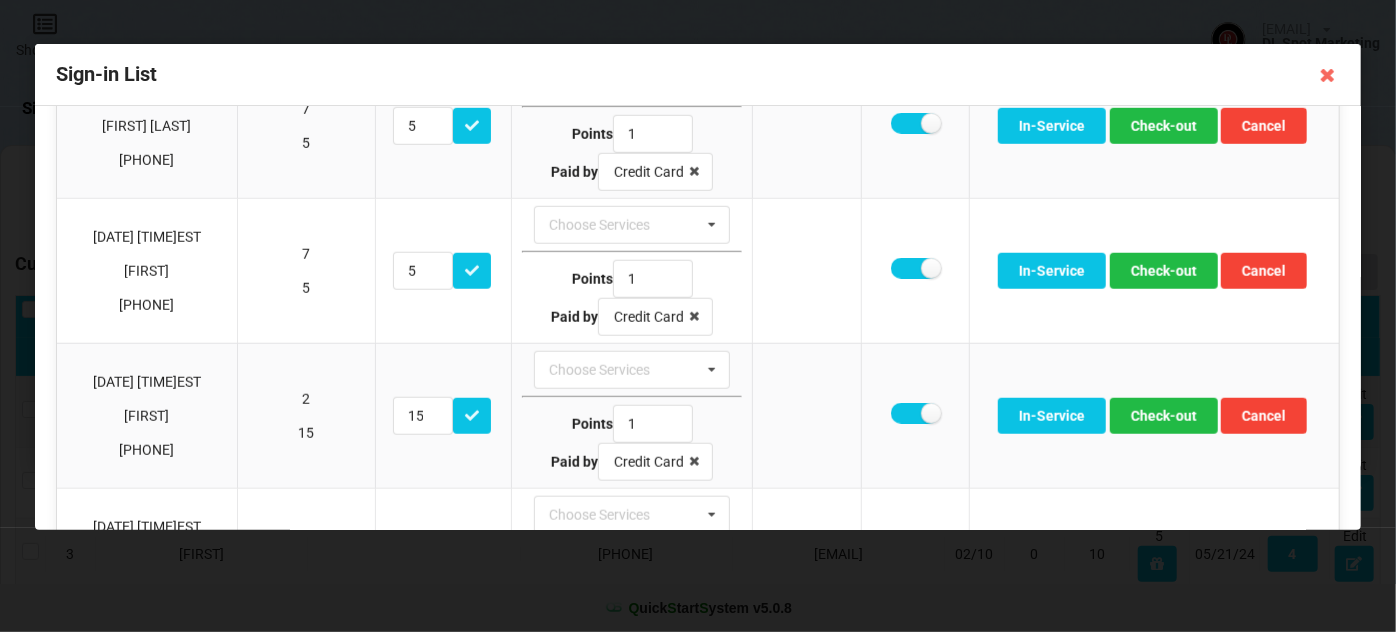 scroll, scrollTop: 848, scrollLeft: 0, axis: vertical 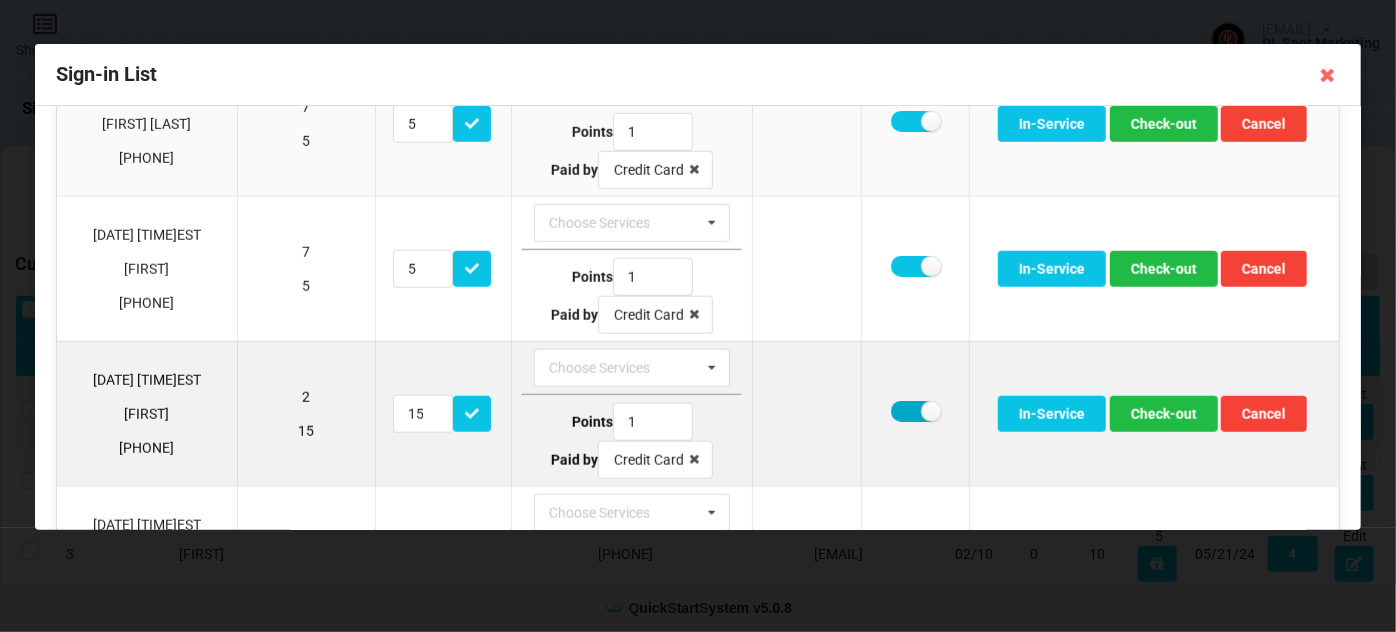 click at bounding box center [915, 411] 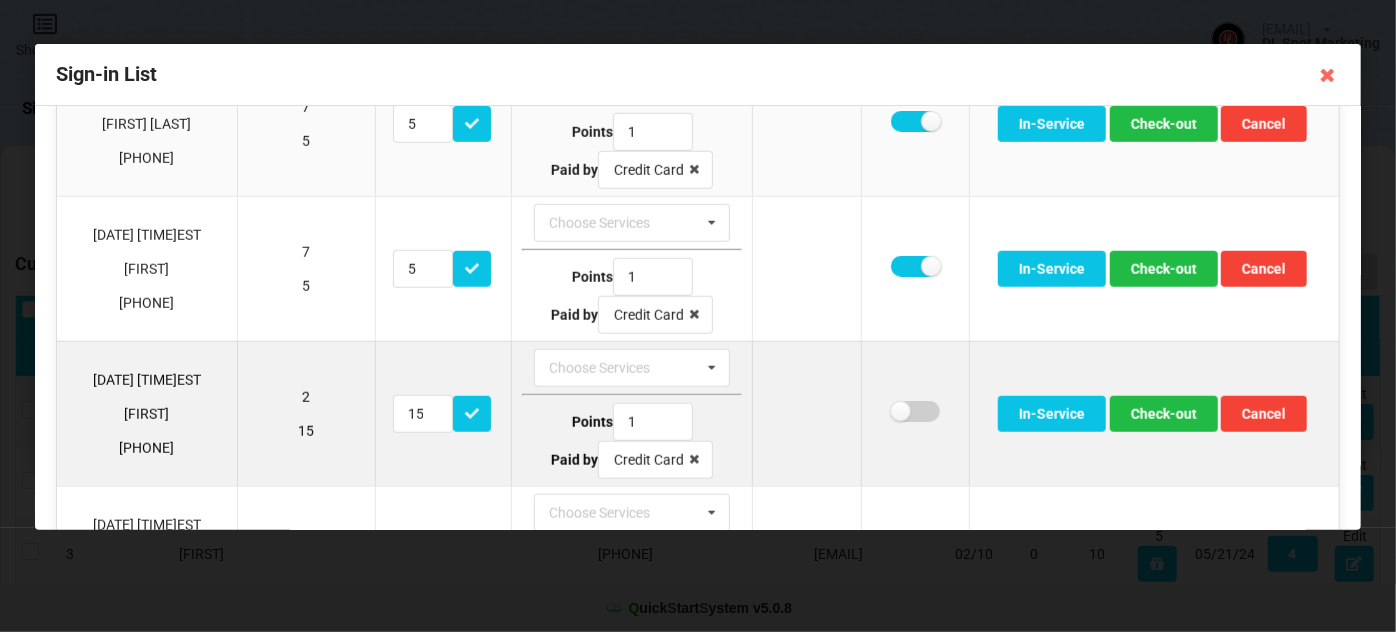 click at bounding box center (915, 411) 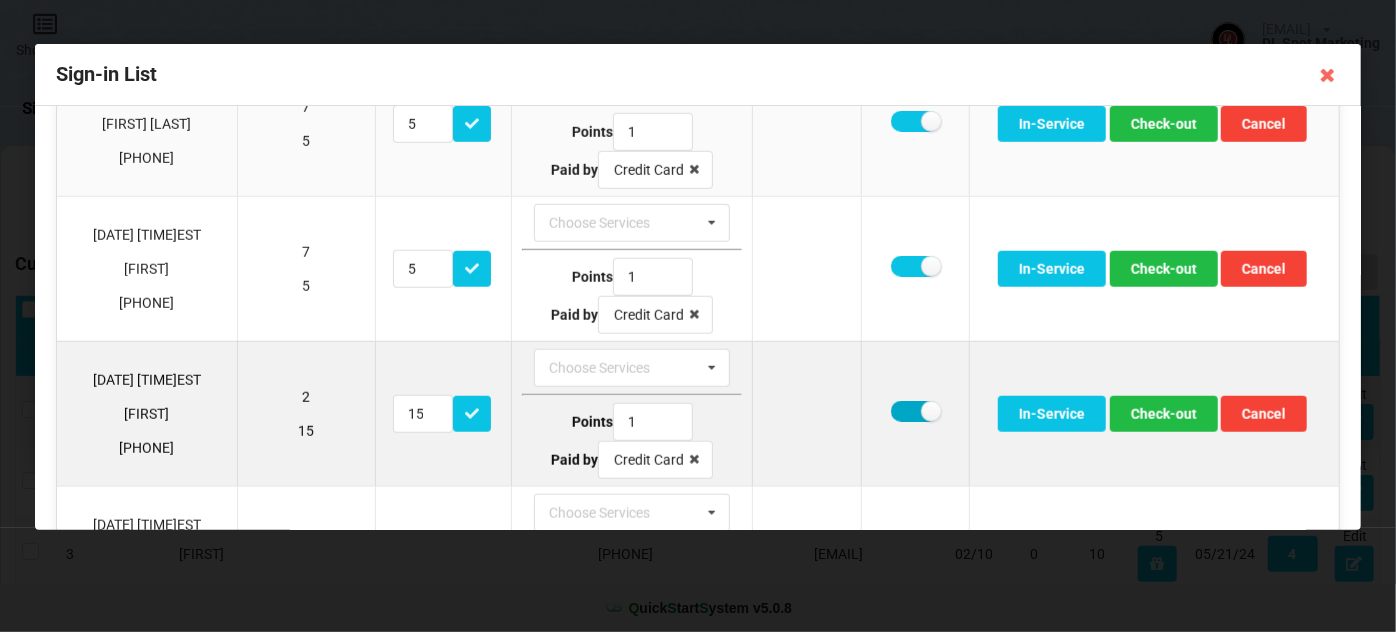 checkbox on "true" 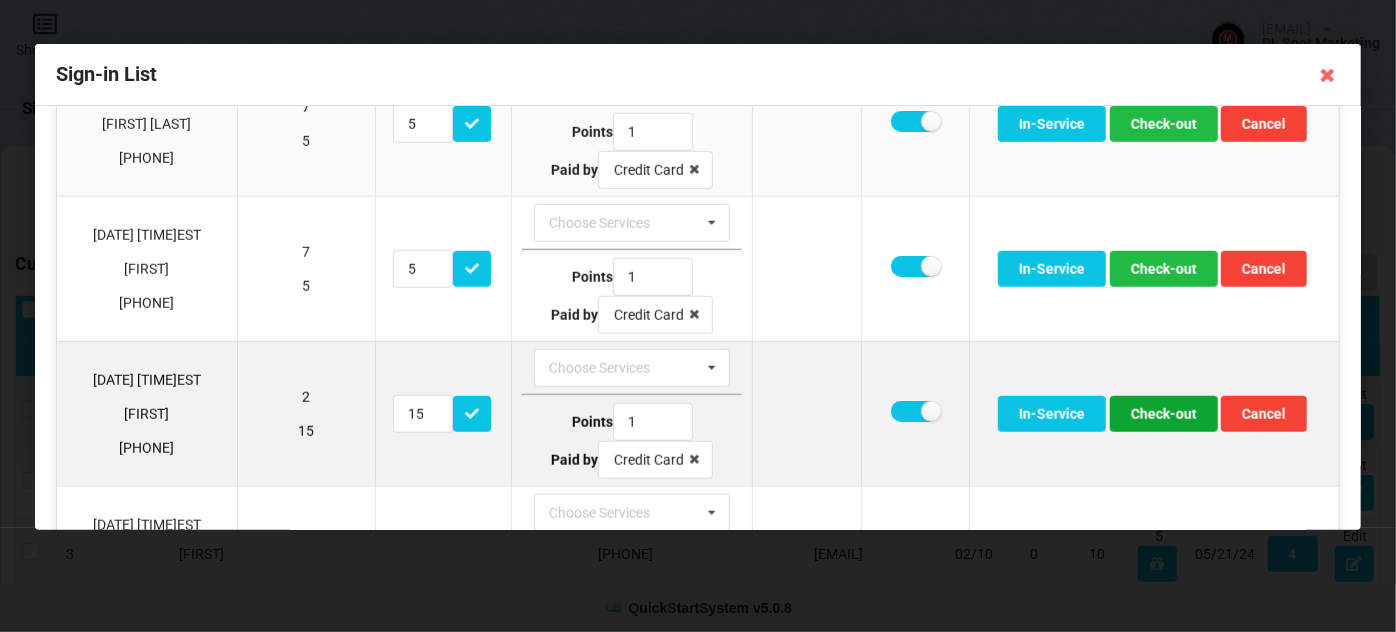 click on "Check-out" at bounding box center [1164, 414] 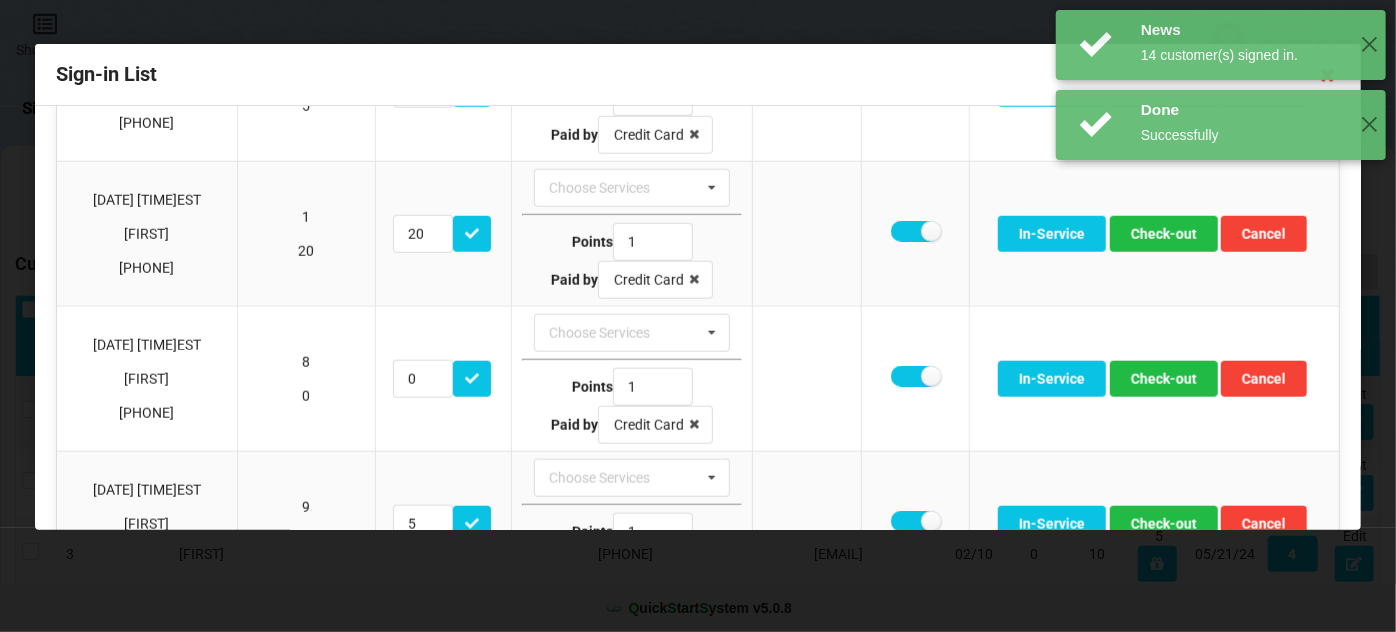 scroll, scrollTop: 1090, scrollLeft: 0, axis: vertical 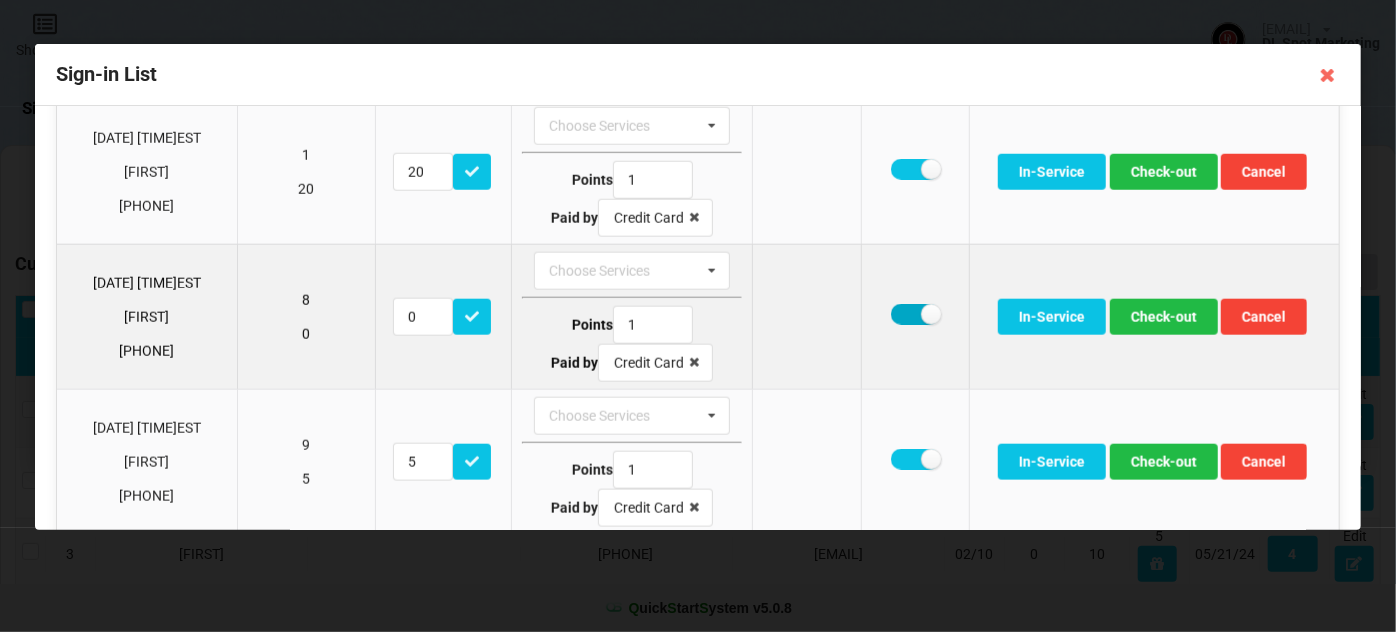 click at bounding box center (915, 314) 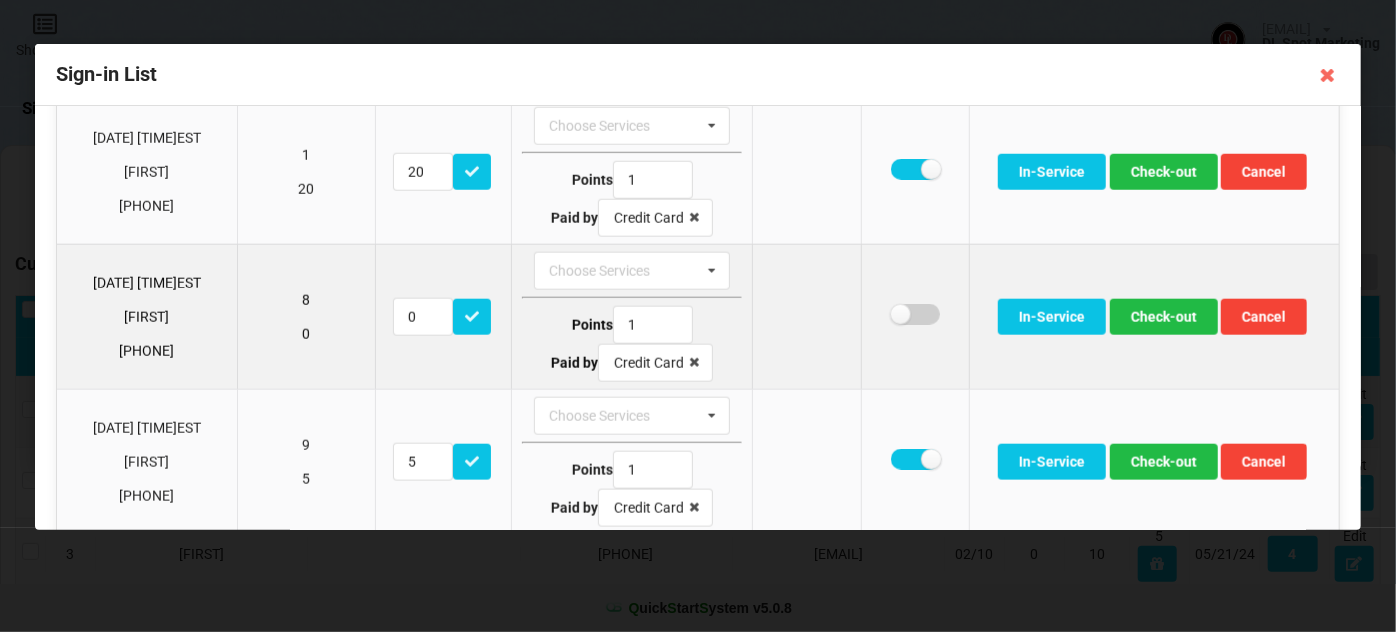 checkbox on "false" 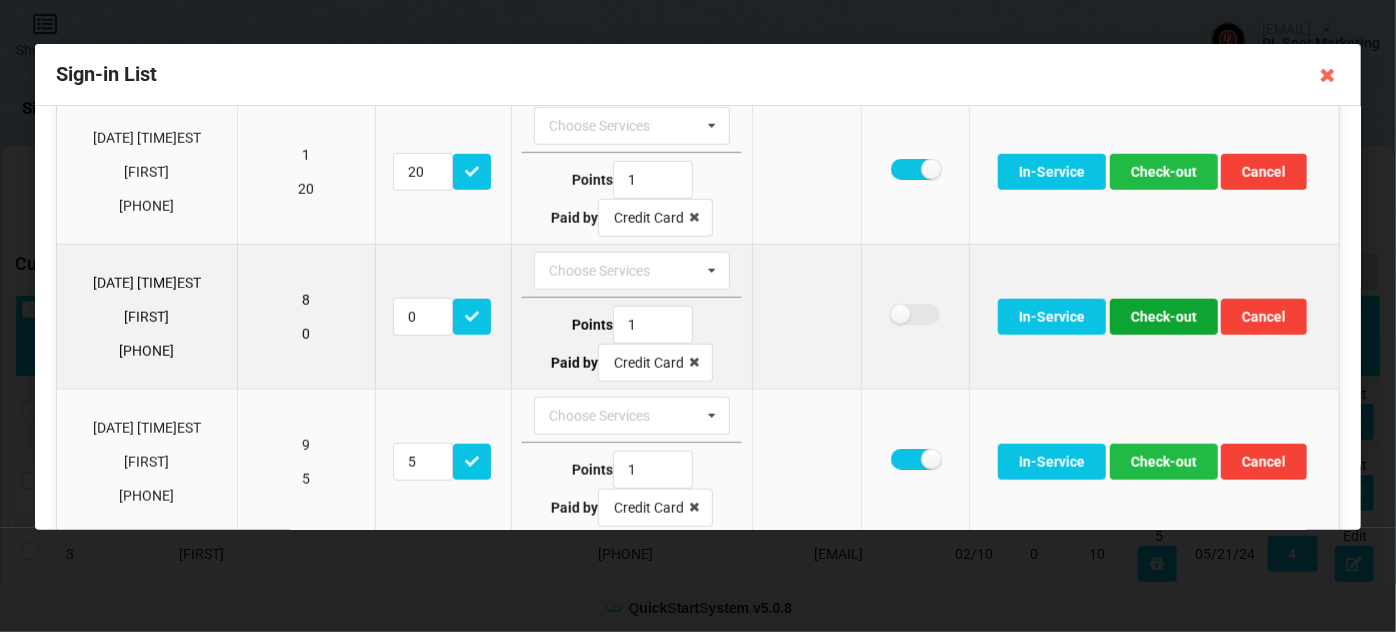 click on "Check-out" at bounding box center [1164, 317] 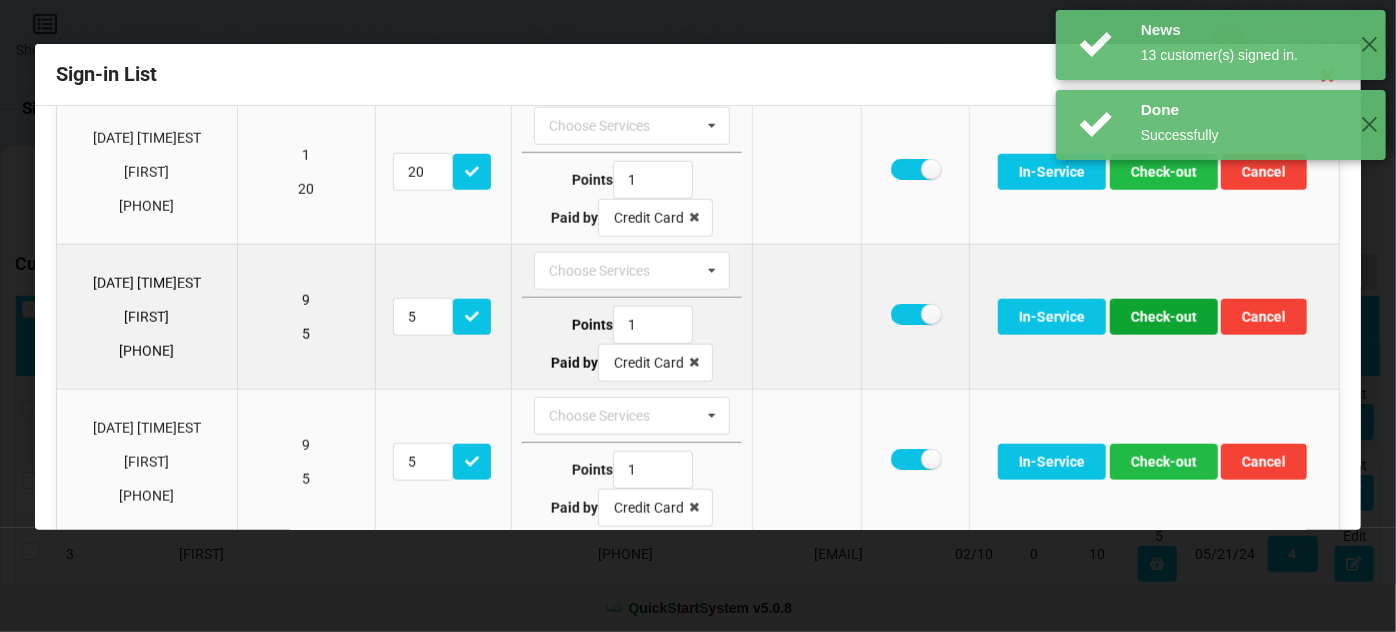 click on "Check-out" at bounding box center [1164, 317] 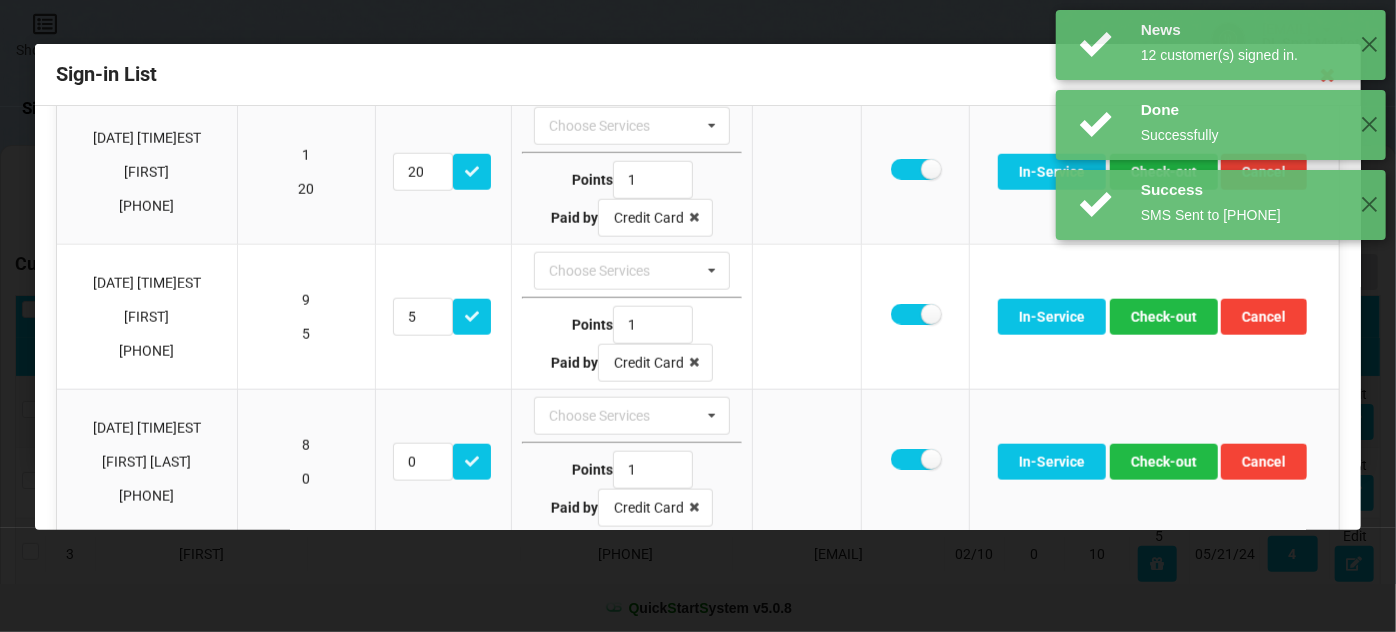 click on "News 13 customer(s) signed in. ✕" at bounding box center (1221, 285) 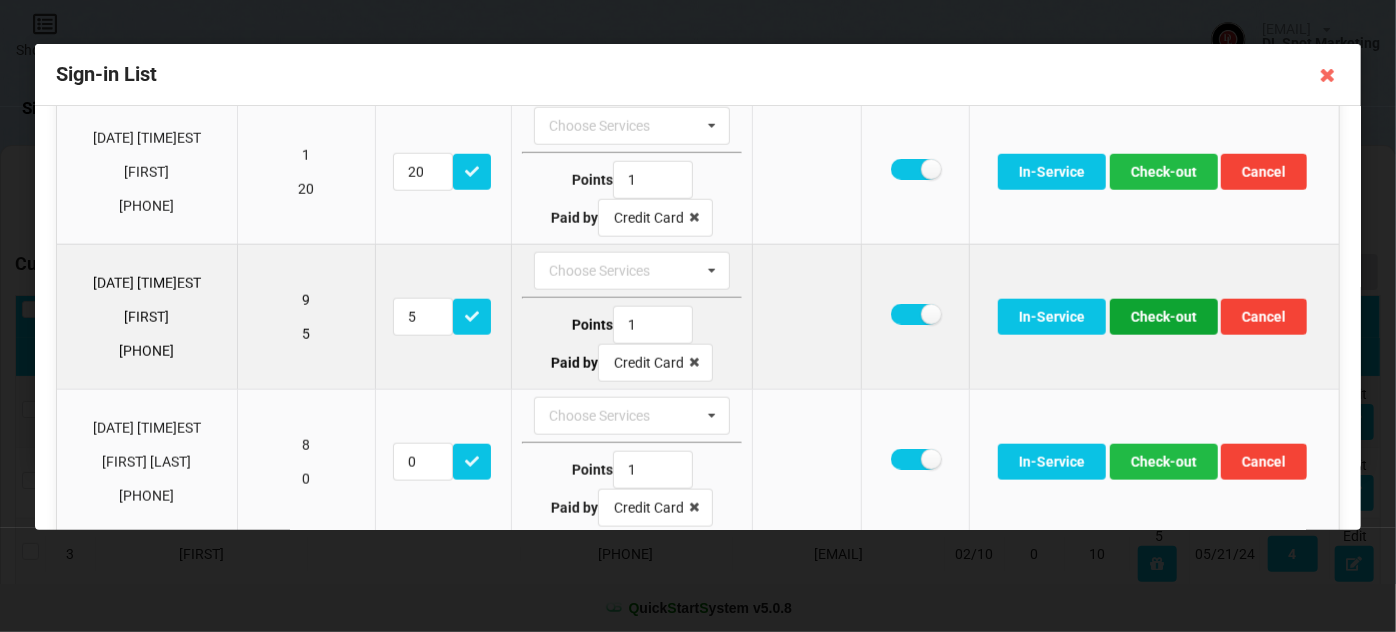 click on "Check-out" at bounding box center (1164, 317) 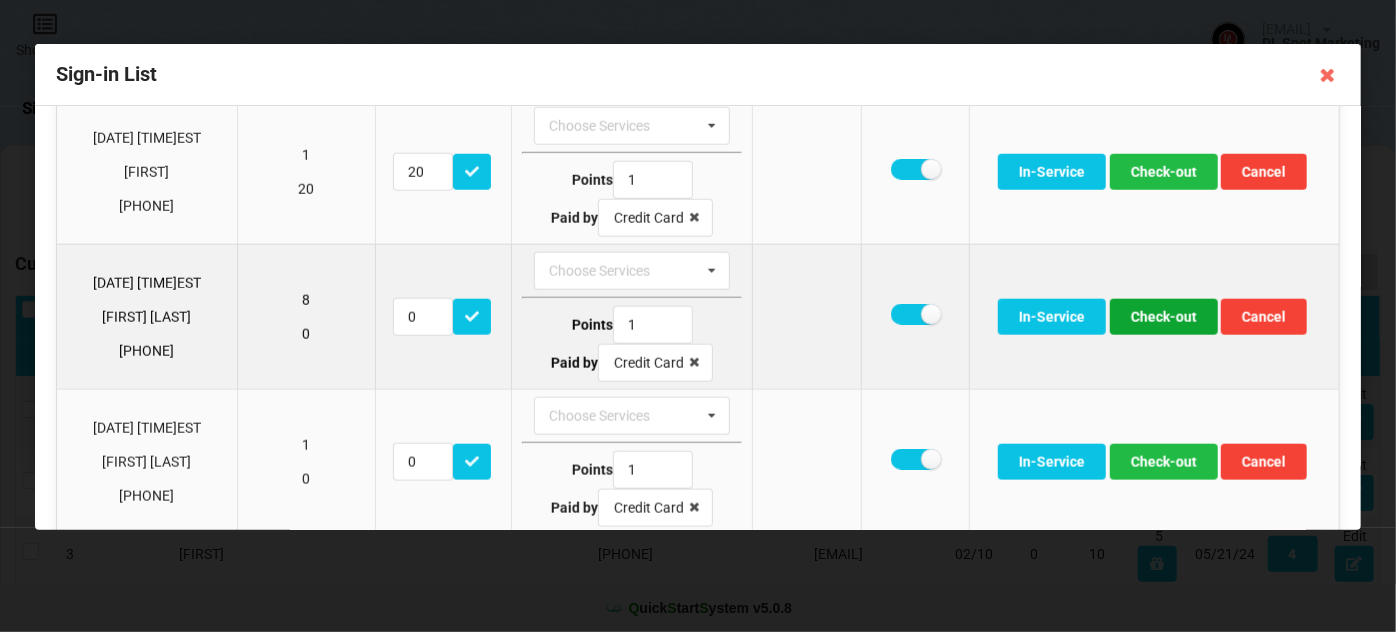 click on "Check-out" at bounding box center (1164, 317) 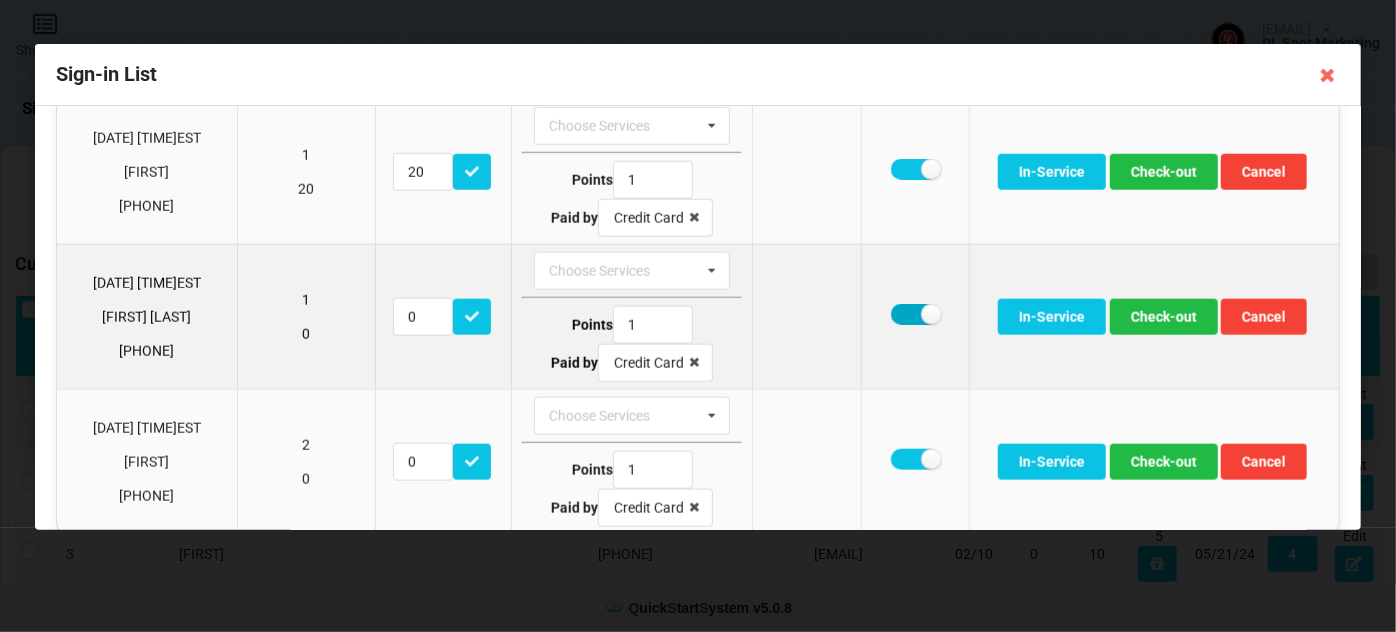 click at bounding box center [915, 314] 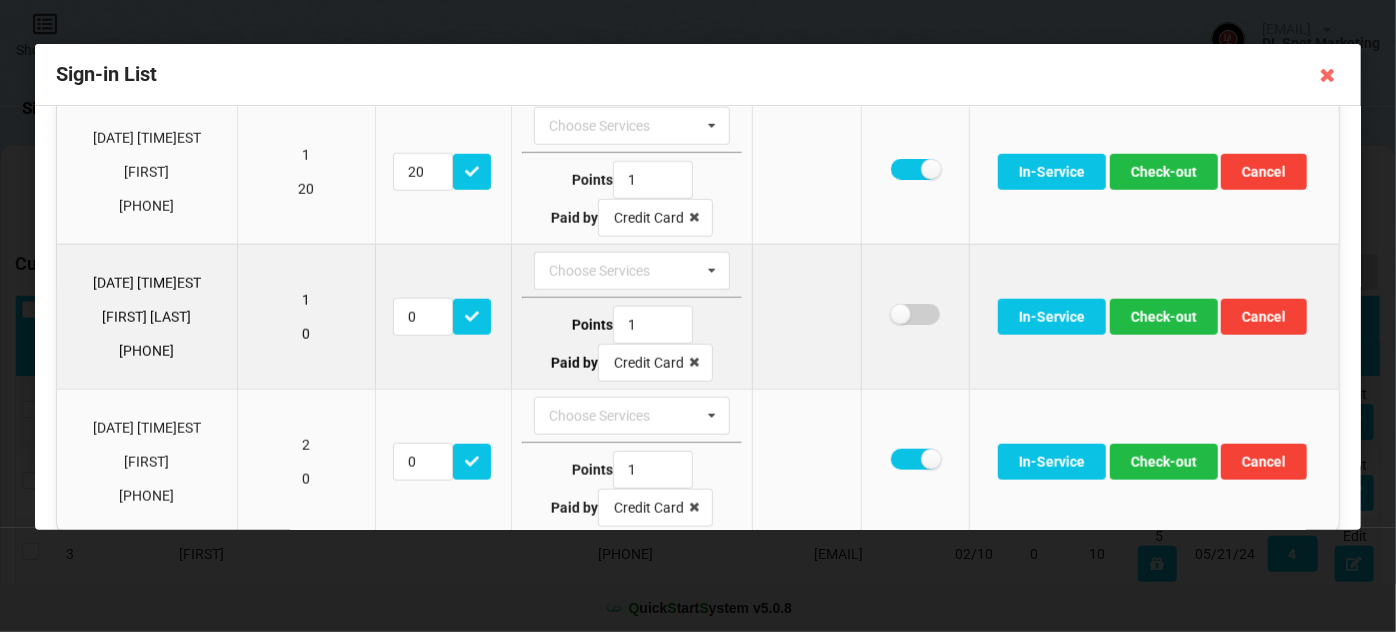 checkbox on "false" 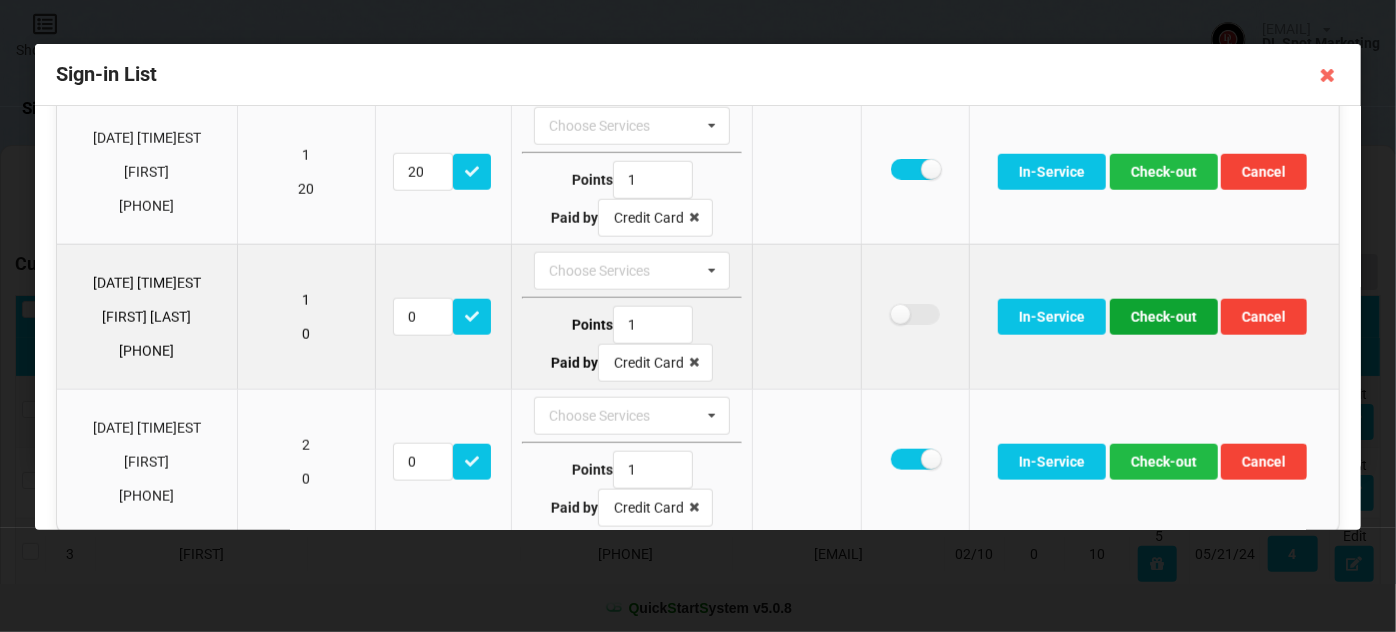 click on "Check-out" at bounding box center (1164, 317) 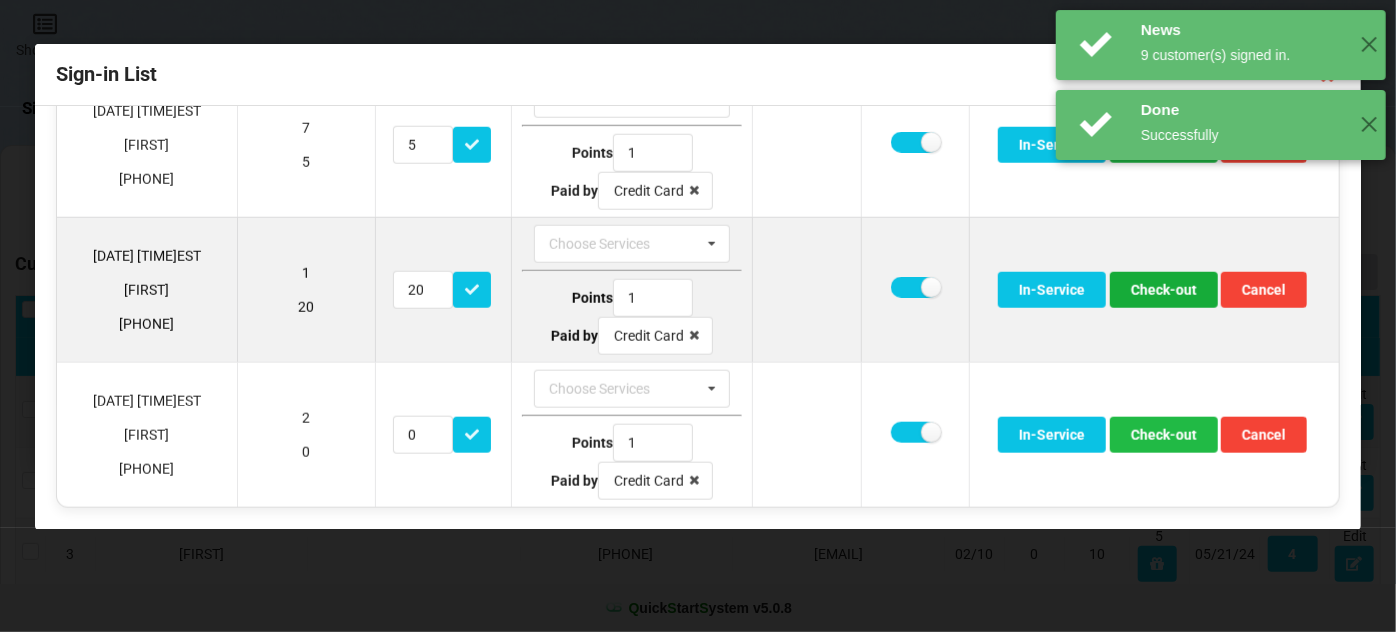 scroll, scrollTop: 959, scrollLeft: 0, axis: vertical 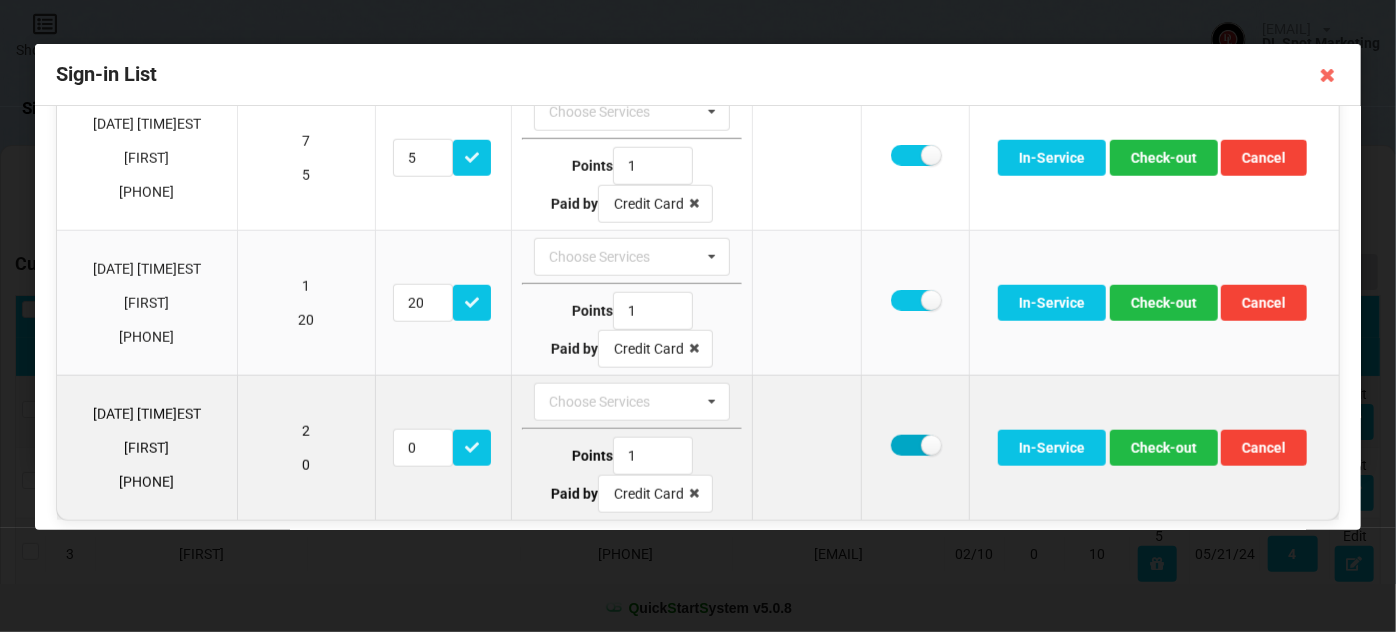 click at bounding box center [915, 445] 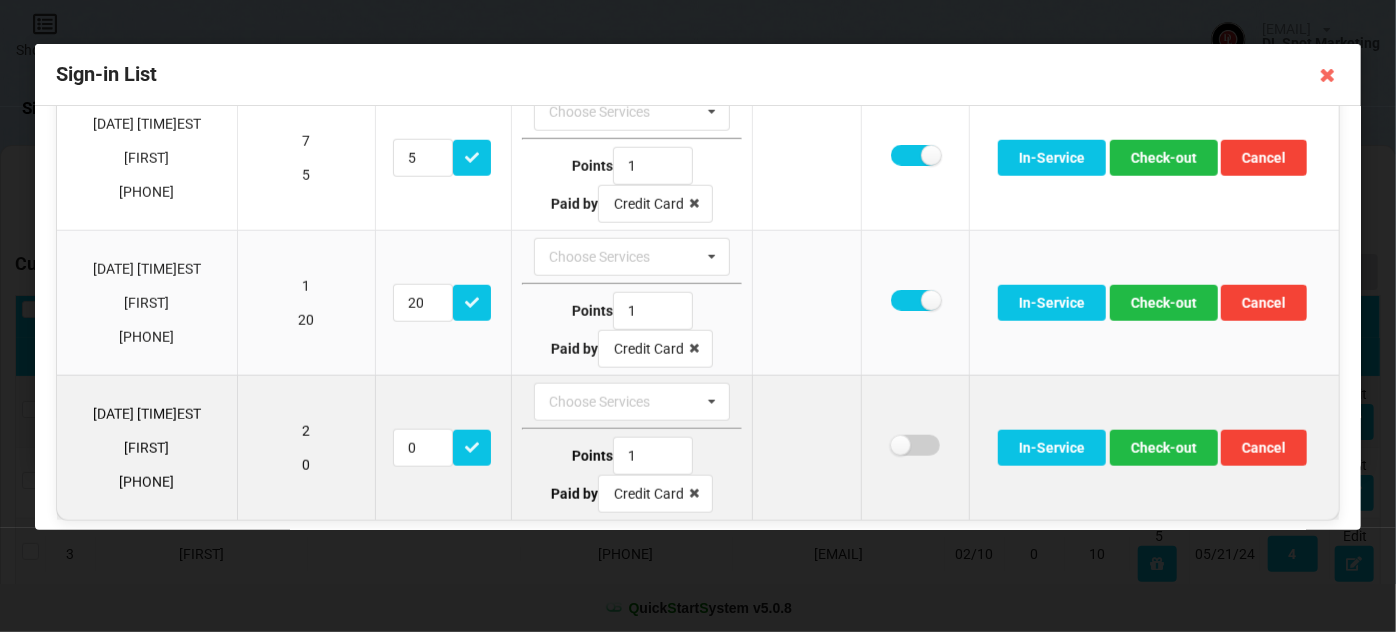 checkbox on "false" 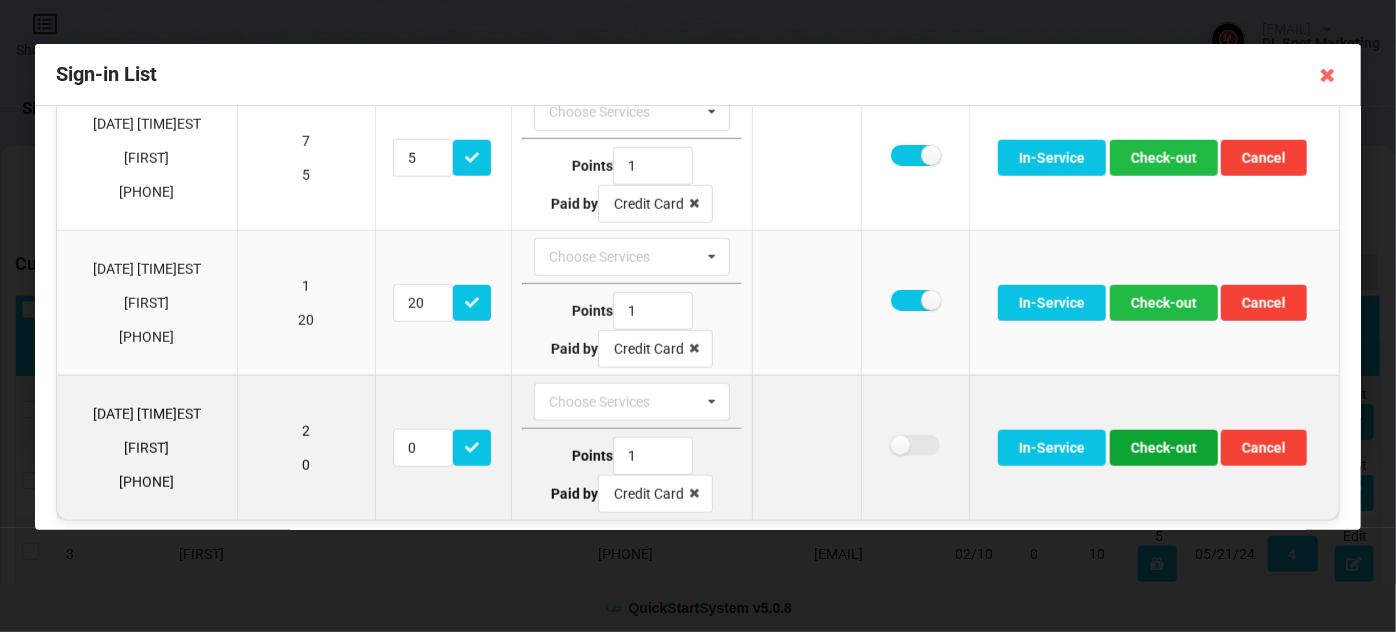 click on "Check-out" at bounding box center [1164, 448] 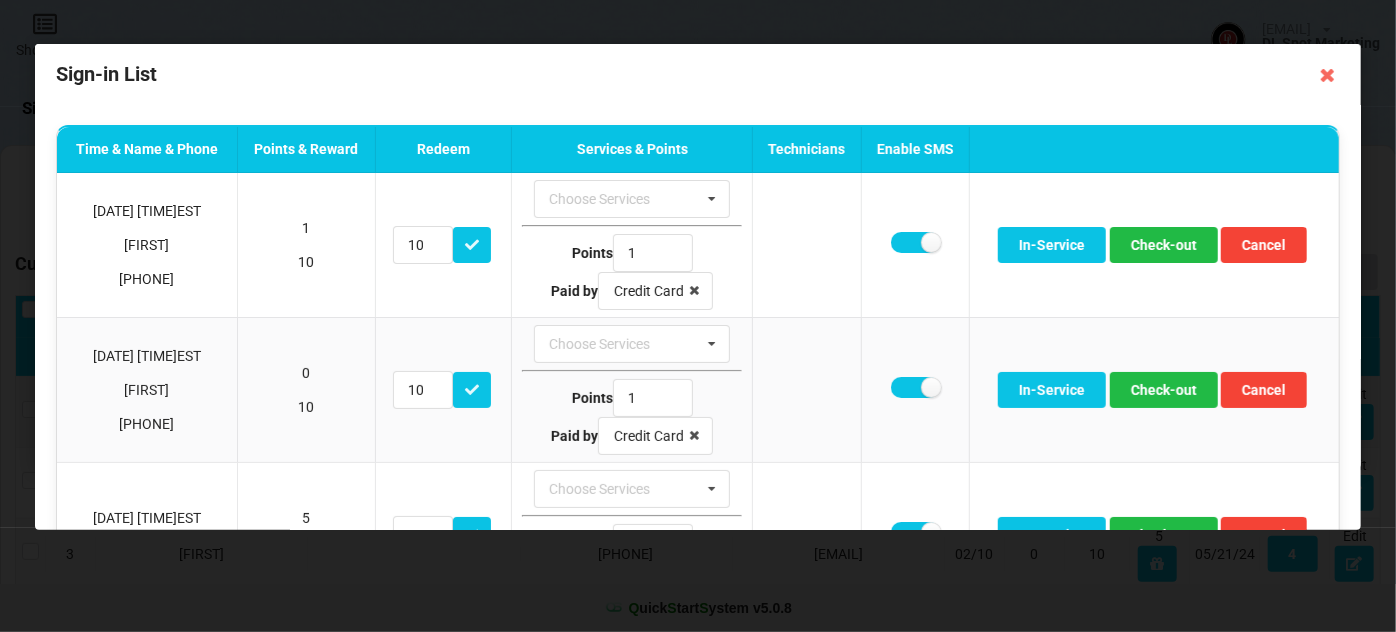 scroll, scrollTop: 0, scrollLeft: 0, axis: both 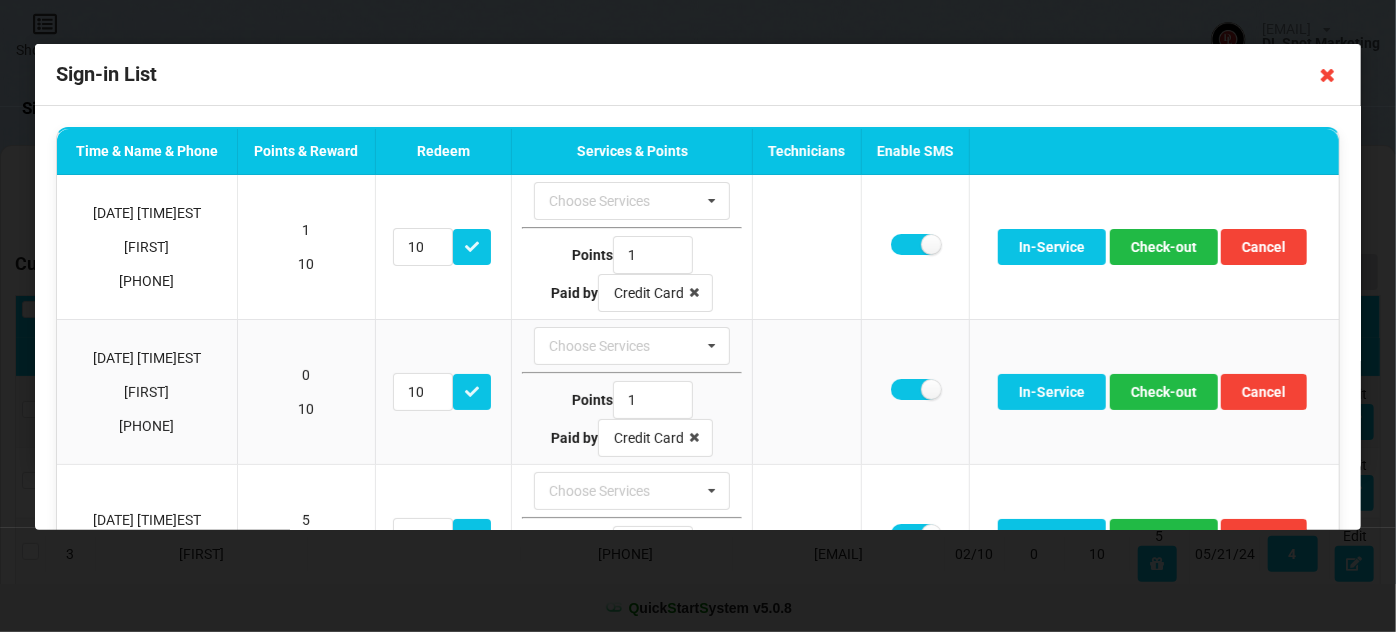 click at bounding box center [1328, 75] 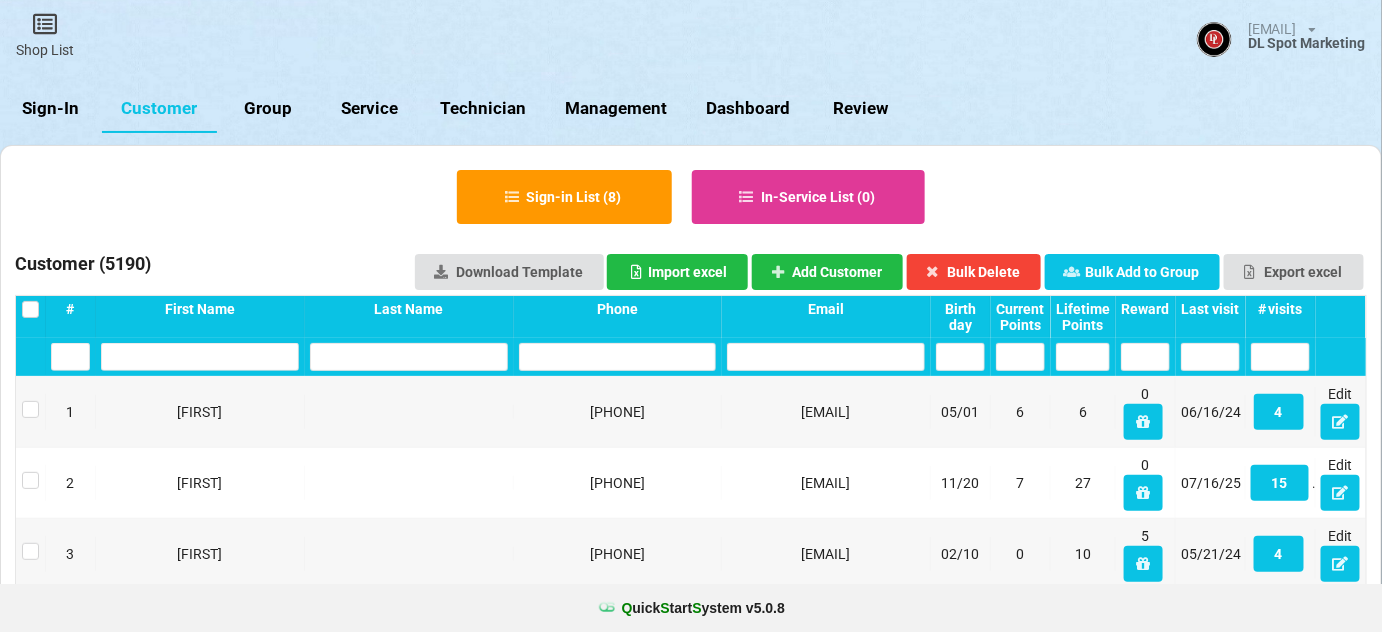 click on "Sign-In" at bounding box center (51, 109) 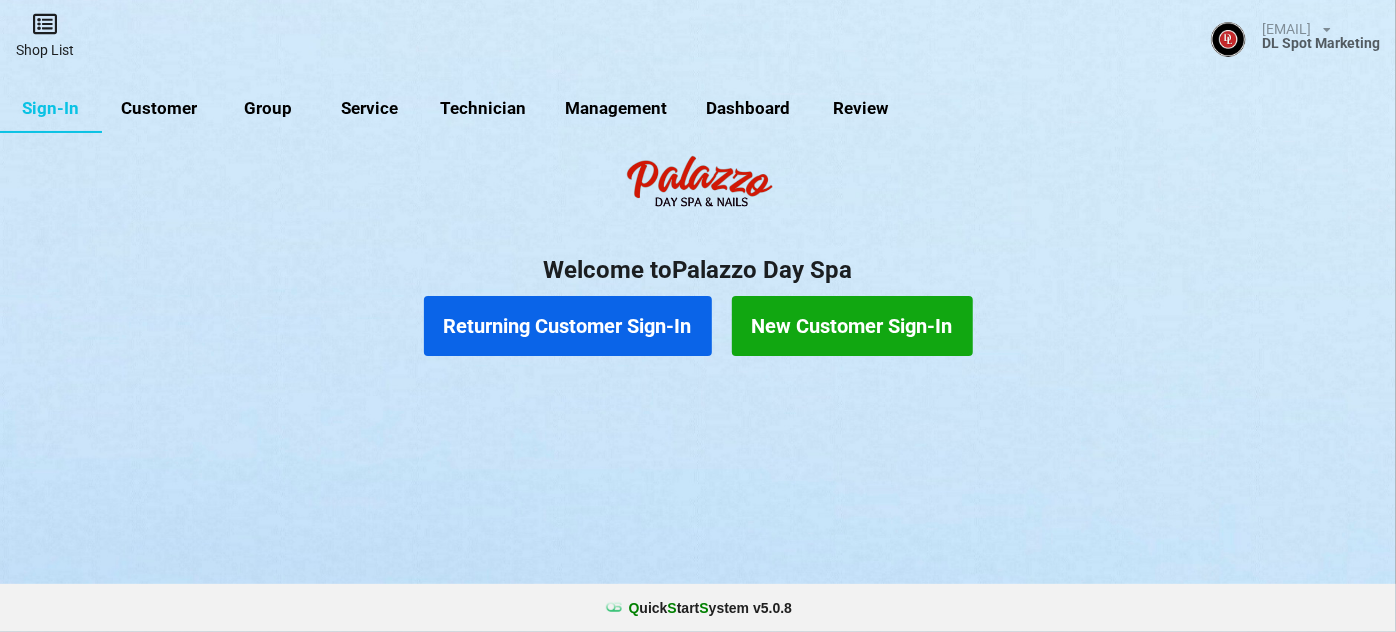 click on "Shop List" at bounding box center [45, 35] 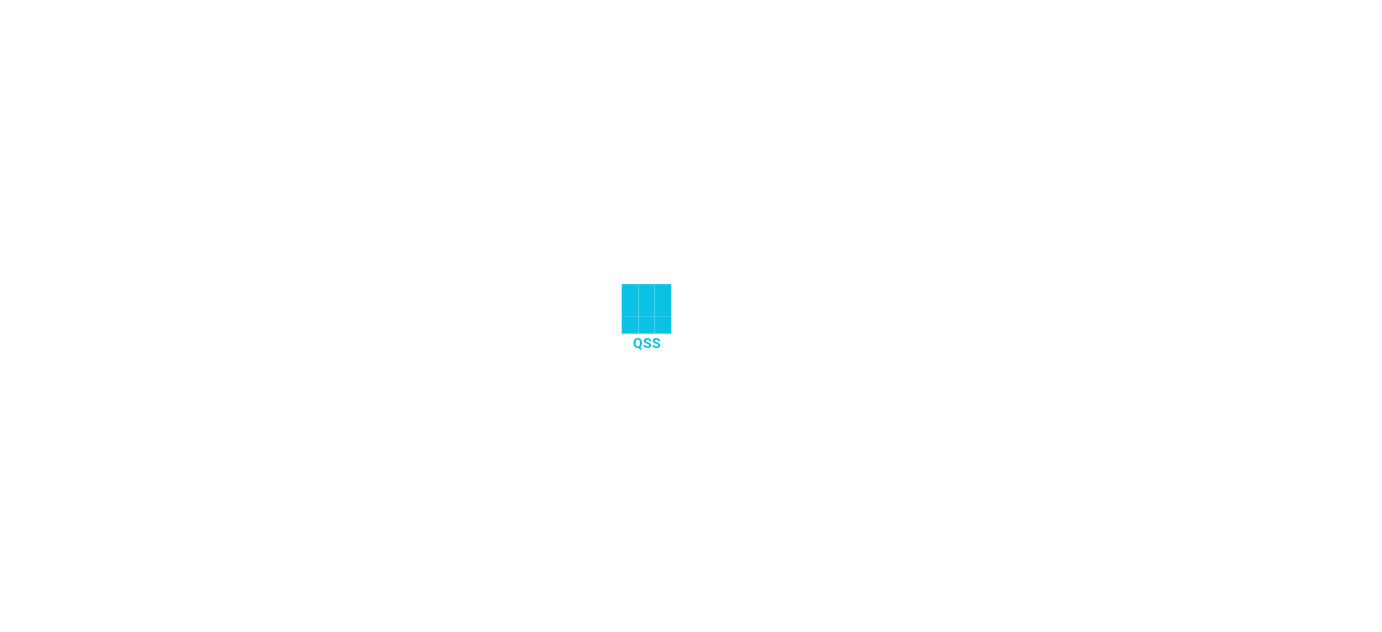 scroll, scrollTop: 0, scrollLeft: 0, axis: both 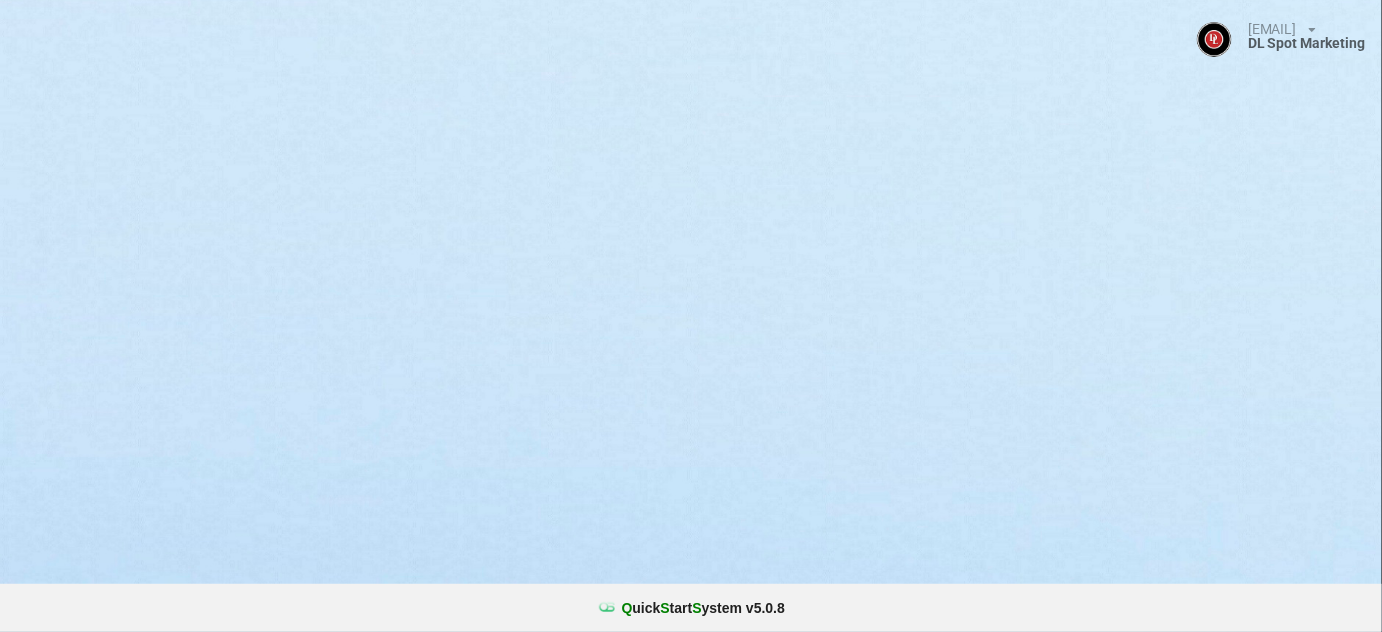 select on "25" 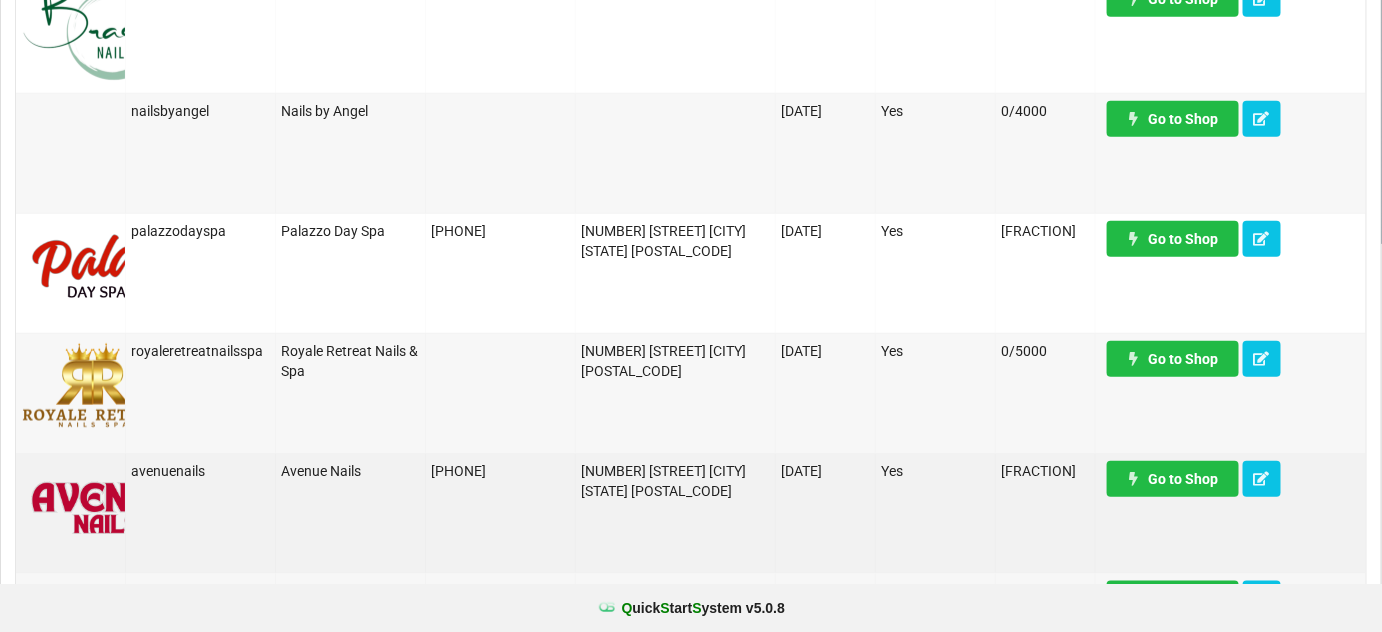 scroll, scrollTop: 485, scrollLeft: 0, axis: vertical 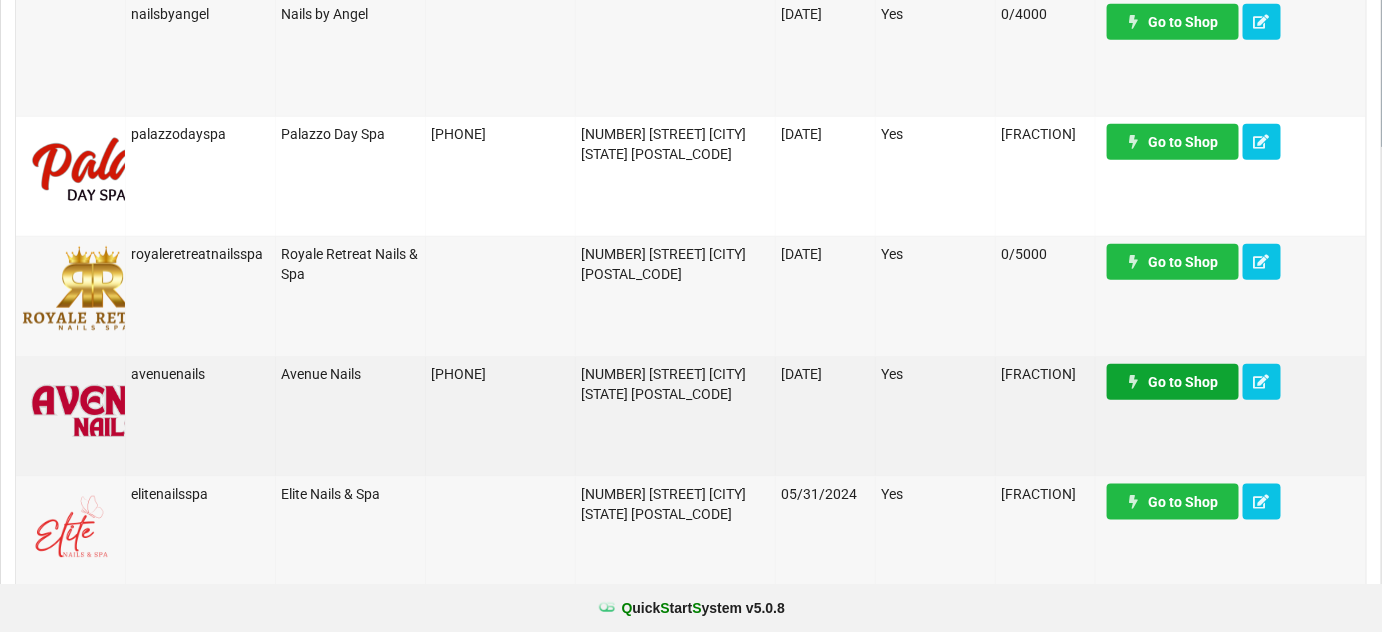 click on "Go to Shop" at bounding box center (1173, 382) 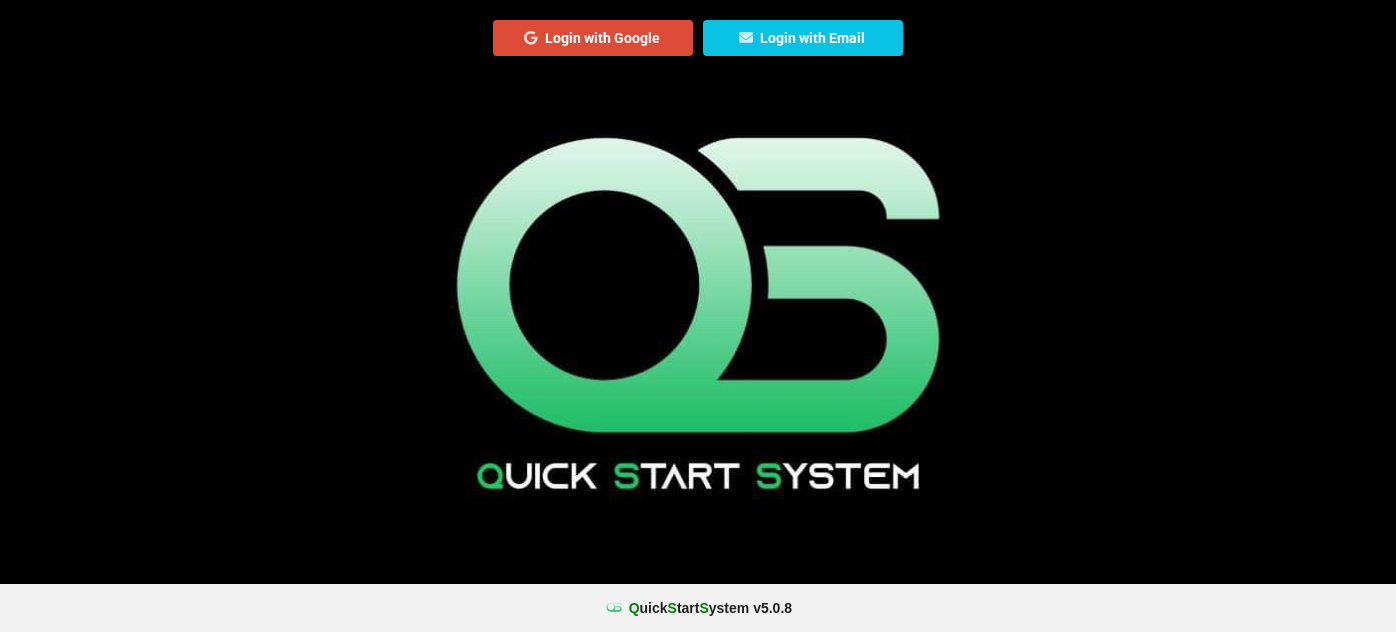 scroll, scrollTop: 0, scrollLeft: 0, axis: both 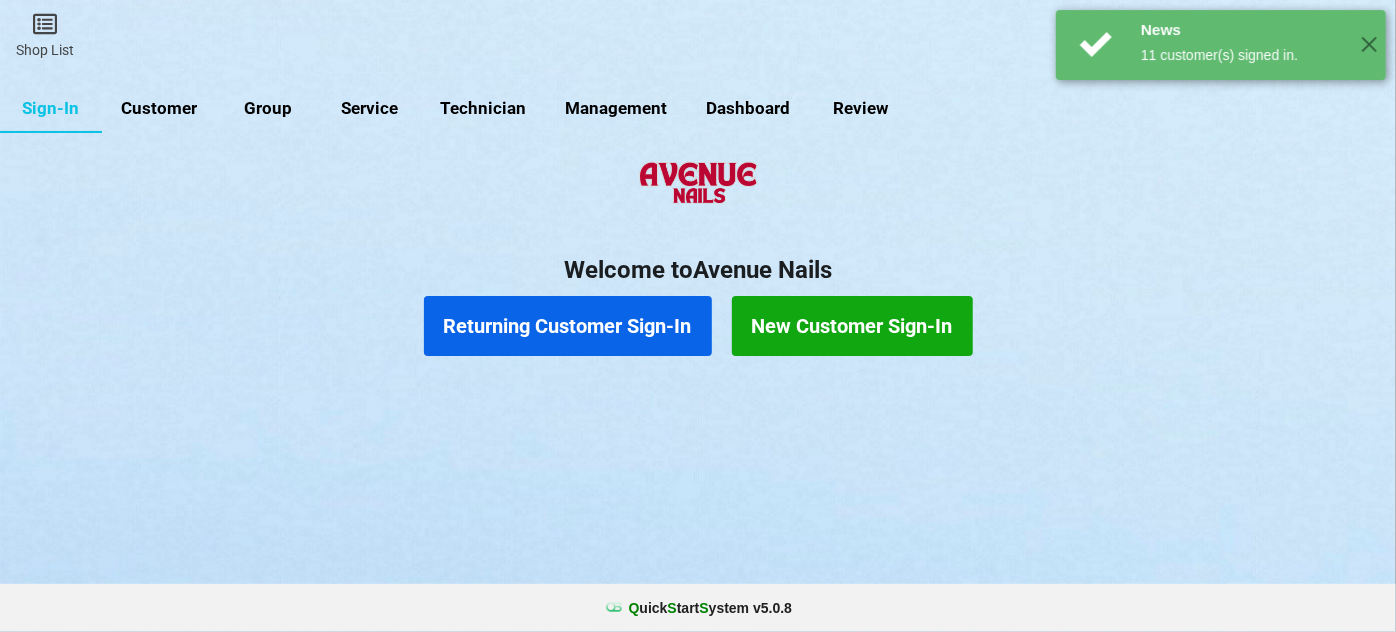 click on "Customer" at bounding box center [159, 109] 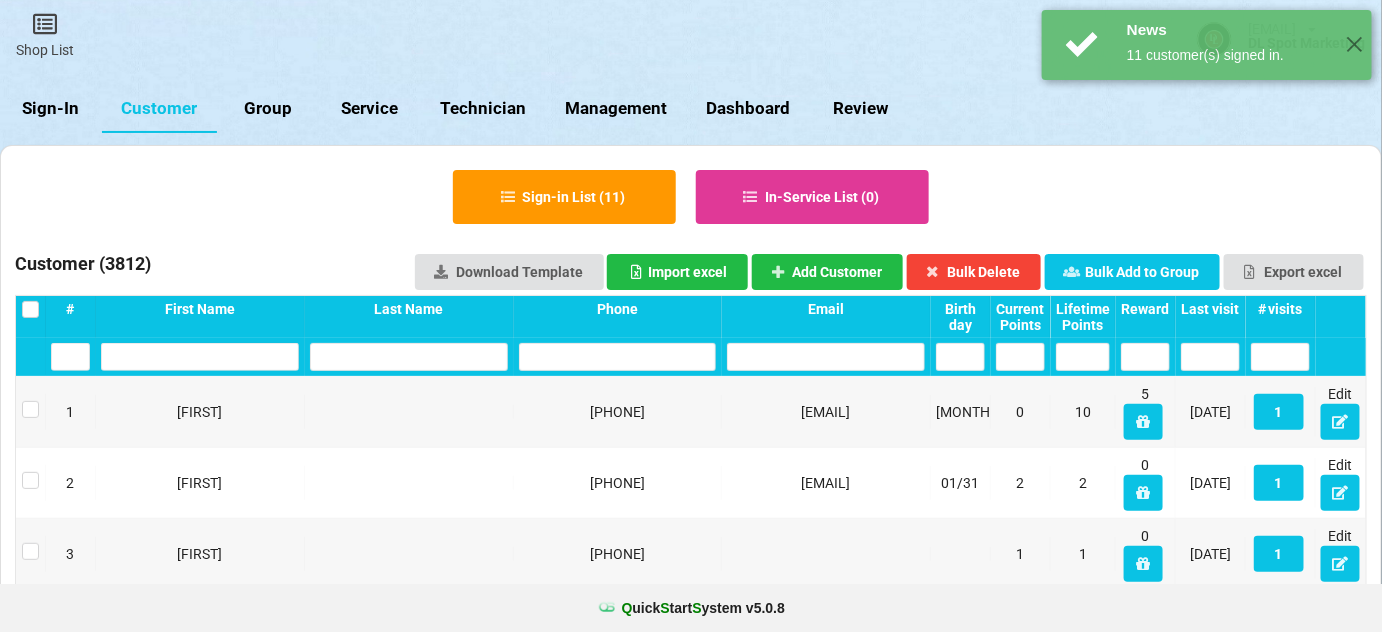 click on "Last visit" at bounding box center [1210, 309] 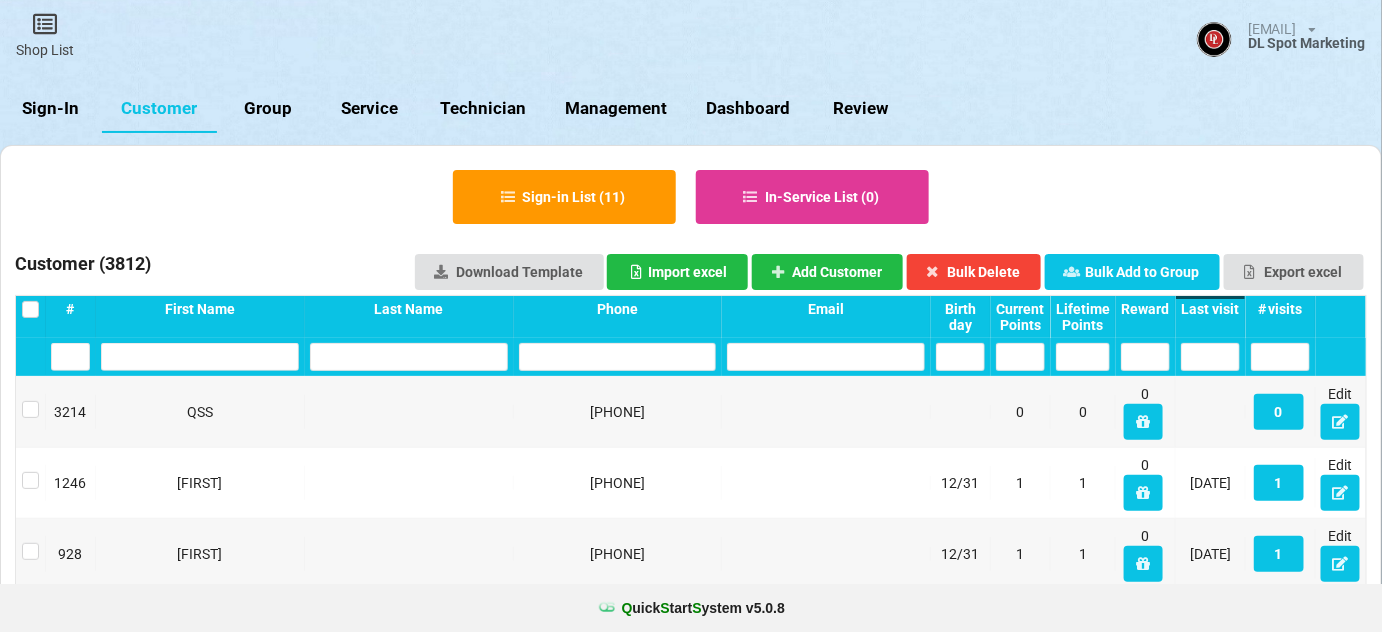 click on "Last visit" at bounding box center [1210, 309] 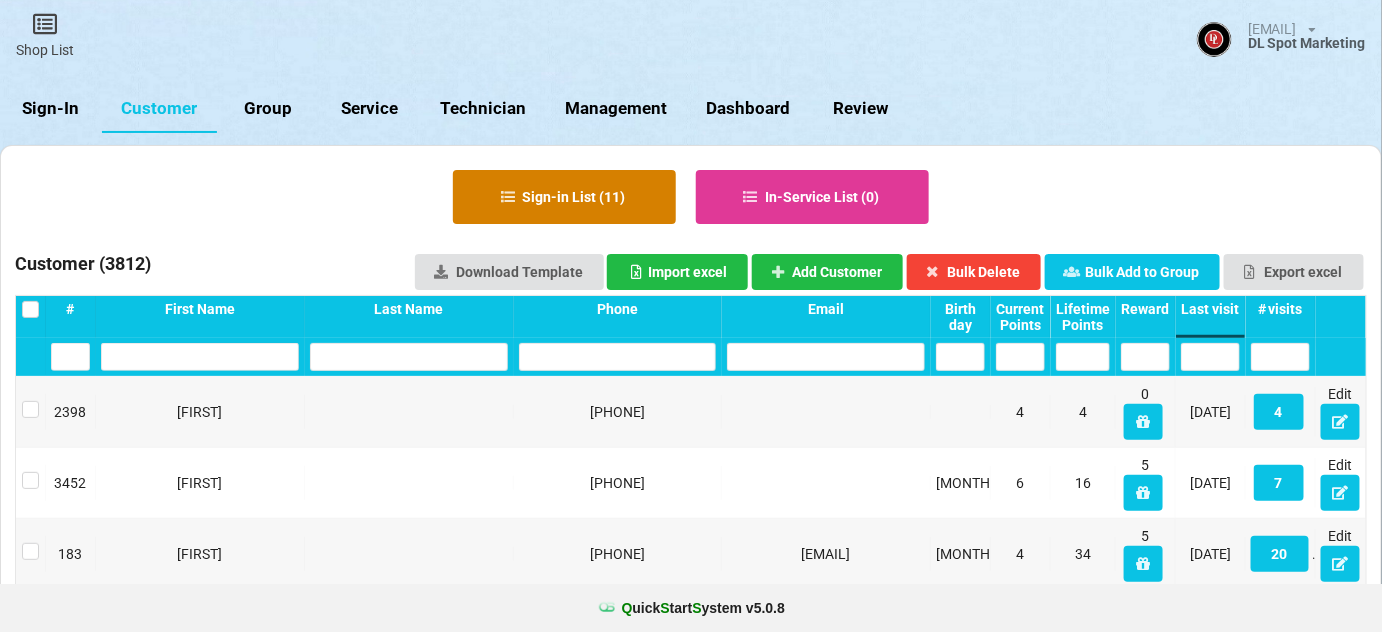 click on "Sign-in List ( [NUMBER] )" at bounding box center (564, 197) 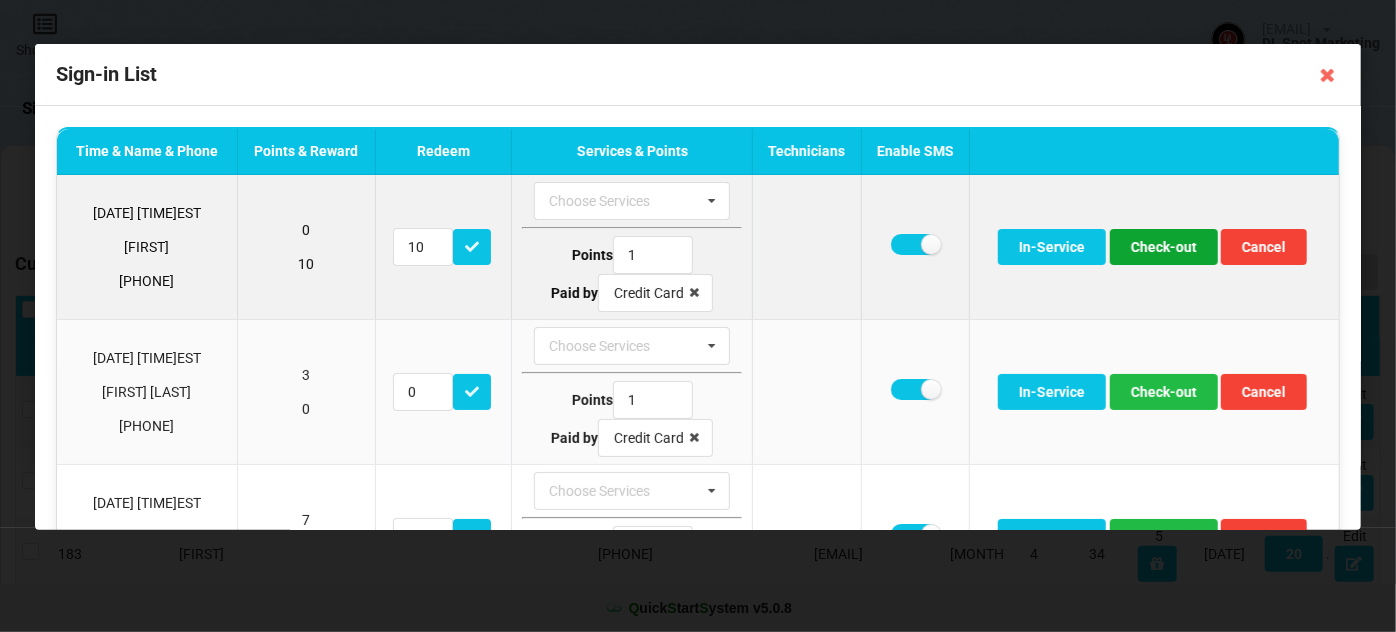 click on "Check-out" at bounding box center (1164, 247) 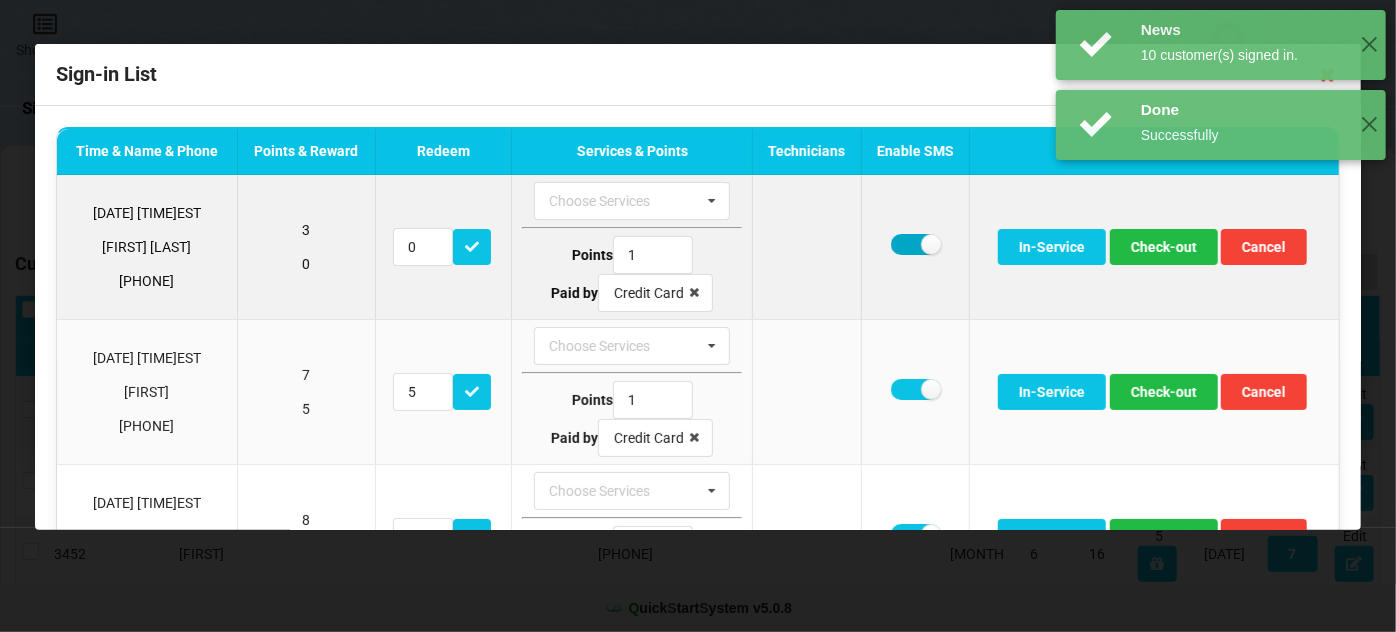 click at bounding box center [915, 244] 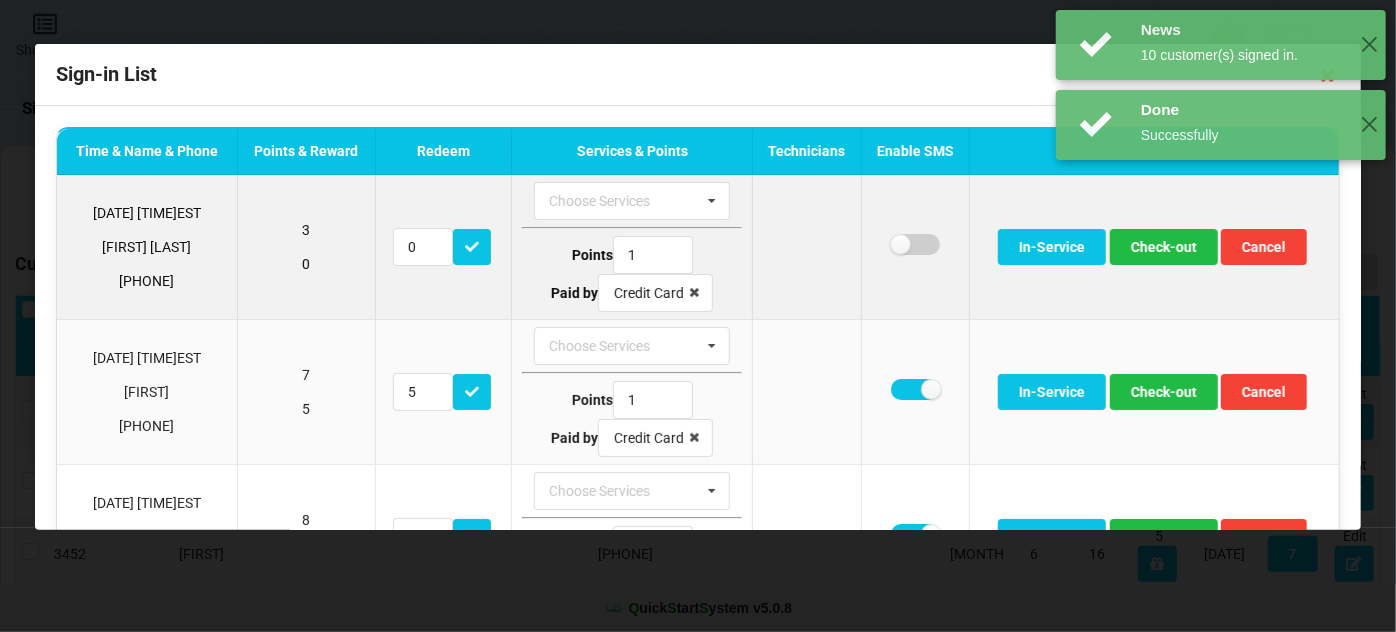 checkbox on "false" 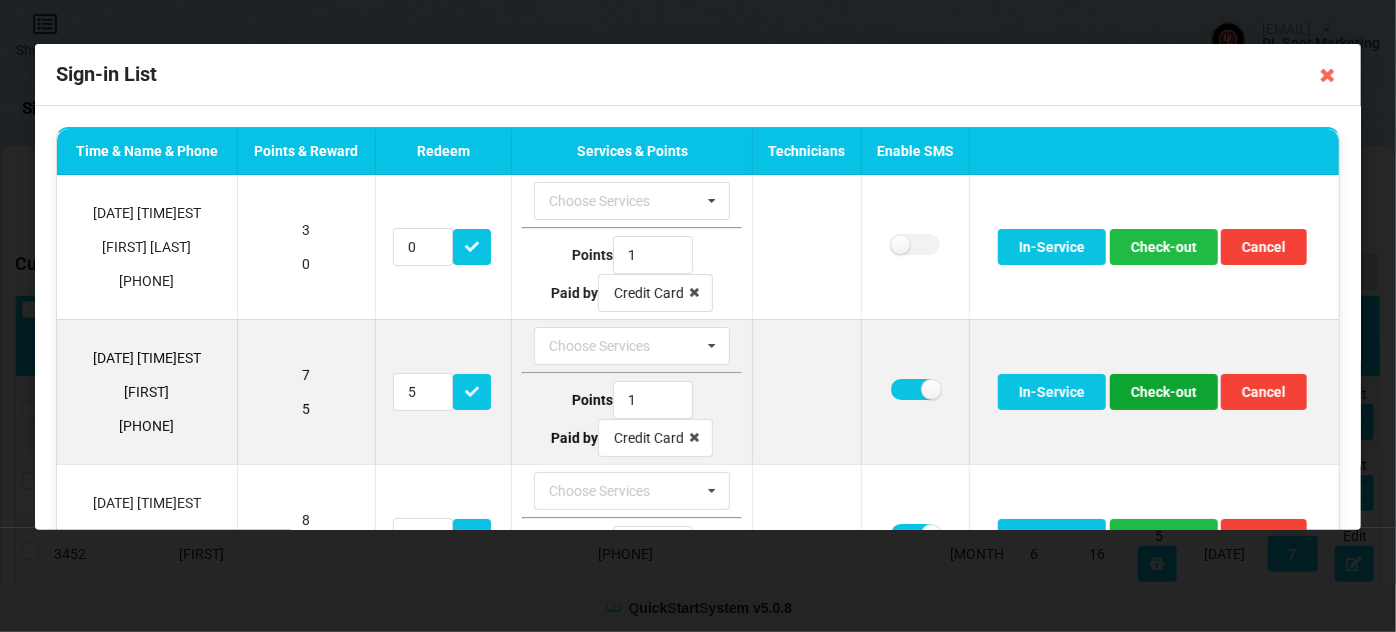 click on "Check-out" at bounding box center (1164, 392) 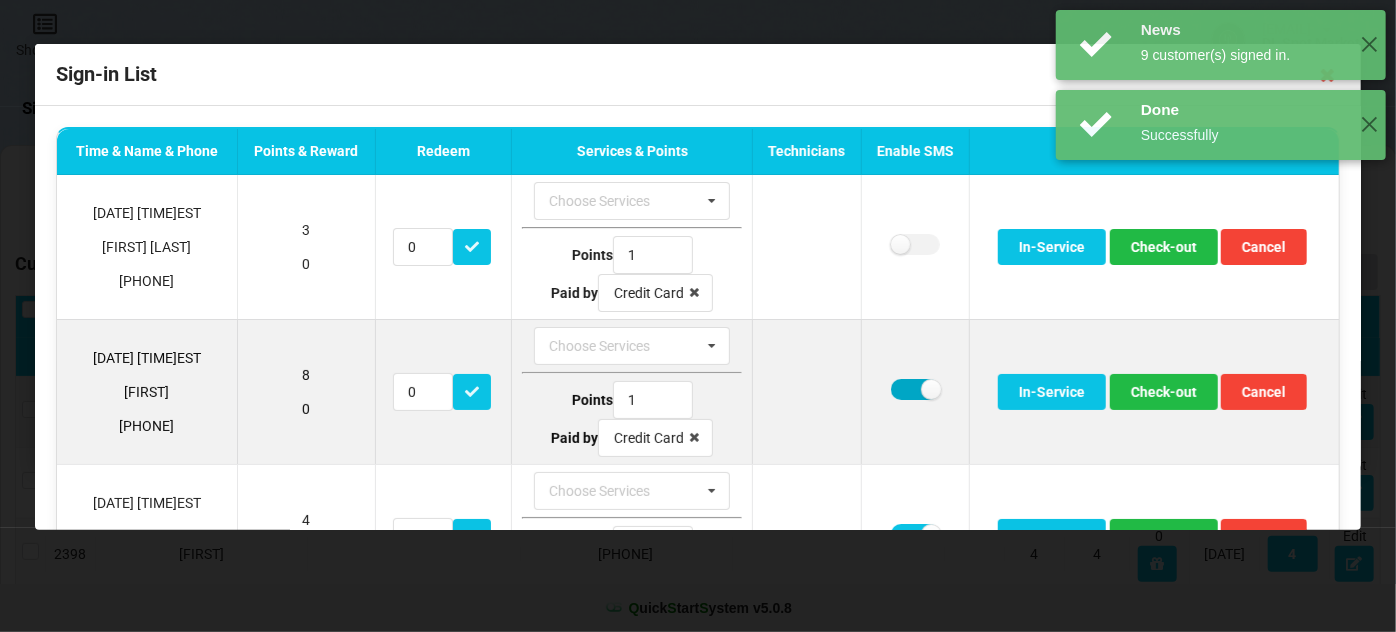 drag, startPoint x: 893, startPoint y: 386, endPoint x: 933, endPoint y: 390, distance: 40.1995 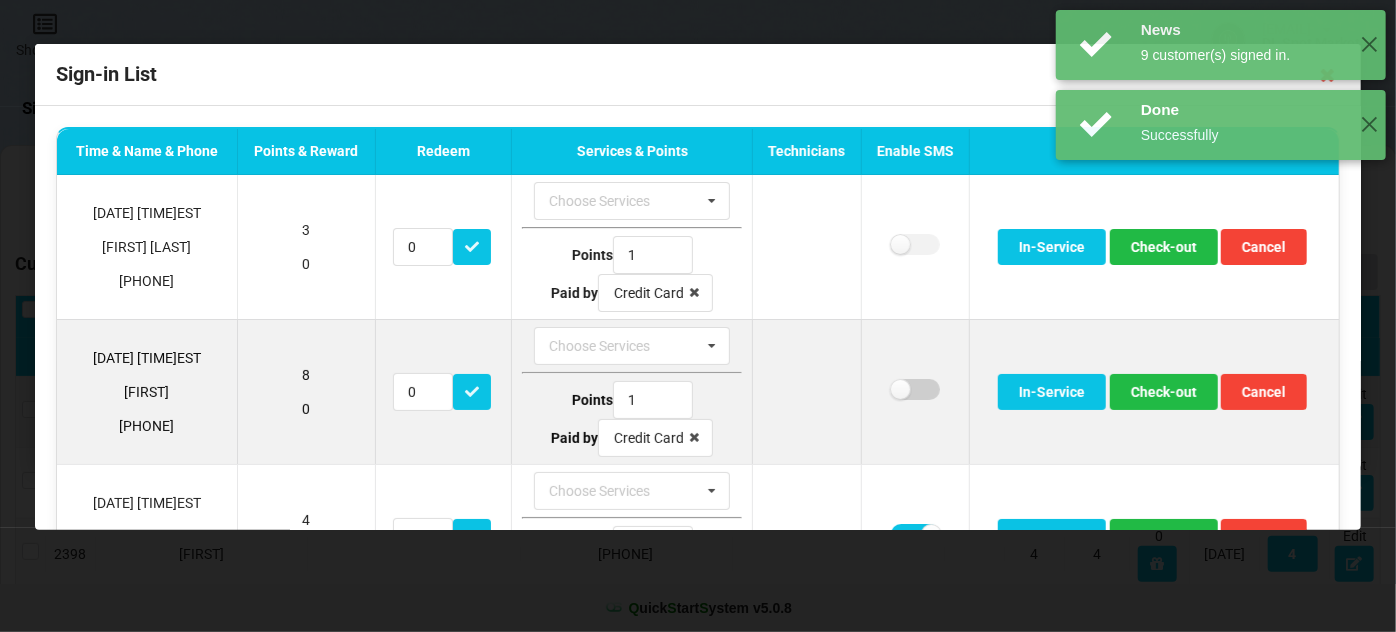 checkbox on "false" 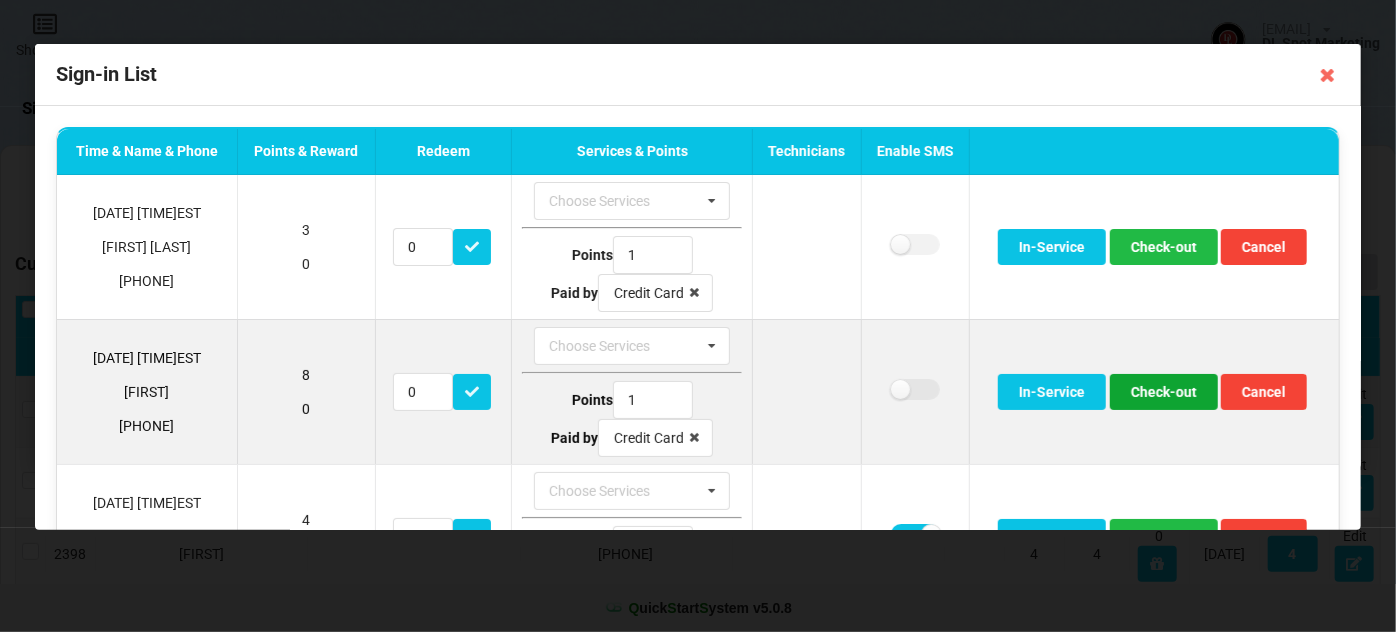 click on "Check-out" at bounding box center (1164, 392) 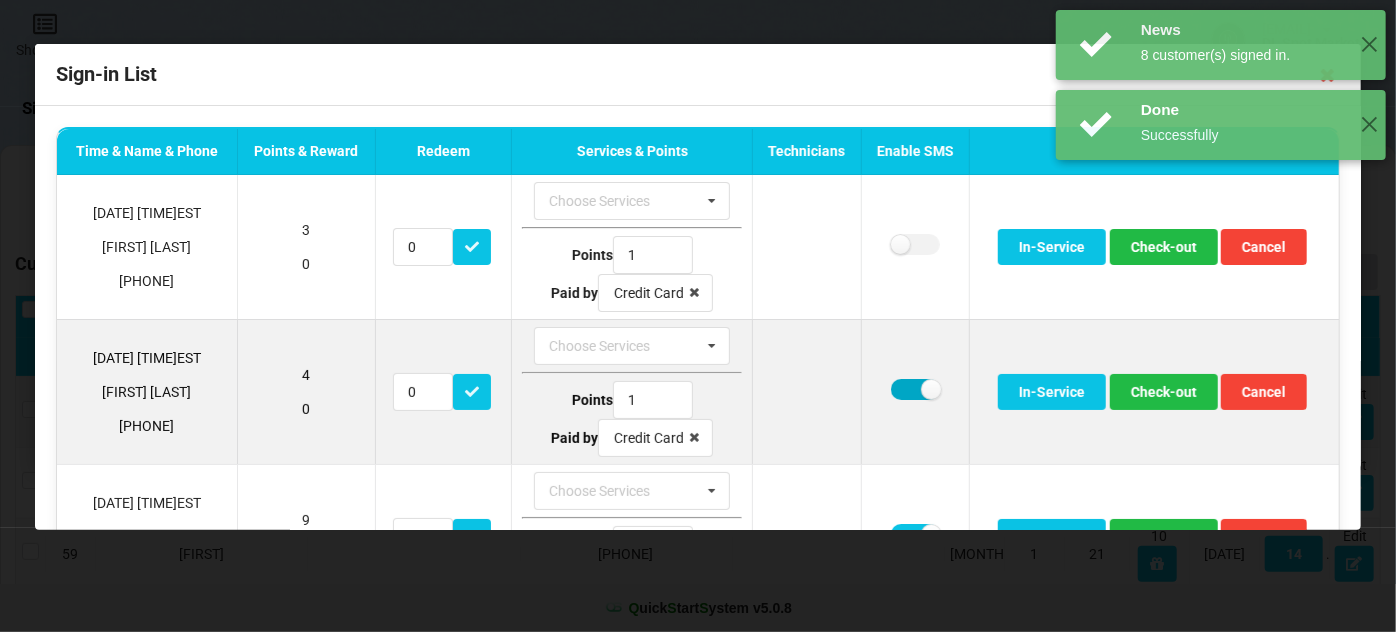 click at bounding box center (915, 389) 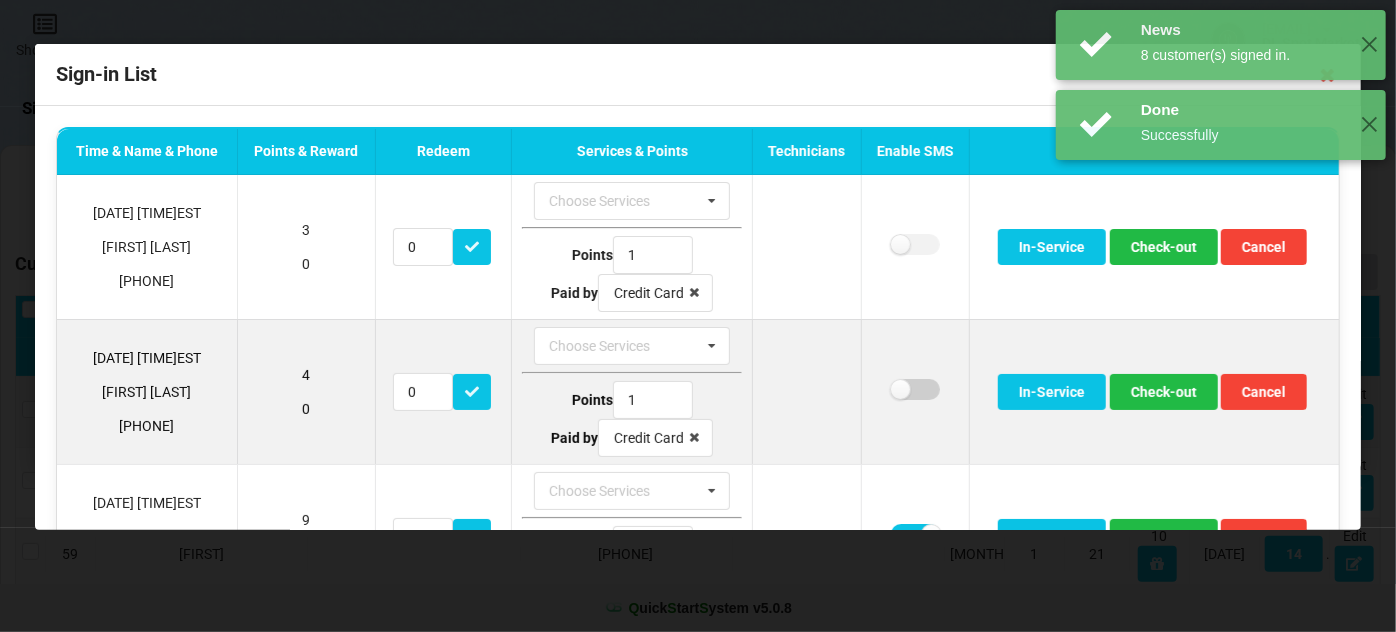 checkbox on "false" 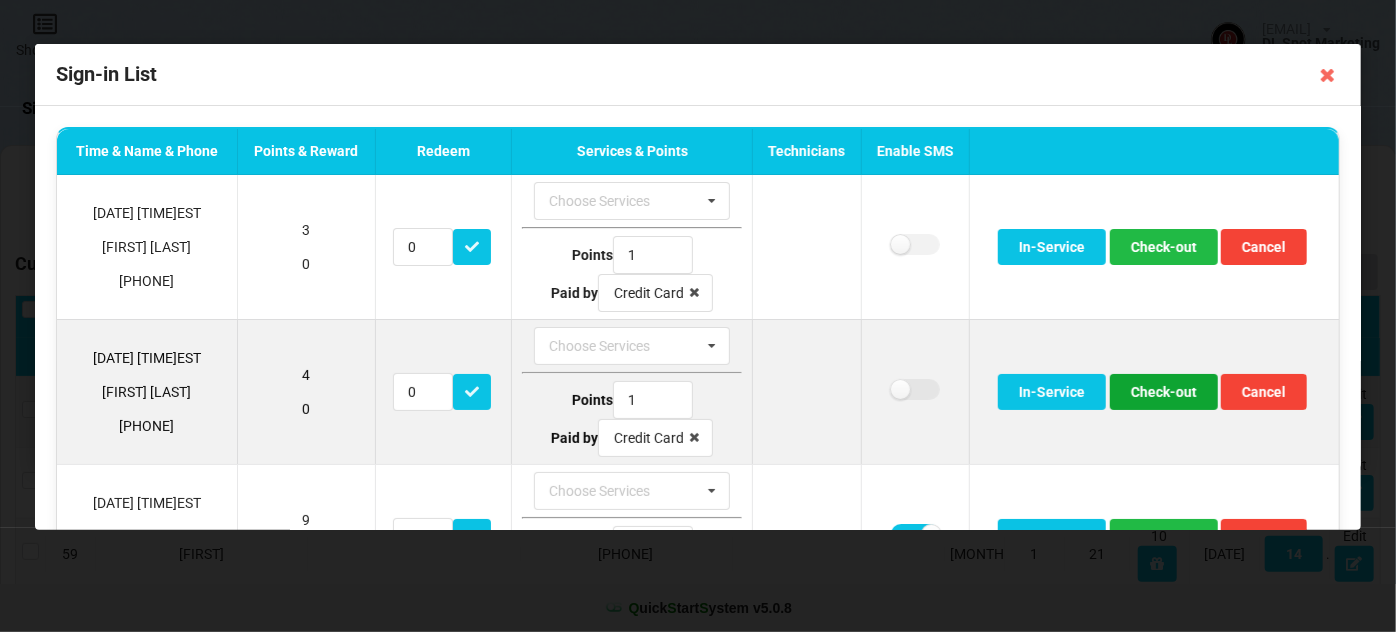 click on "Check-out" at bounding box center [1164, 392] 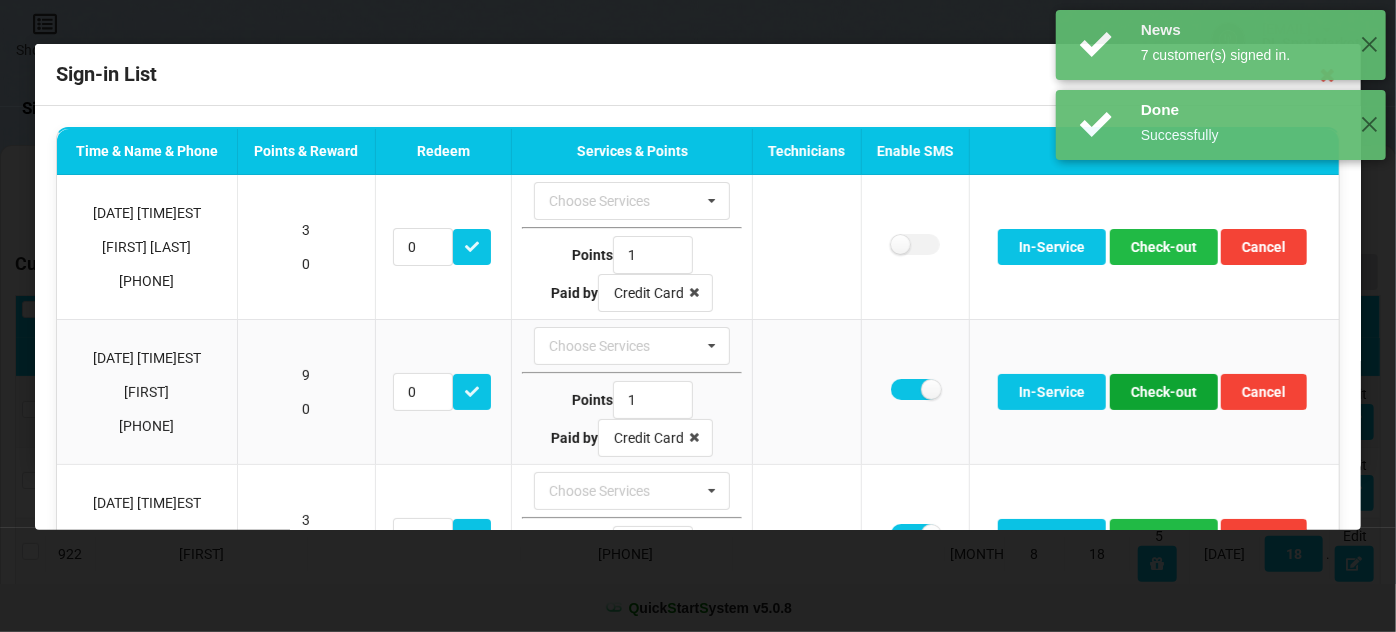 click on "Check-out" at bounding box center [1164, 392] 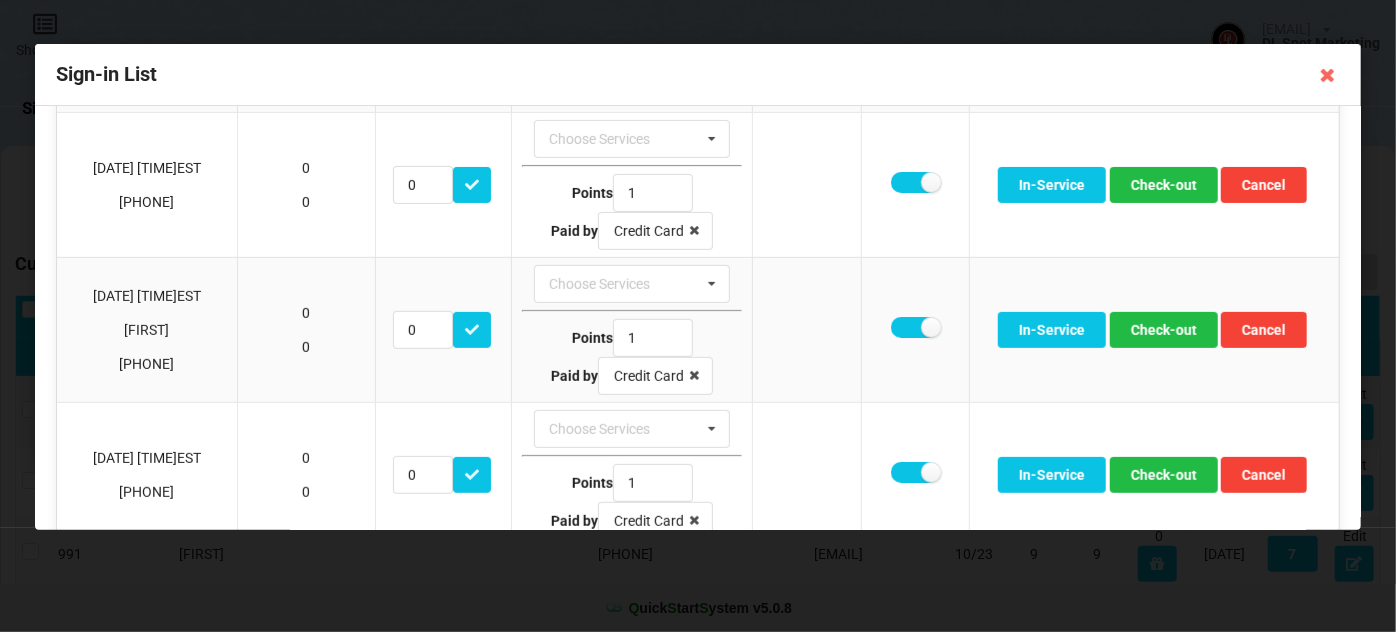scroll, scrollTop: 363, scrollLeft: 0, axis: vertical 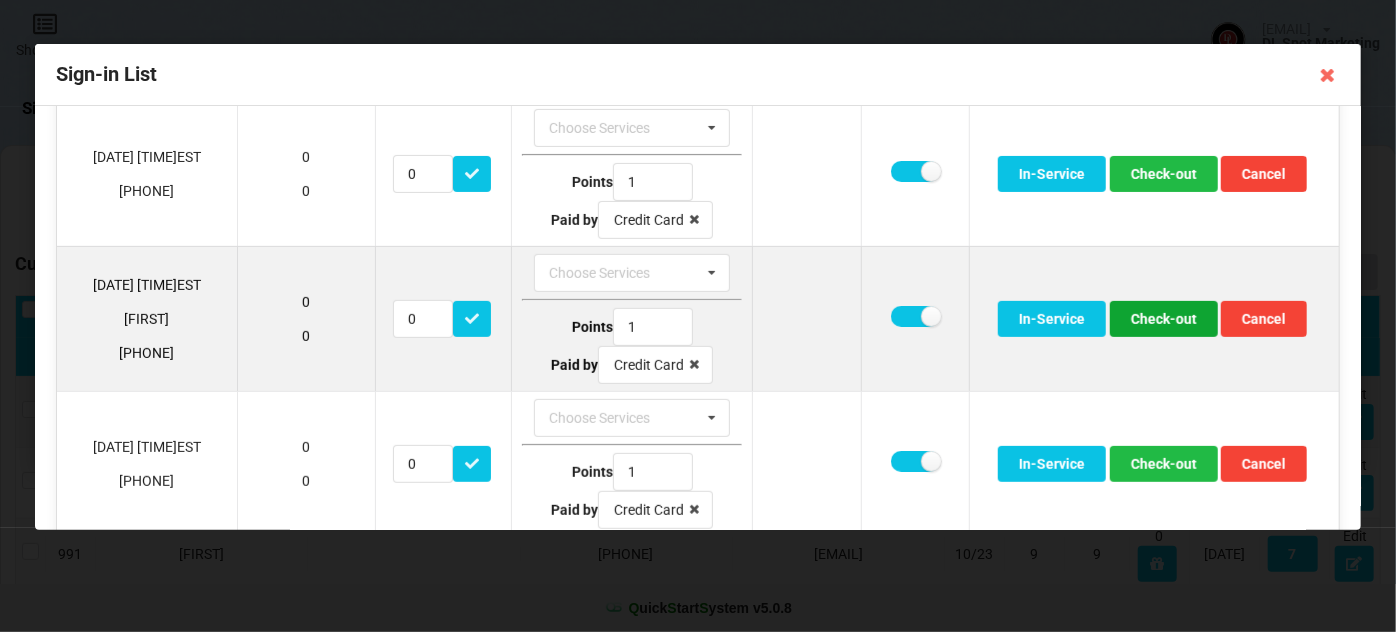 click on "Check-out" at bounding box center (1164, 319) 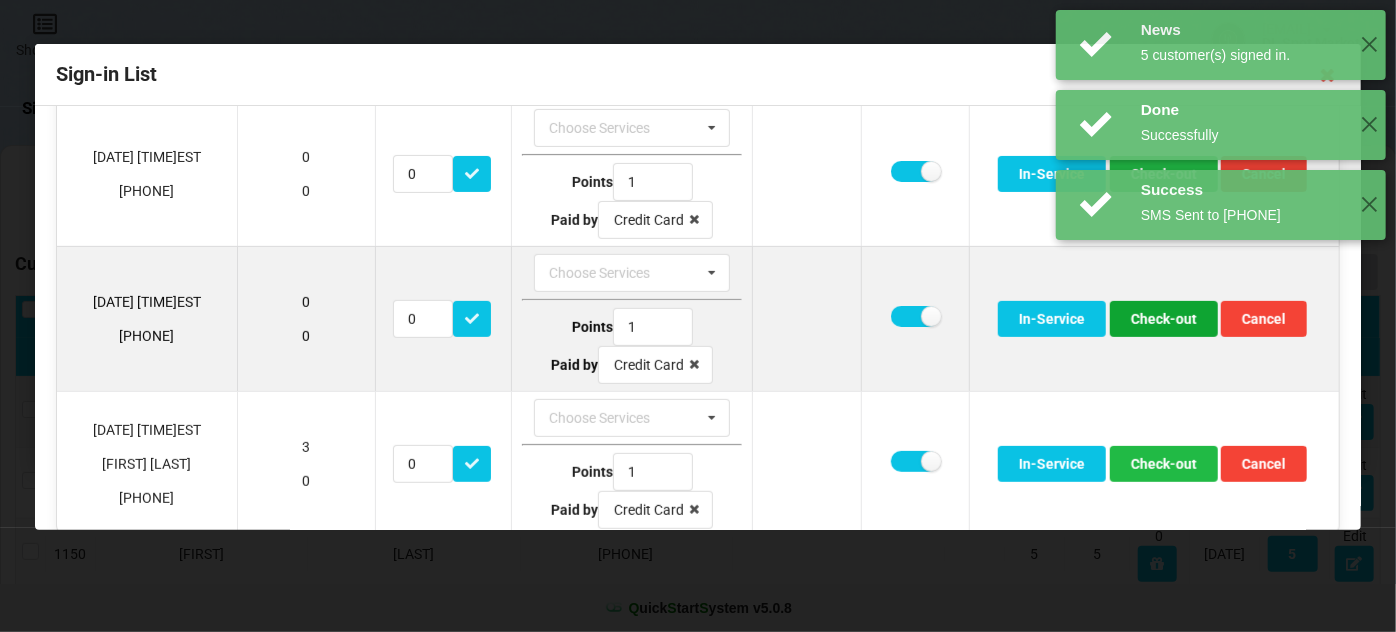 click on "Check-out" at bounding box center (1164, 319) 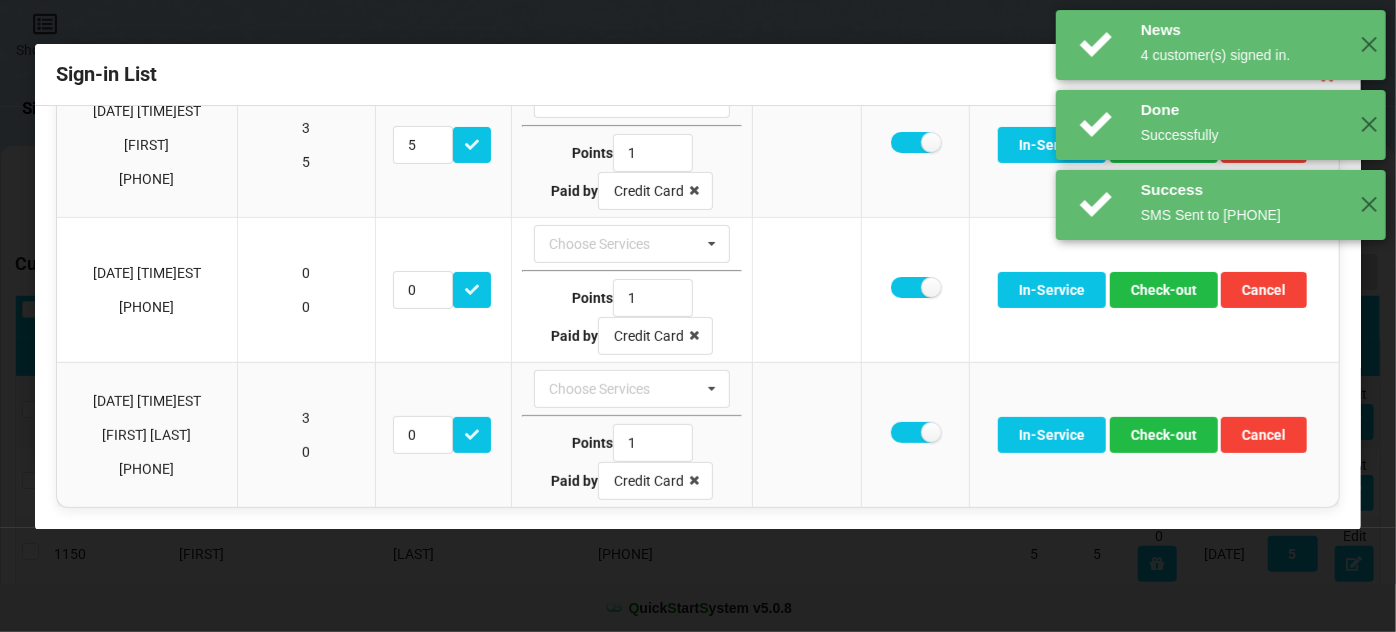 scroll, scrollTop: 240, scrollLeft: 0, axis: vertical 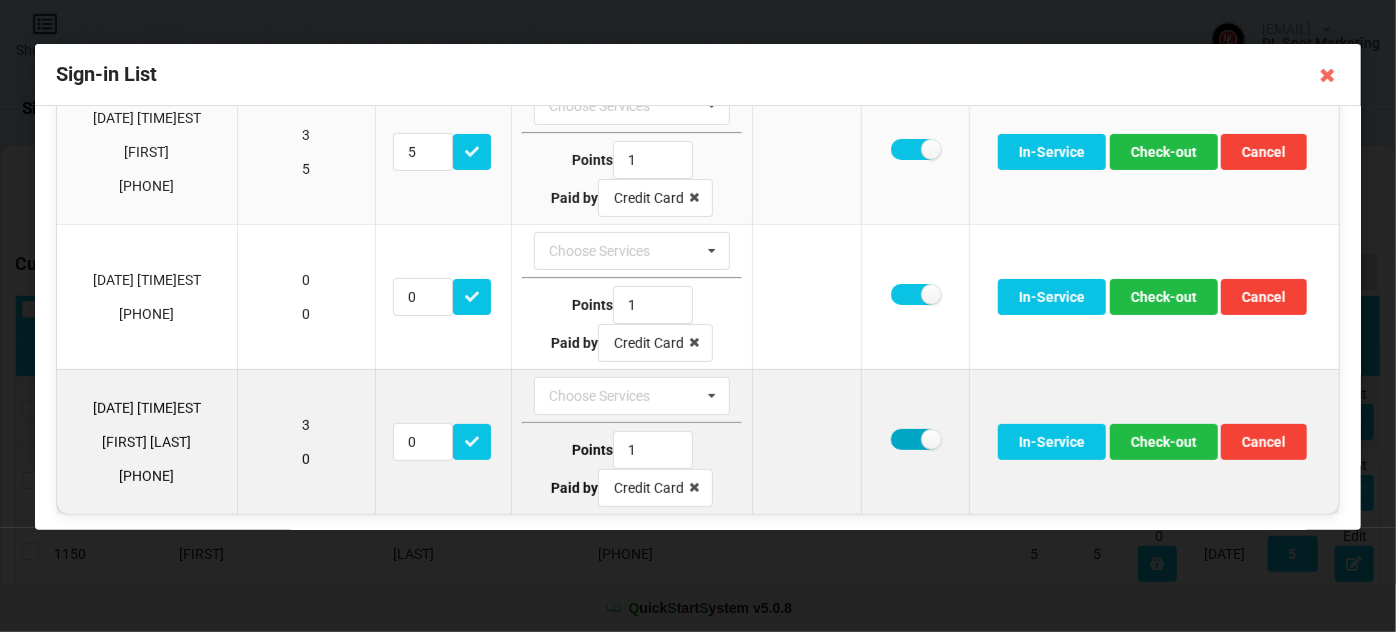 click at bounding box center [915, 439] 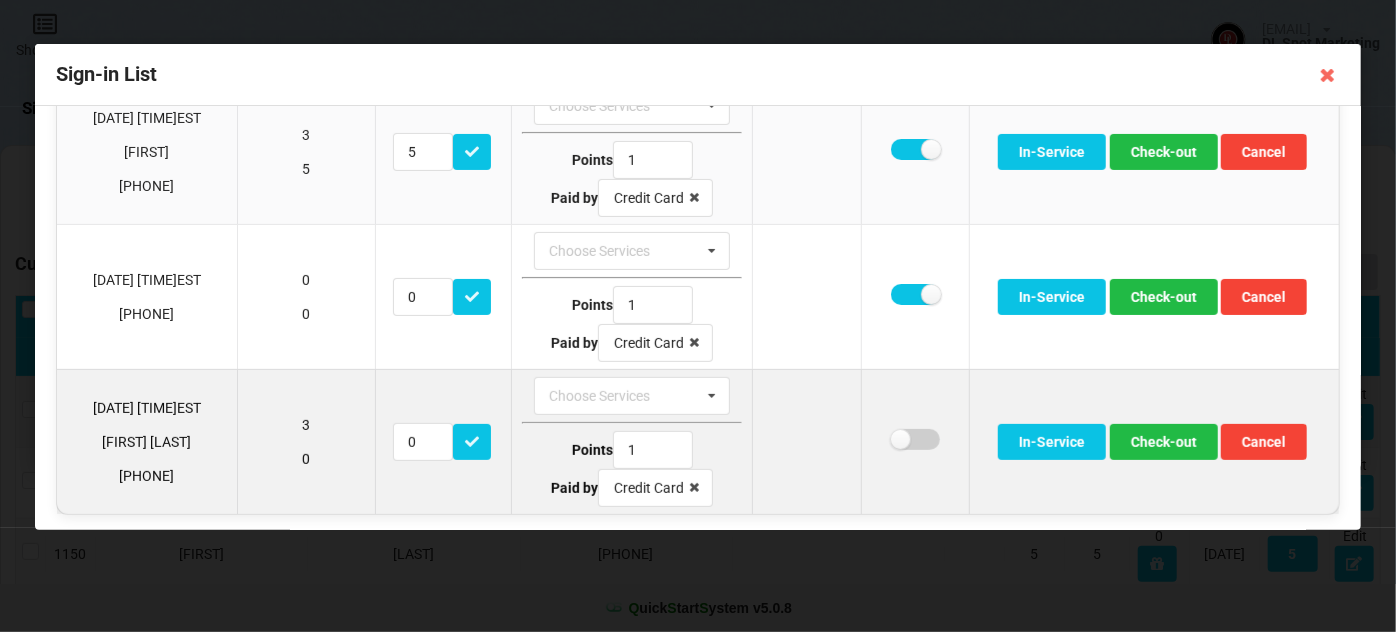 checkbox on "false" 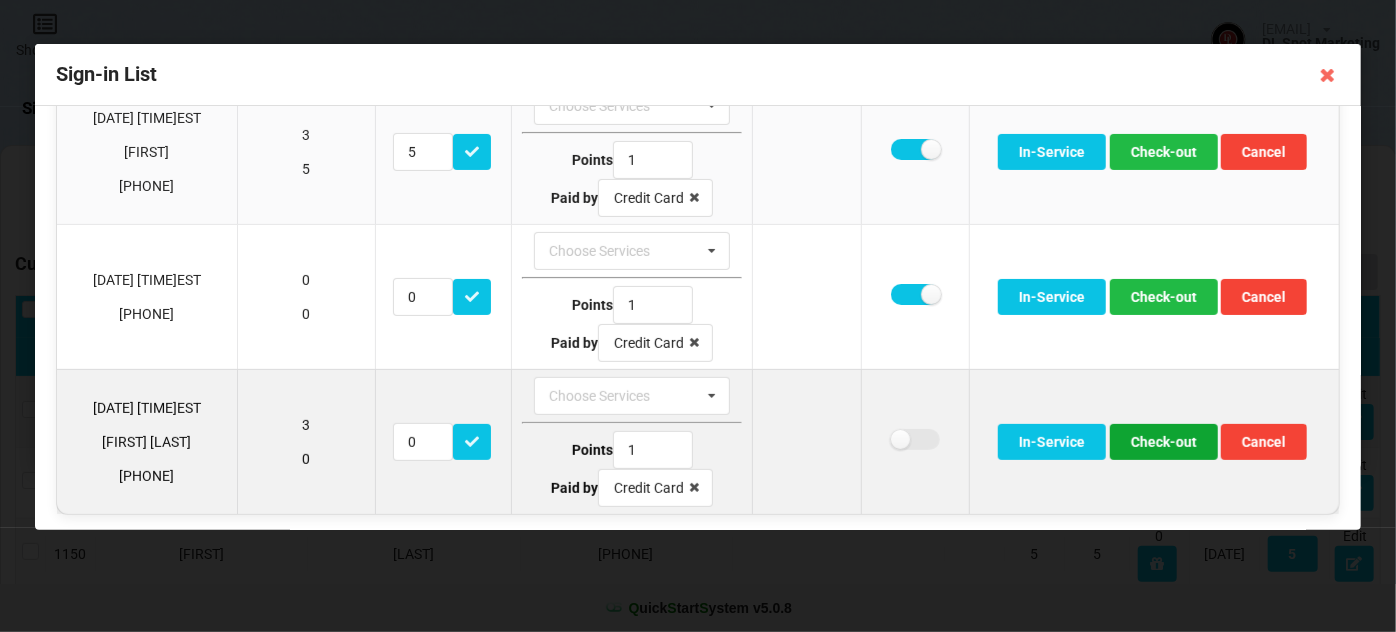 click on "Check-out" at bounding box center (1164, 442) 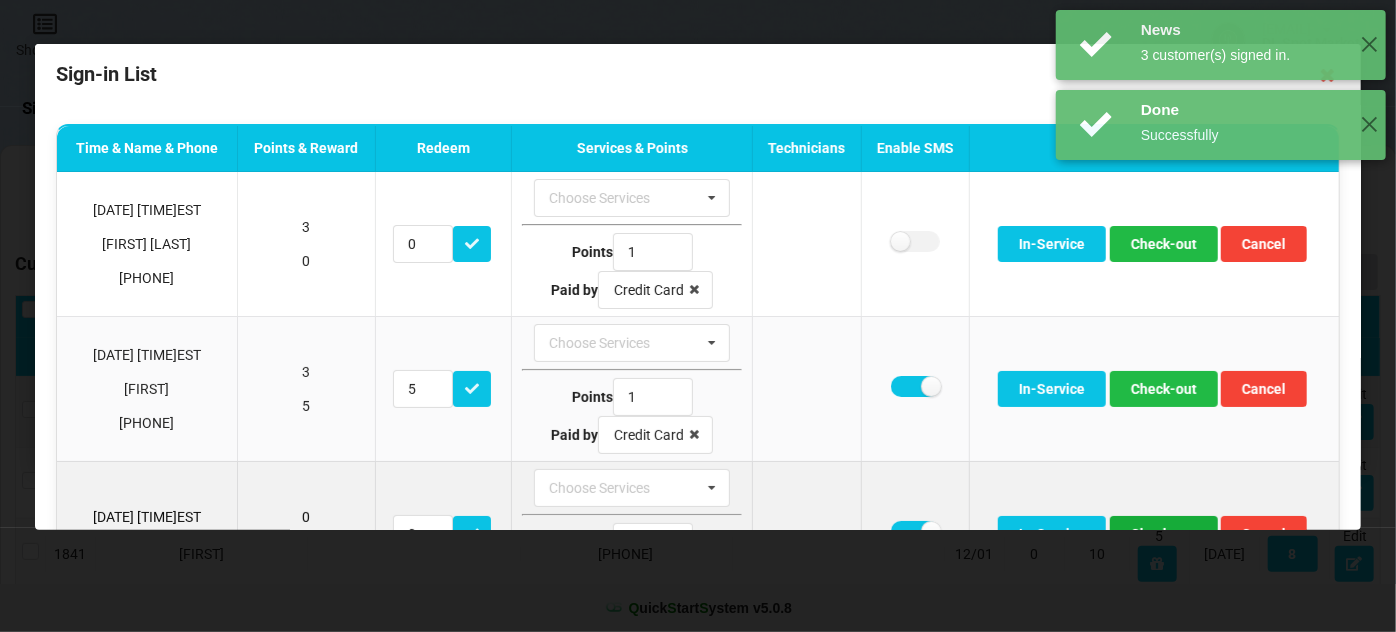 scroll, scrollTop: 0, scrollLeft: 0, axis: both 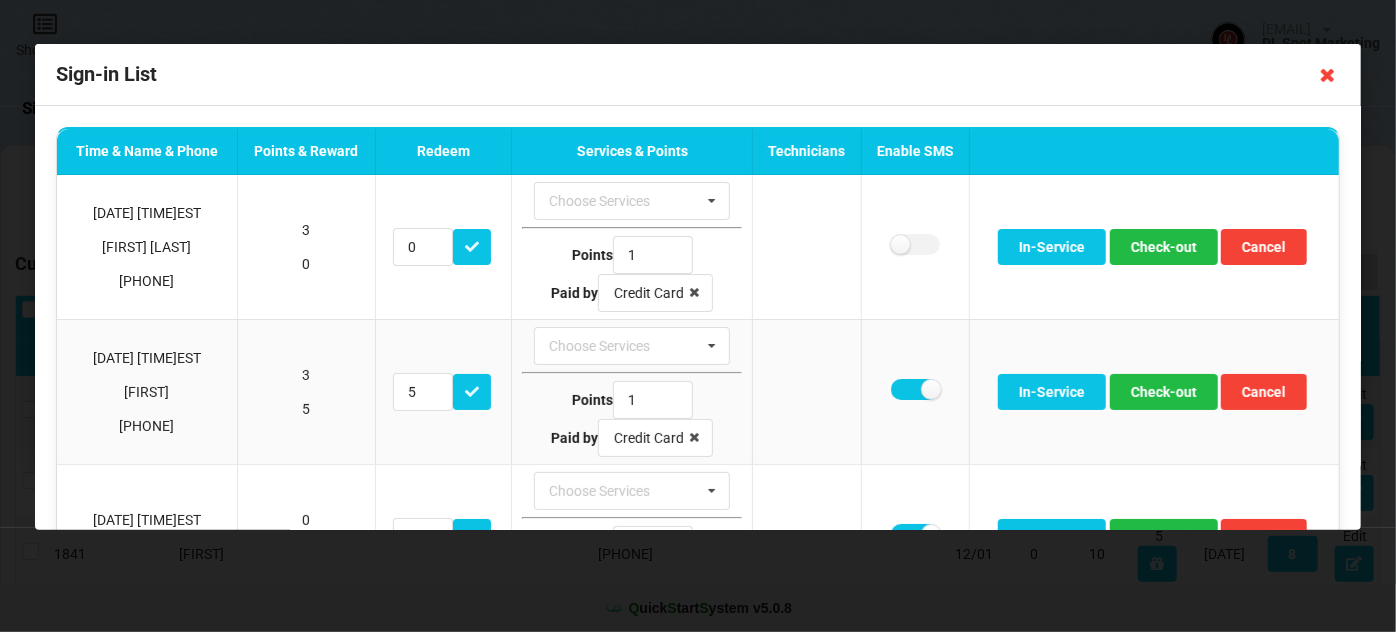 click at bounding box center [1328, 75] 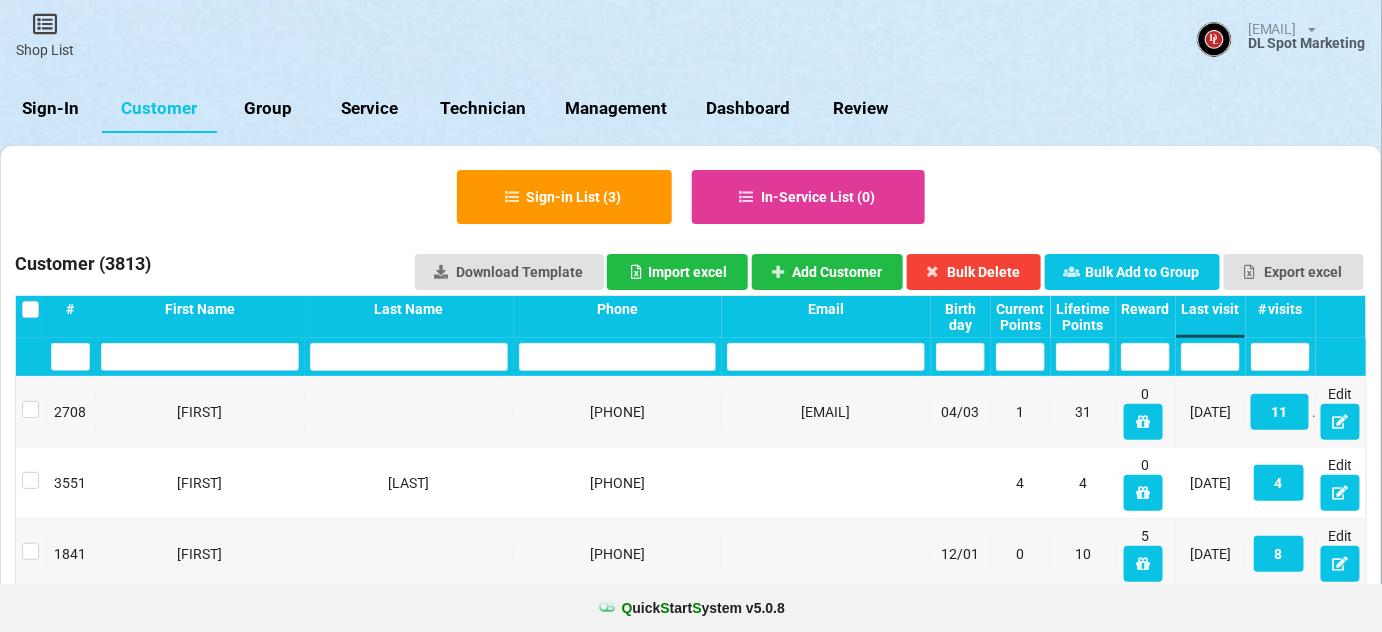 click on "Sign-In" at bounding box center (51, 109) 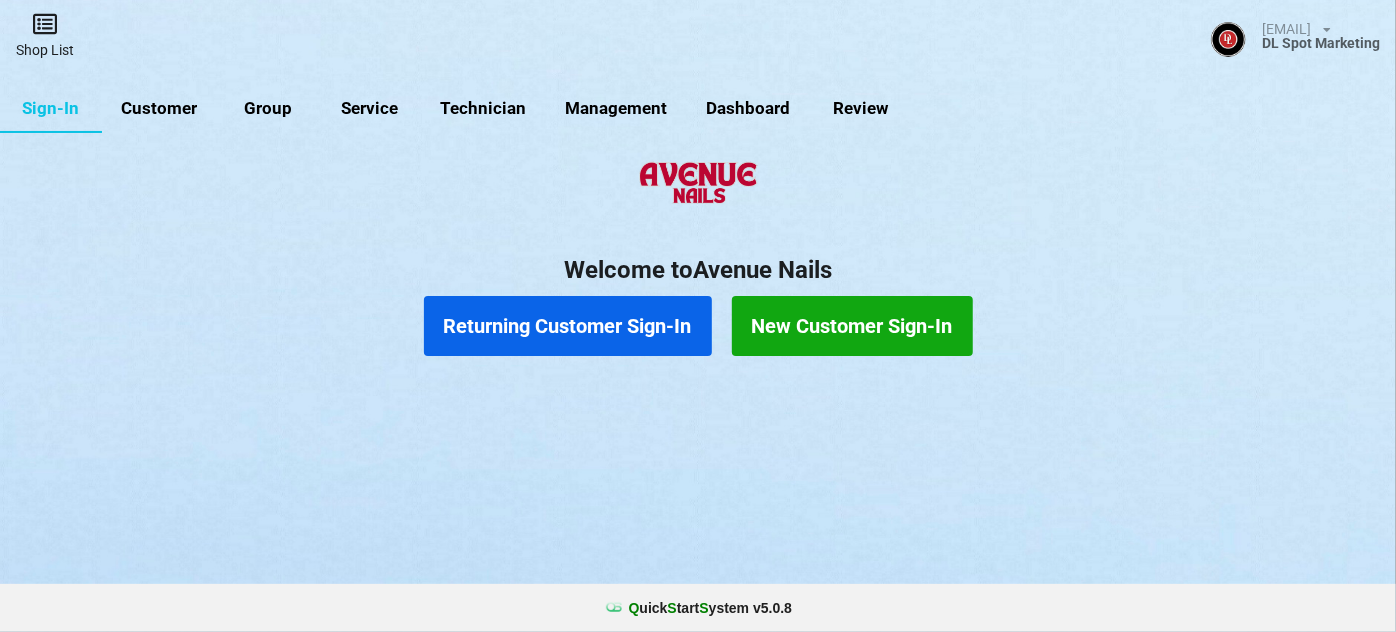 click on "Shop List" at bounding box center (45, 35) 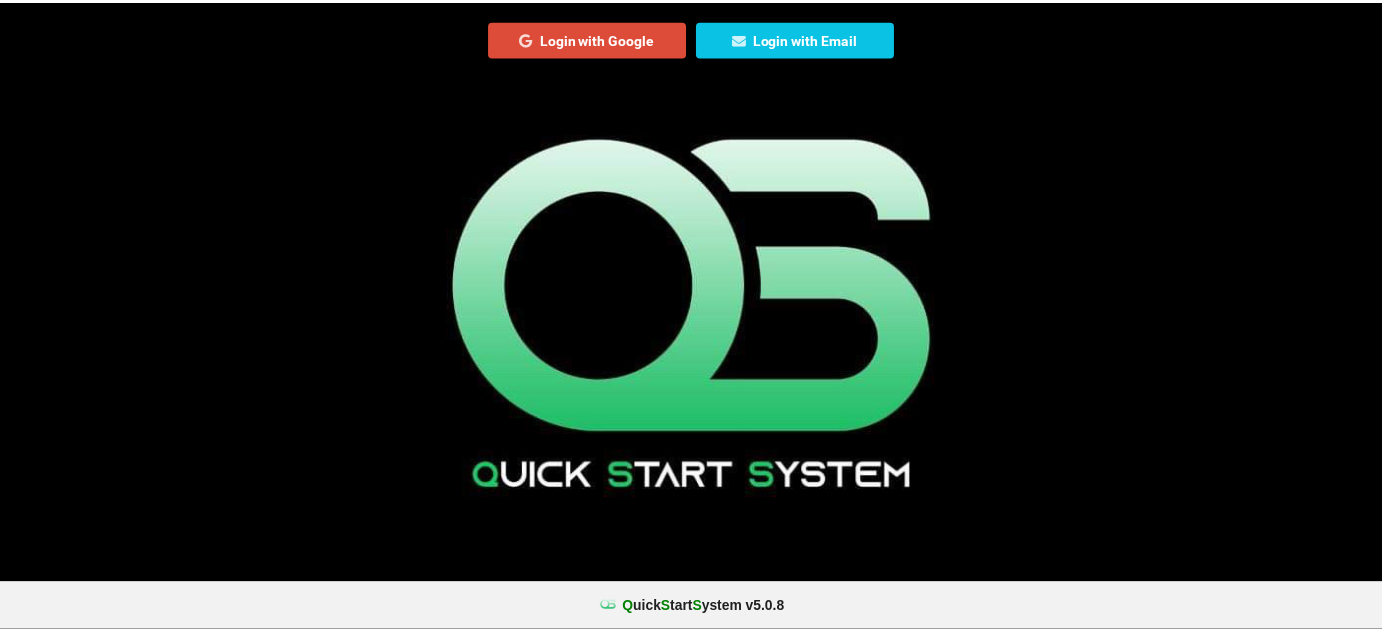 scroll, scrollTop: 0, scrollLeft: 0, axis: both 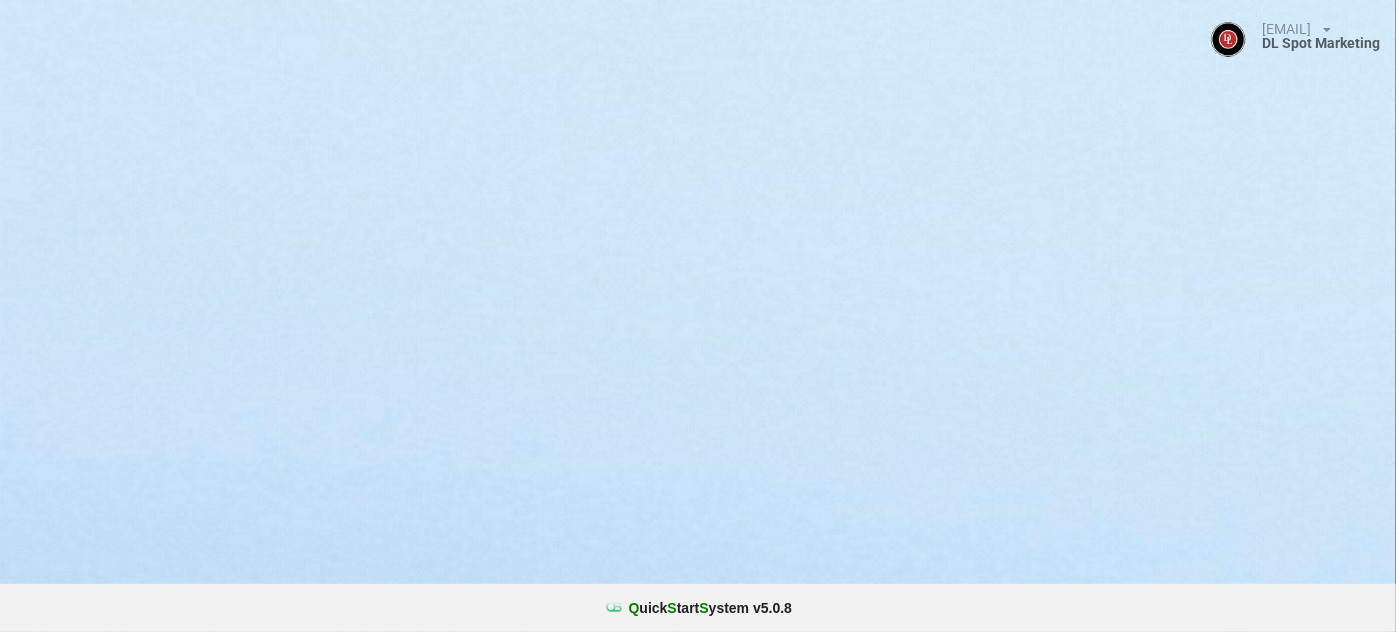 select on "25" 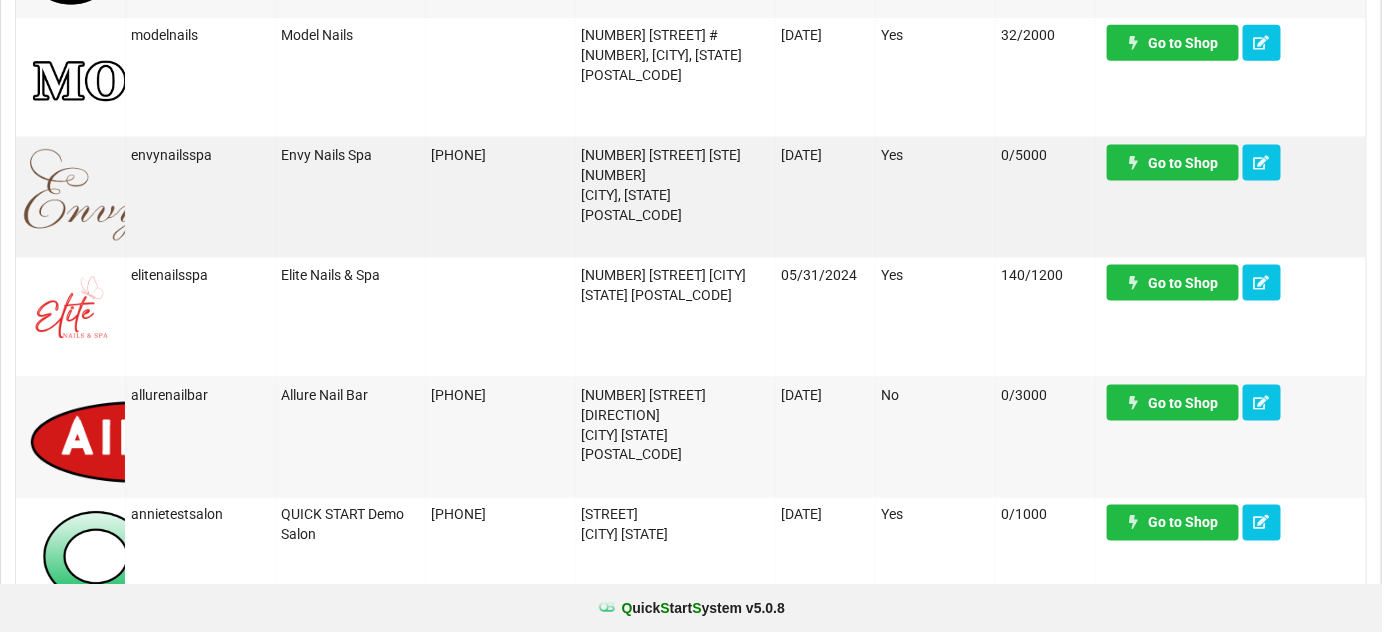 scroll, scrollTop: 848, scrollLeft: 0, axis: vertical 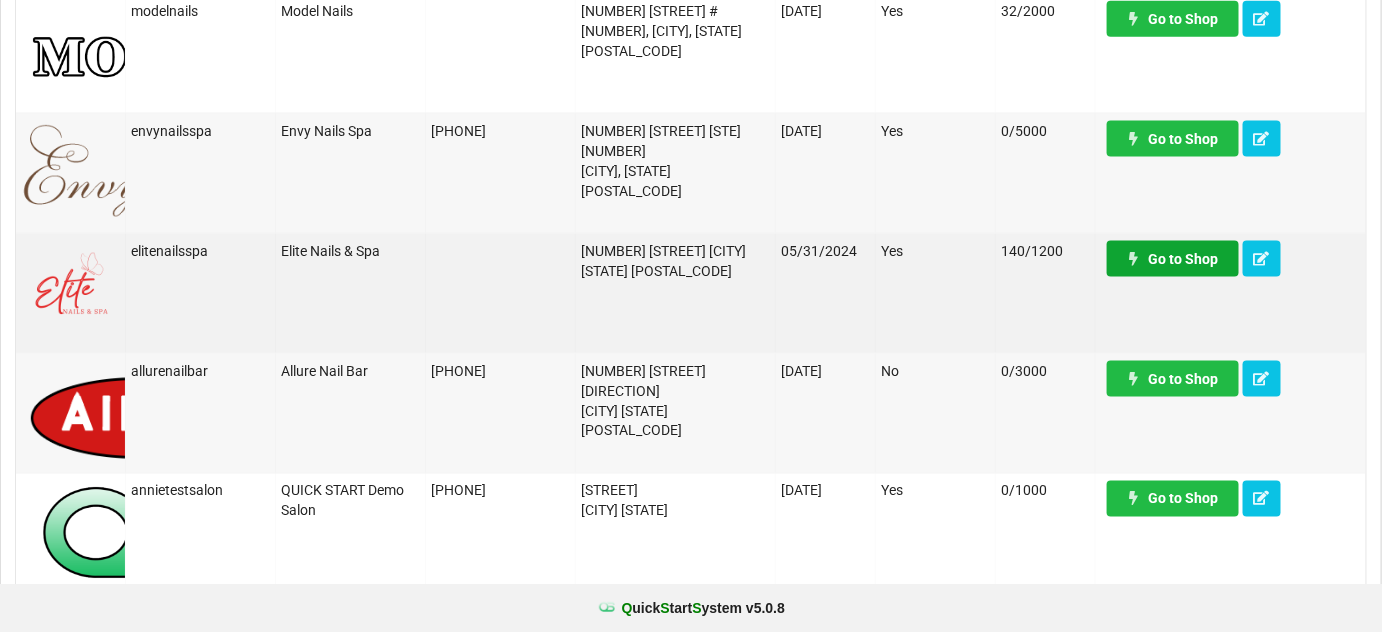 click on "Go to Shop" at bounding box center [1173, 259] 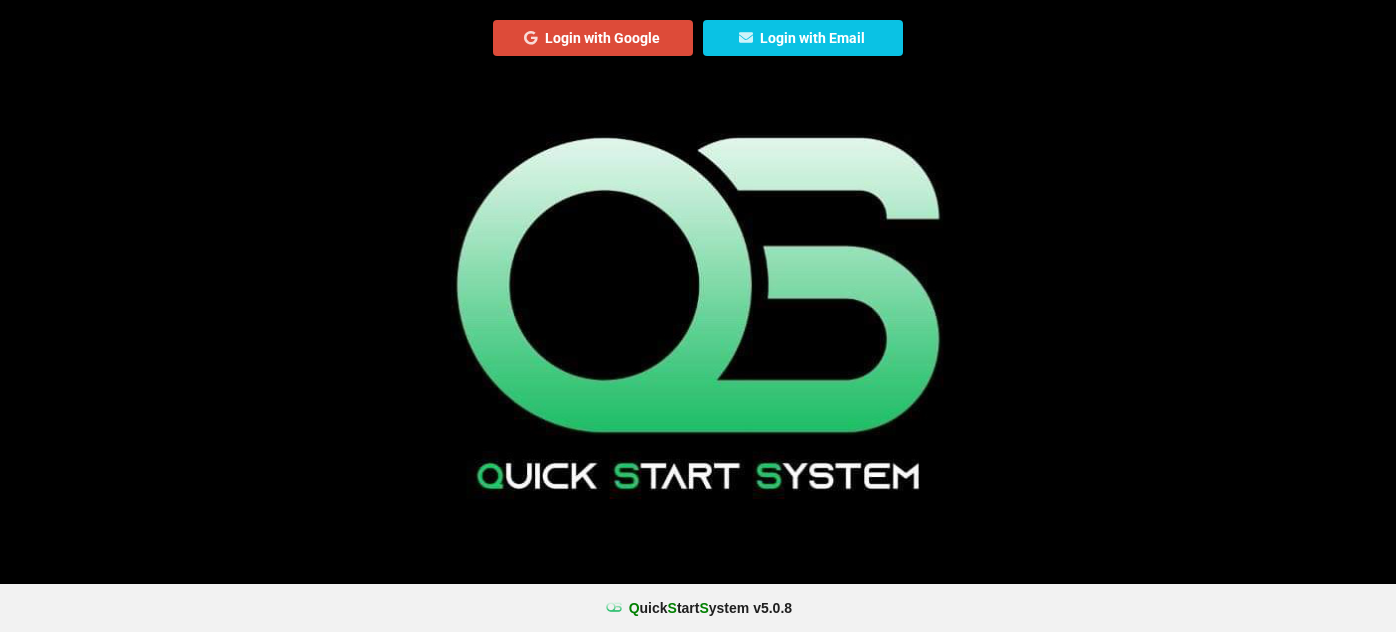scroll, scrollTop: 0, scrollLeft: 0, axis: both 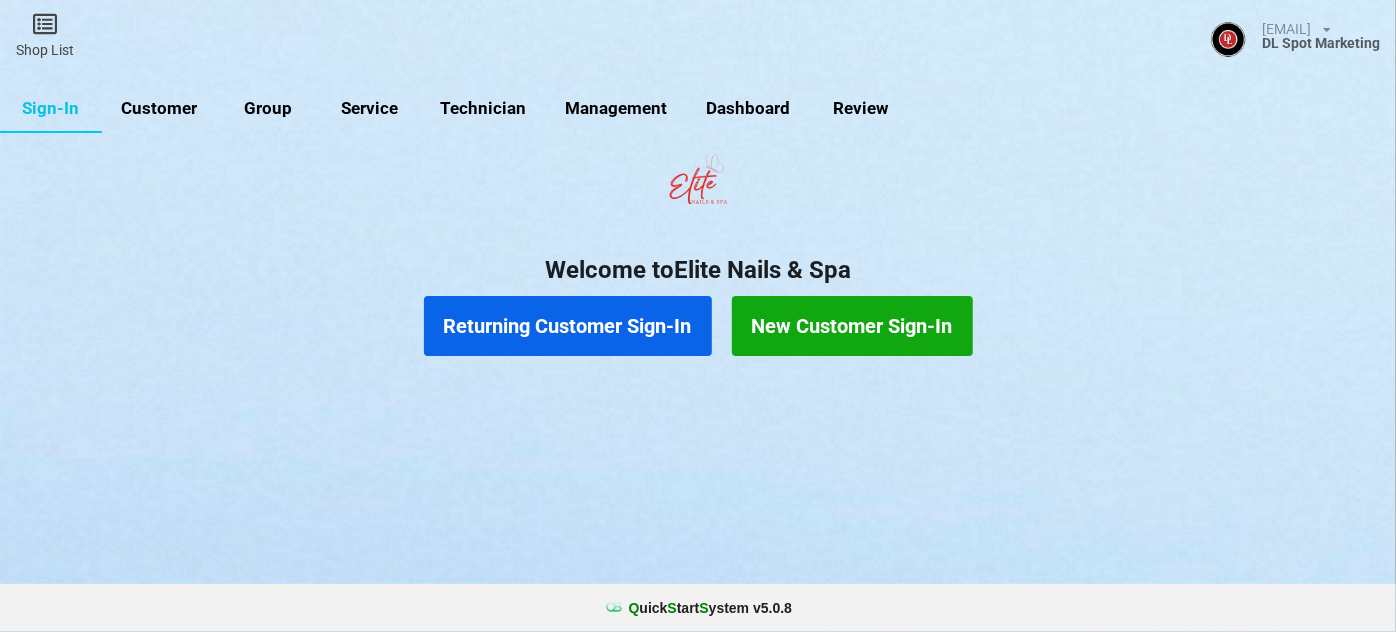 click on "Customer" at bounding box center (159, 109) 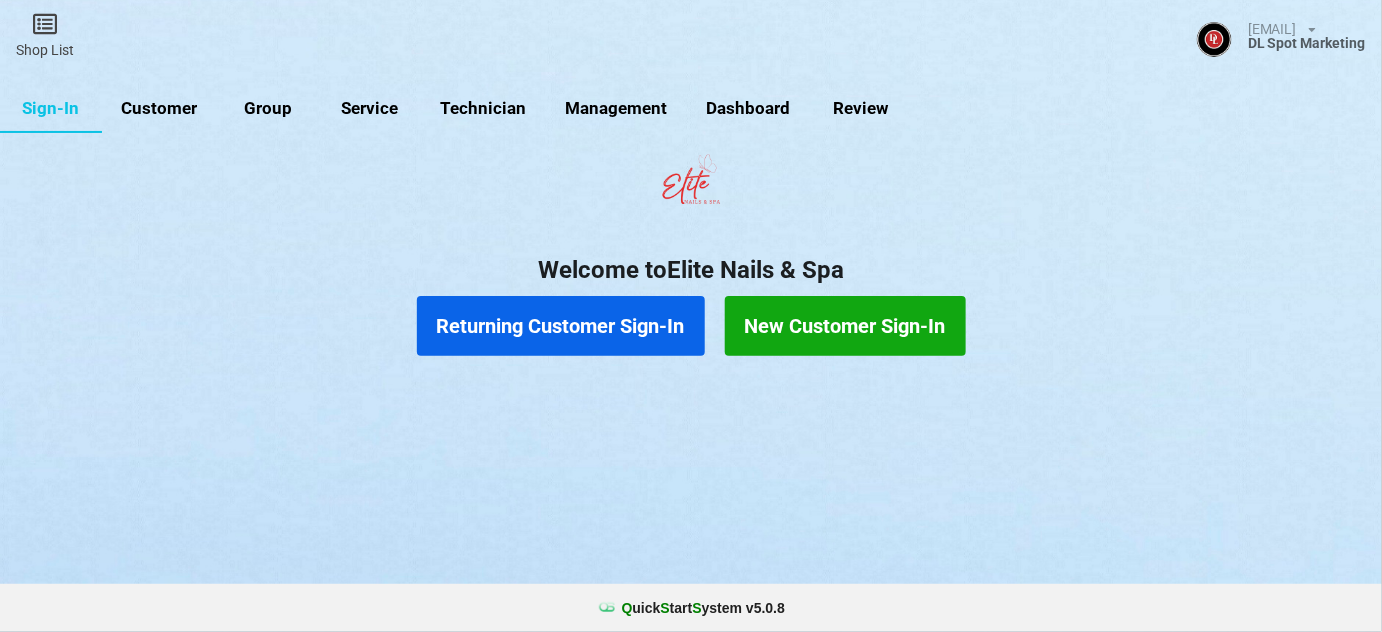 select on "25" 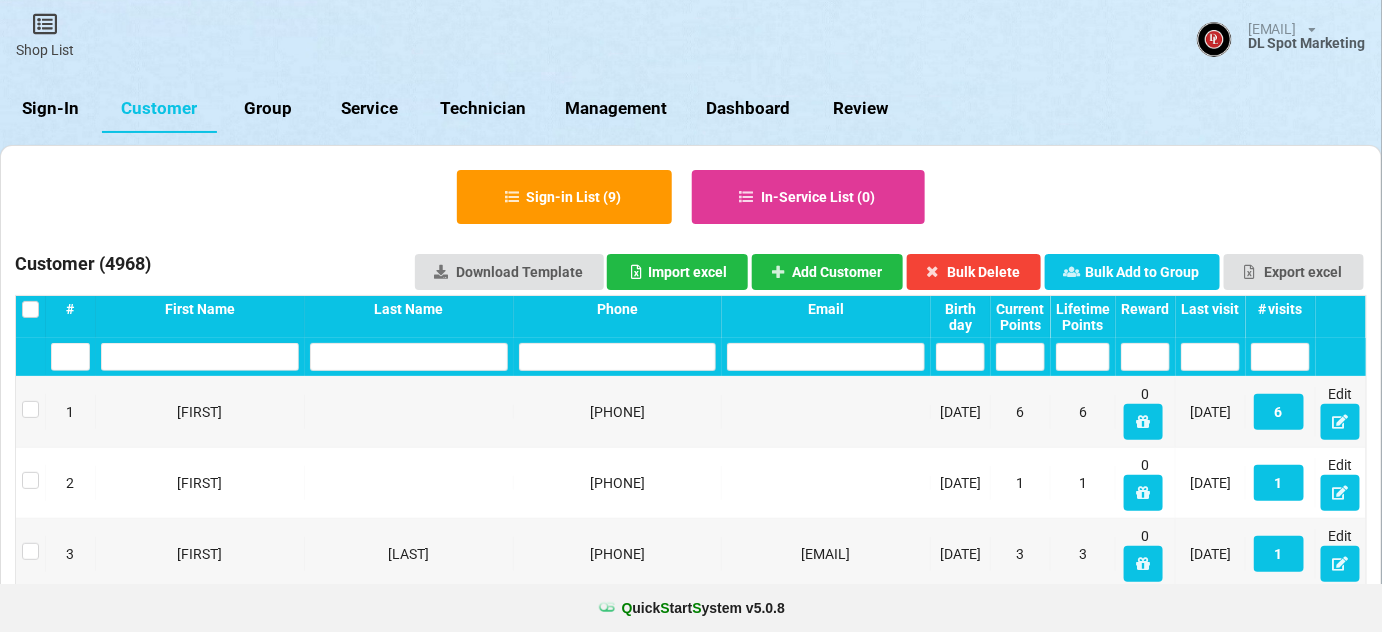click on "Last visit" at bounding box center (1210, 309) 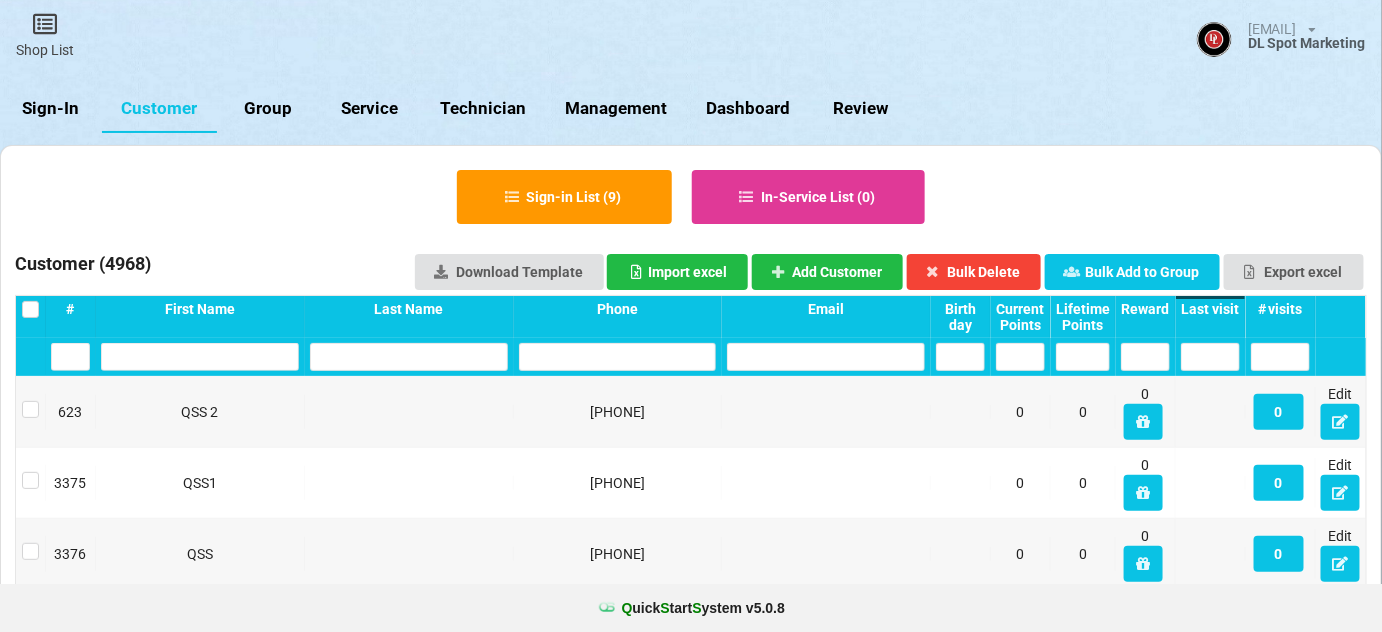 click on "Last visit" at bounding box center (1210, 309) 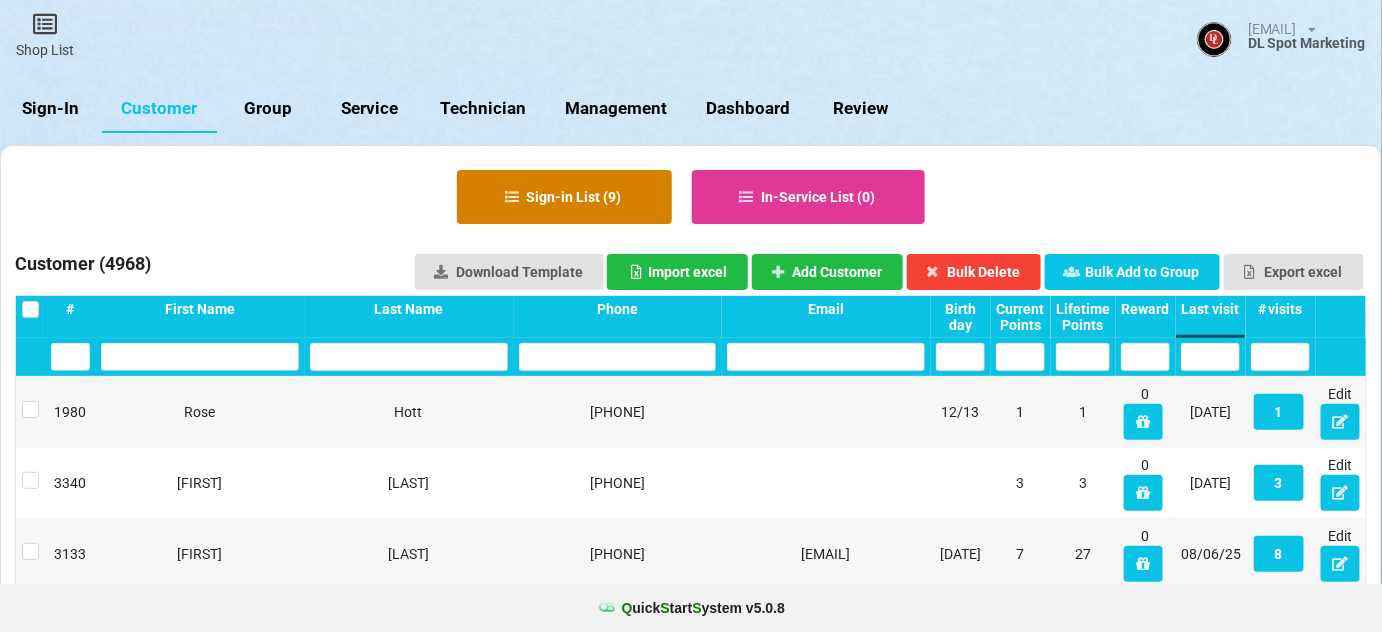 click on "Sign-in List ( 9 )" at bounding box center (564, 197) 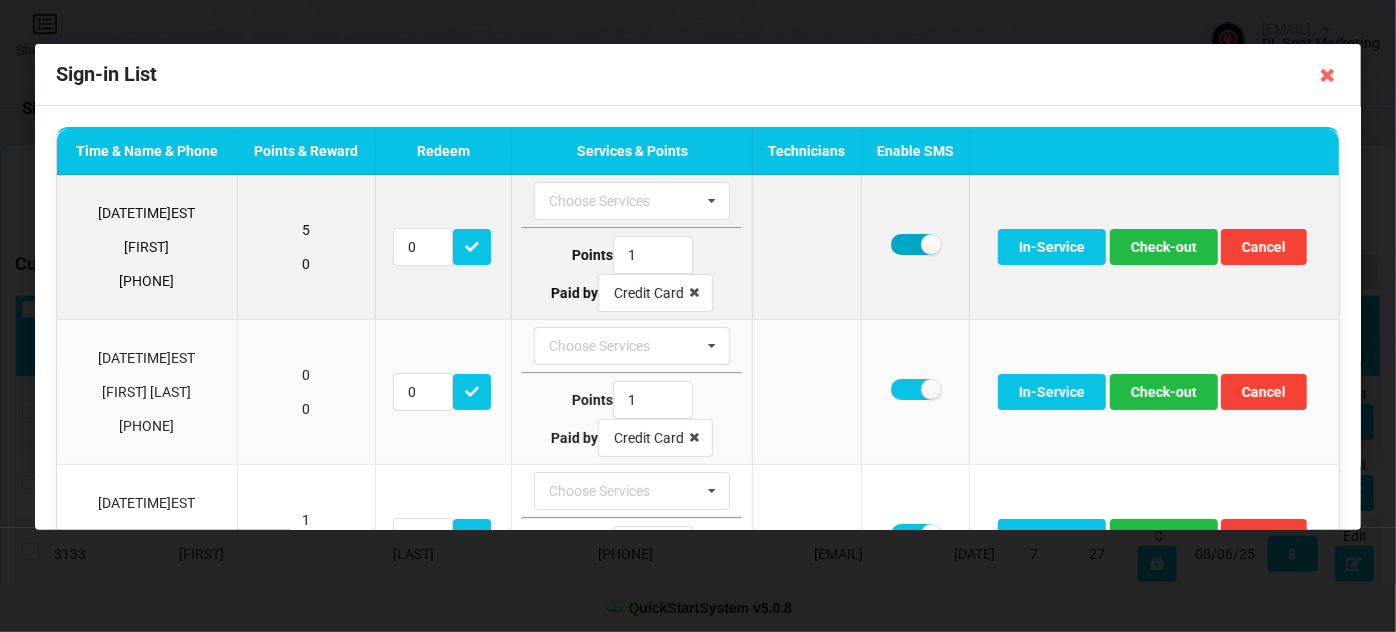 click at bounding box center (915, 244) 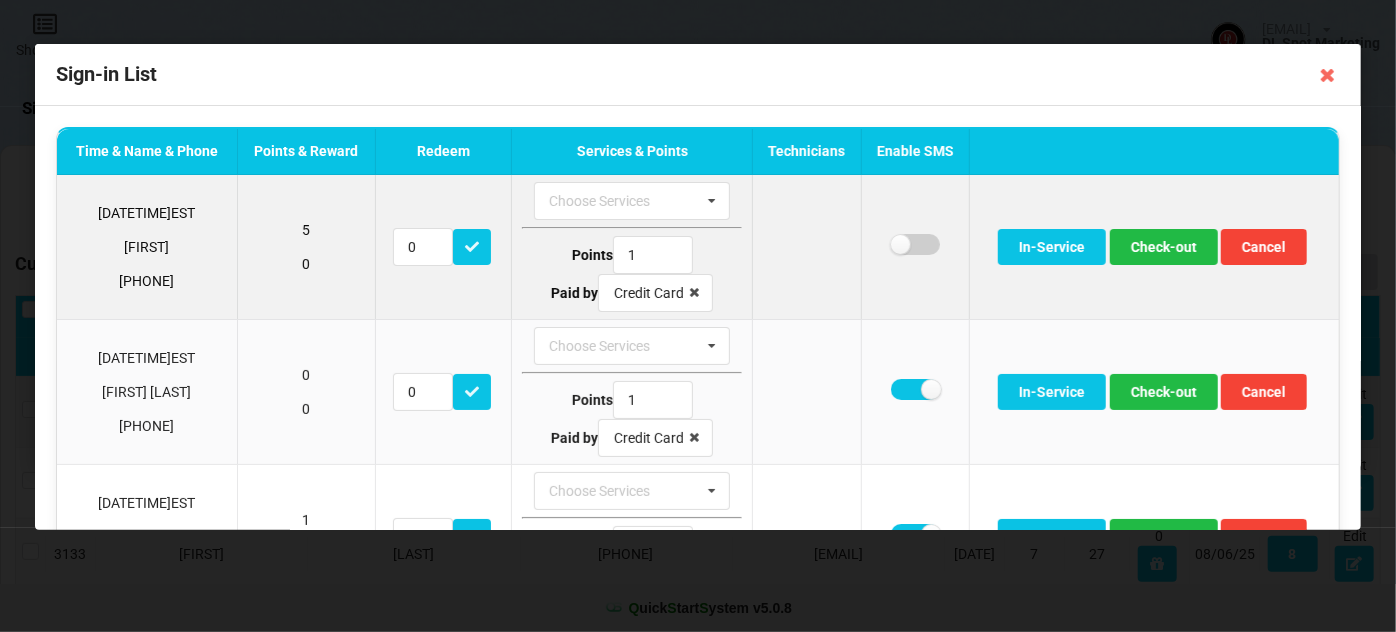 checkbox on "false" 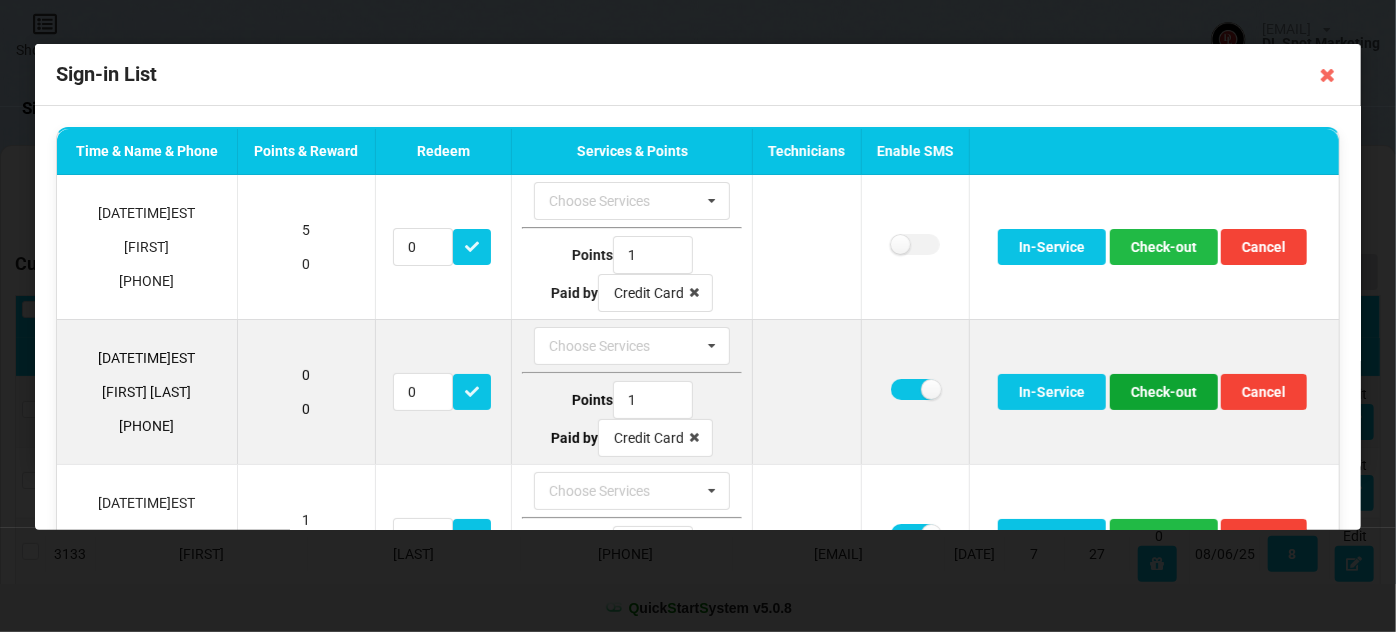 click on "Check-out" at bounding box center [1164, 392] 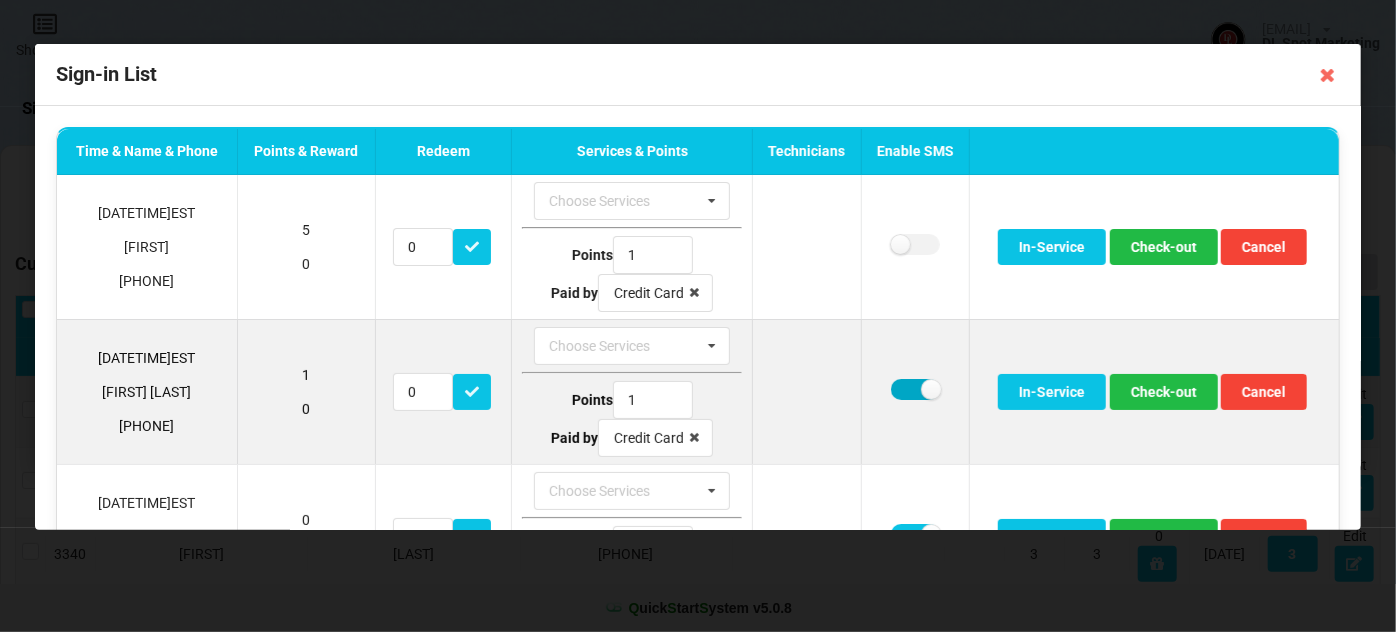 click at bounding box center (915, 389) 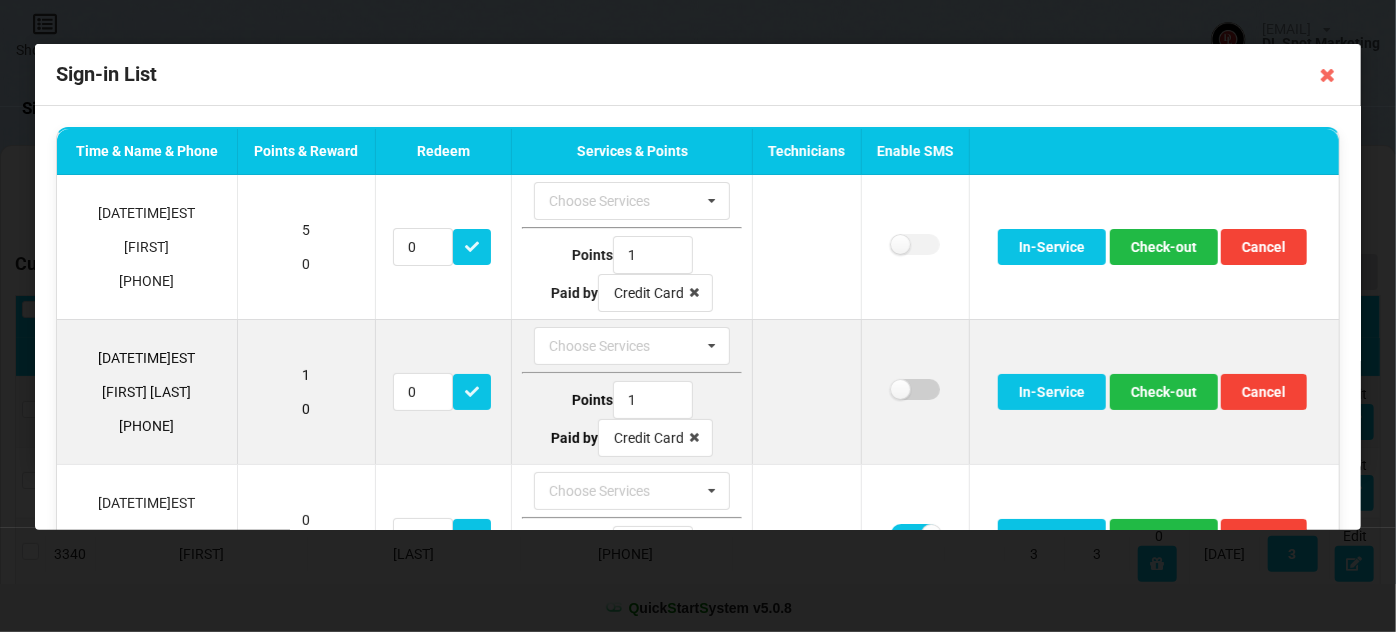 checkbox on "false" 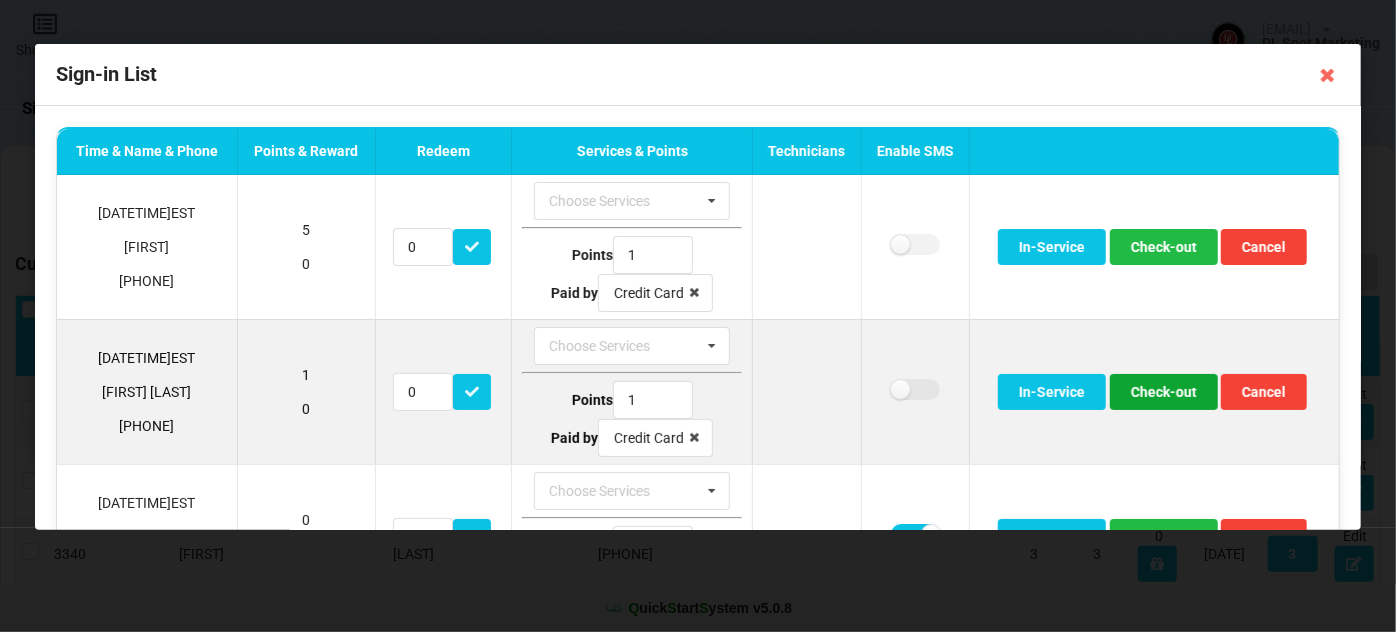 click on "Check-out" at bounding box center (1164, 392) 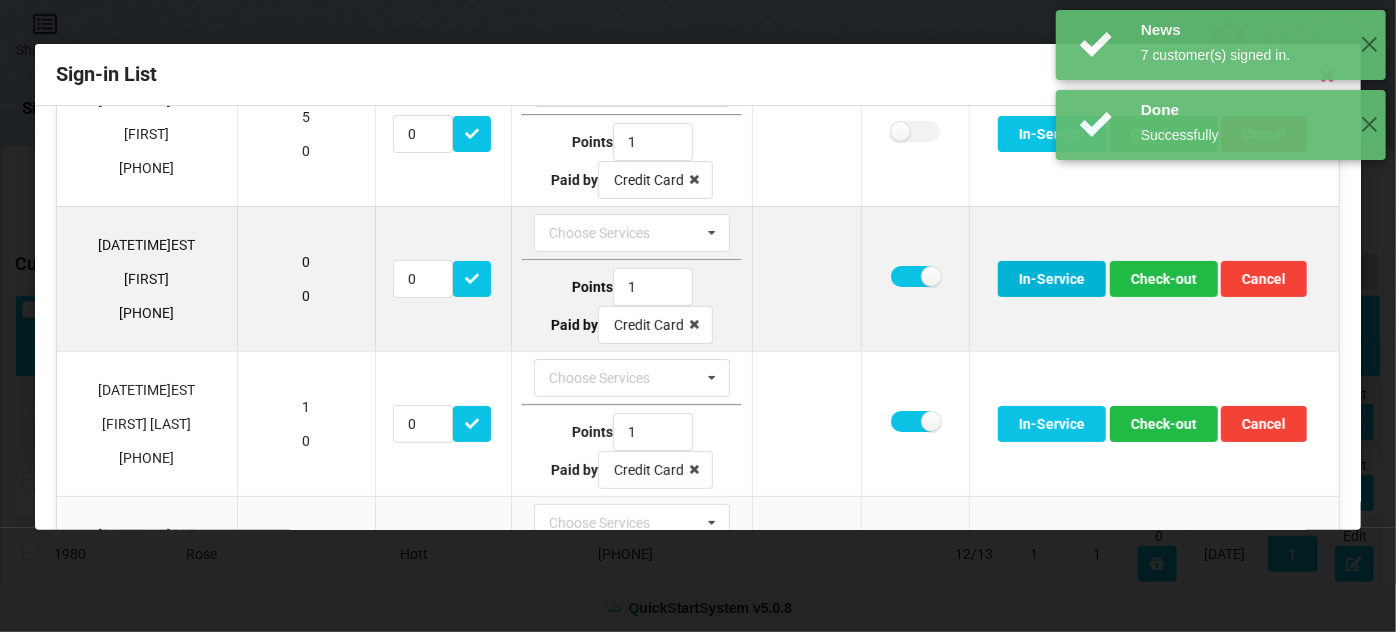 scroll, scrollTop: 121, scrollLeft: 0, axis: vertical 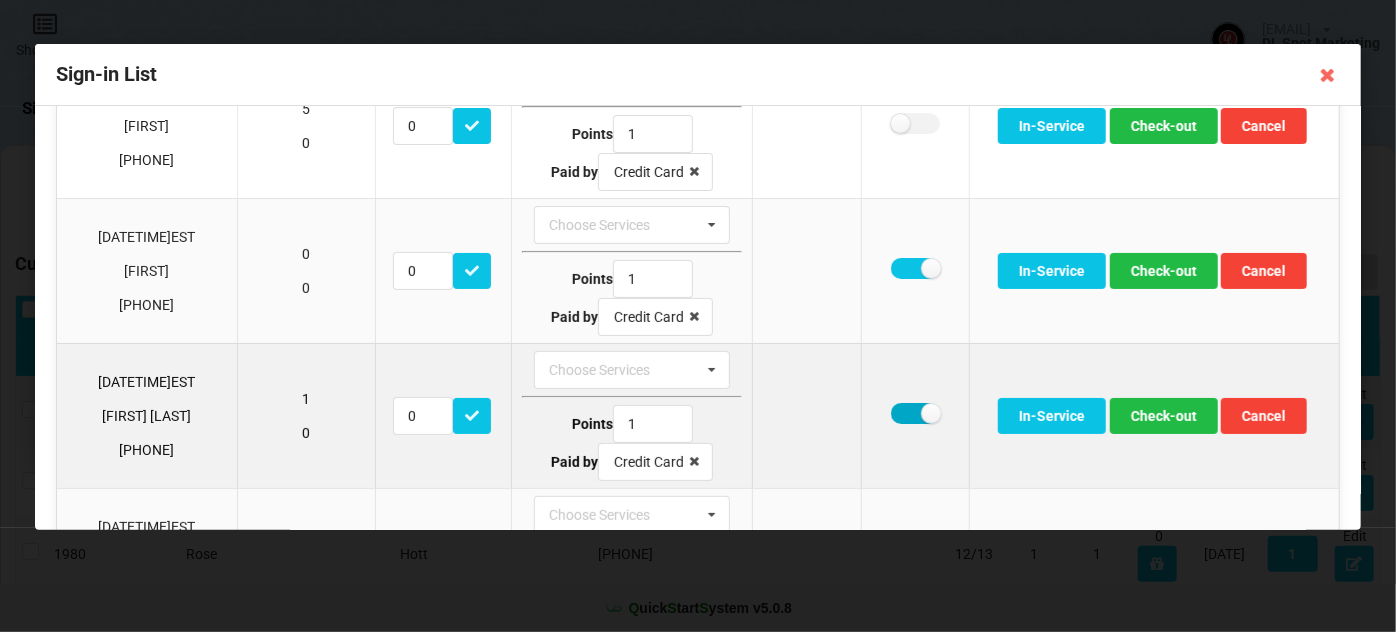 click at bounding box center [915, 413] 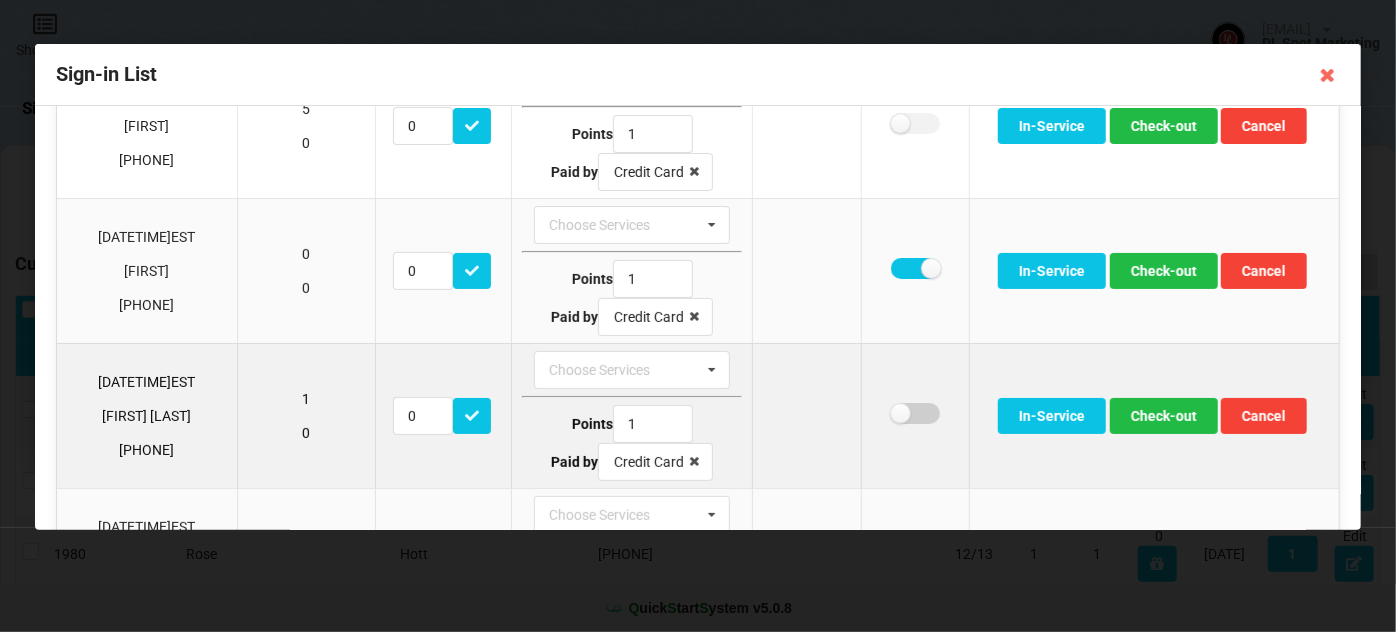checkbox on "false" 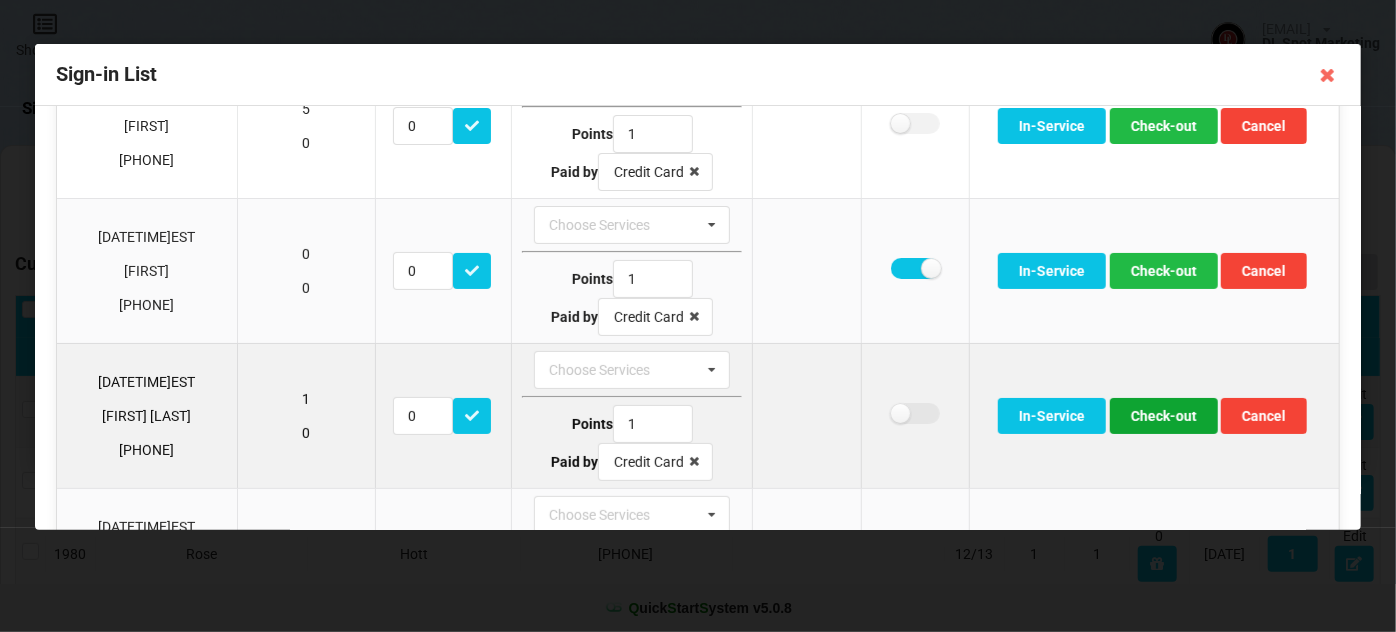 click on "Check-out" at bounding box center (1164, 416) 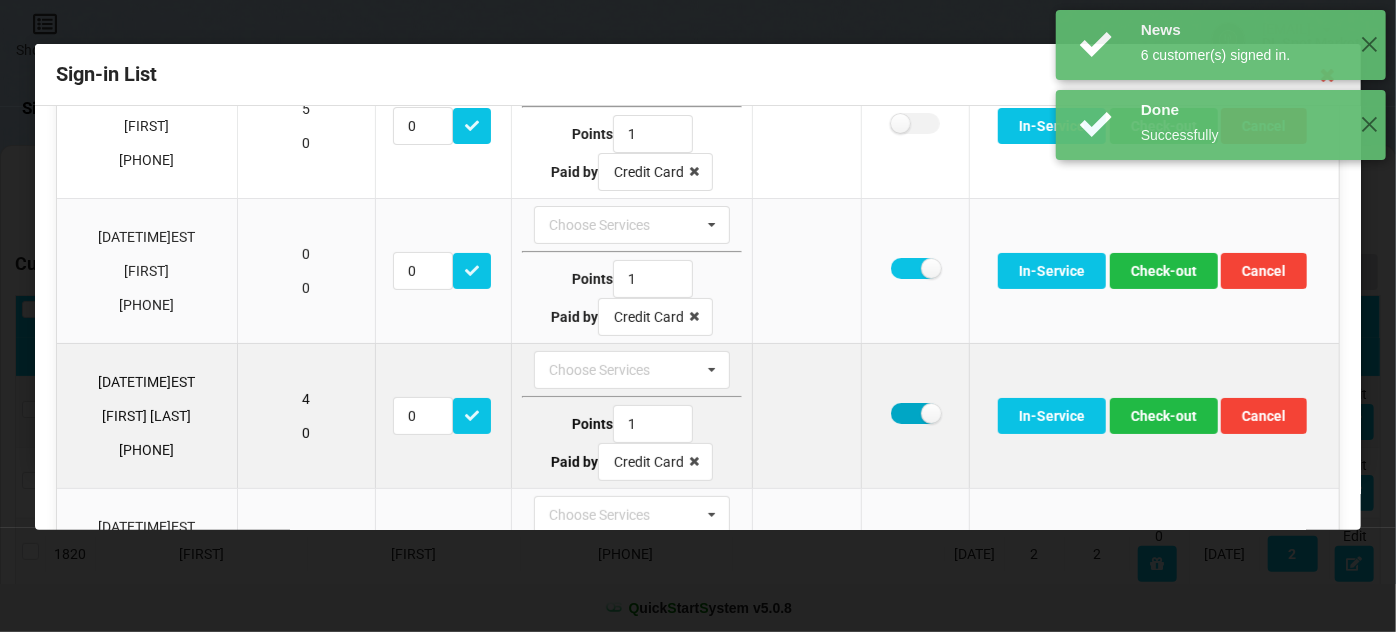 click at bounding box center [915, 413] 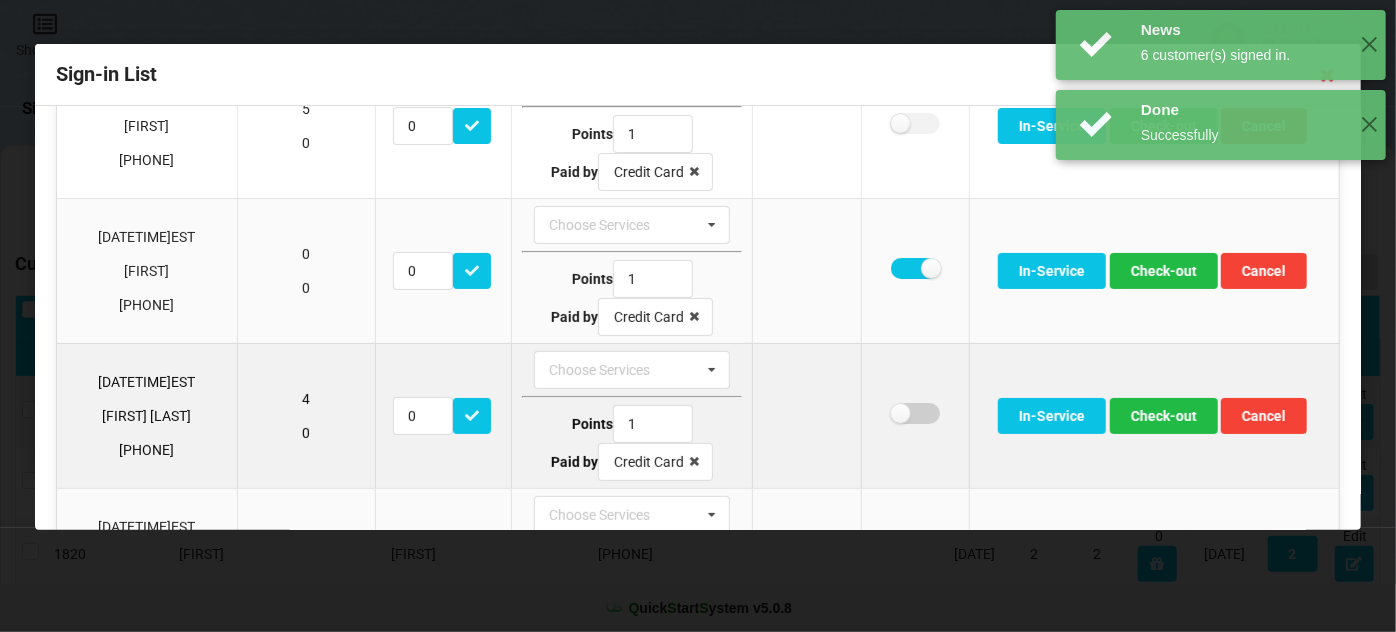 checkbox on "false" 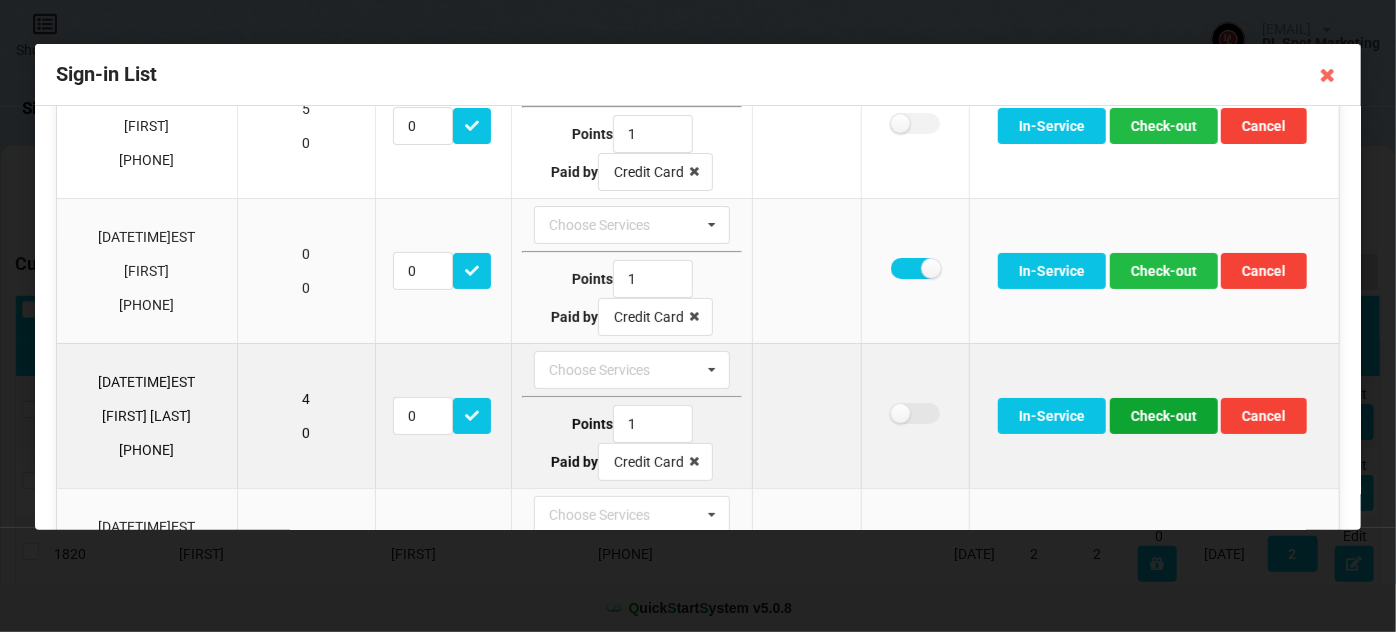 click on "Check-out" at bounding box center (1164, 416) 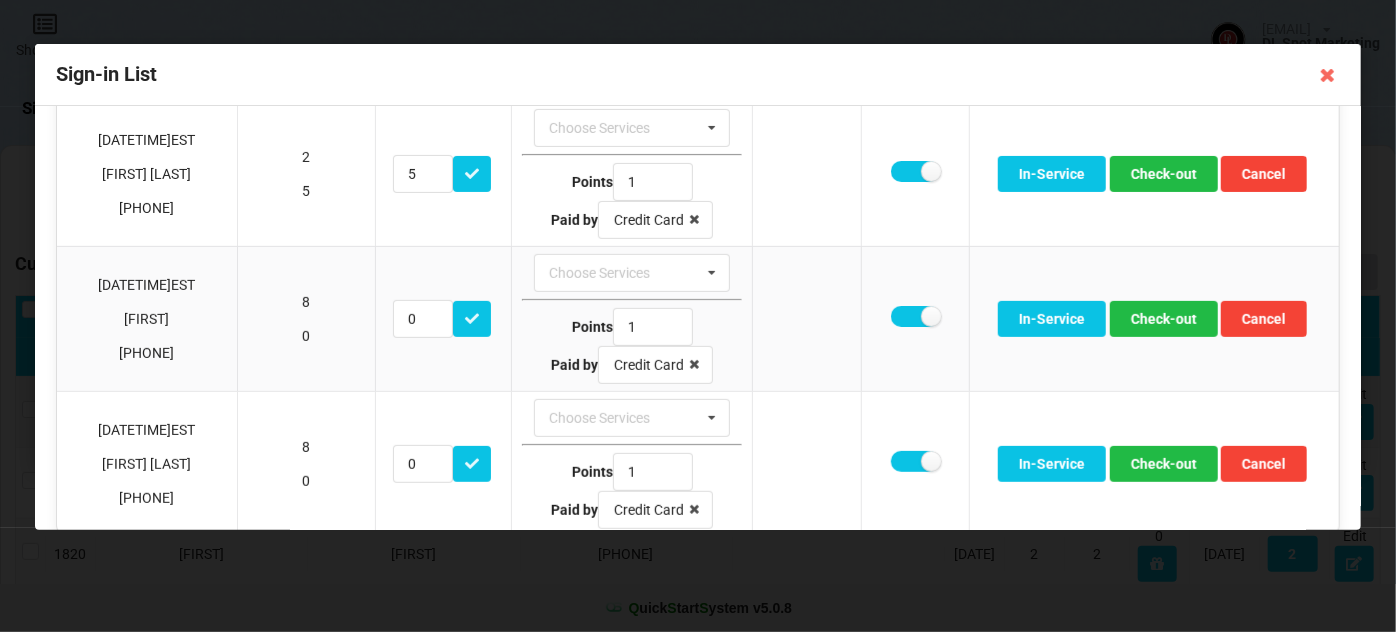 scroll, scrollTop: 384, scrollLeft: 0, axis: vertical 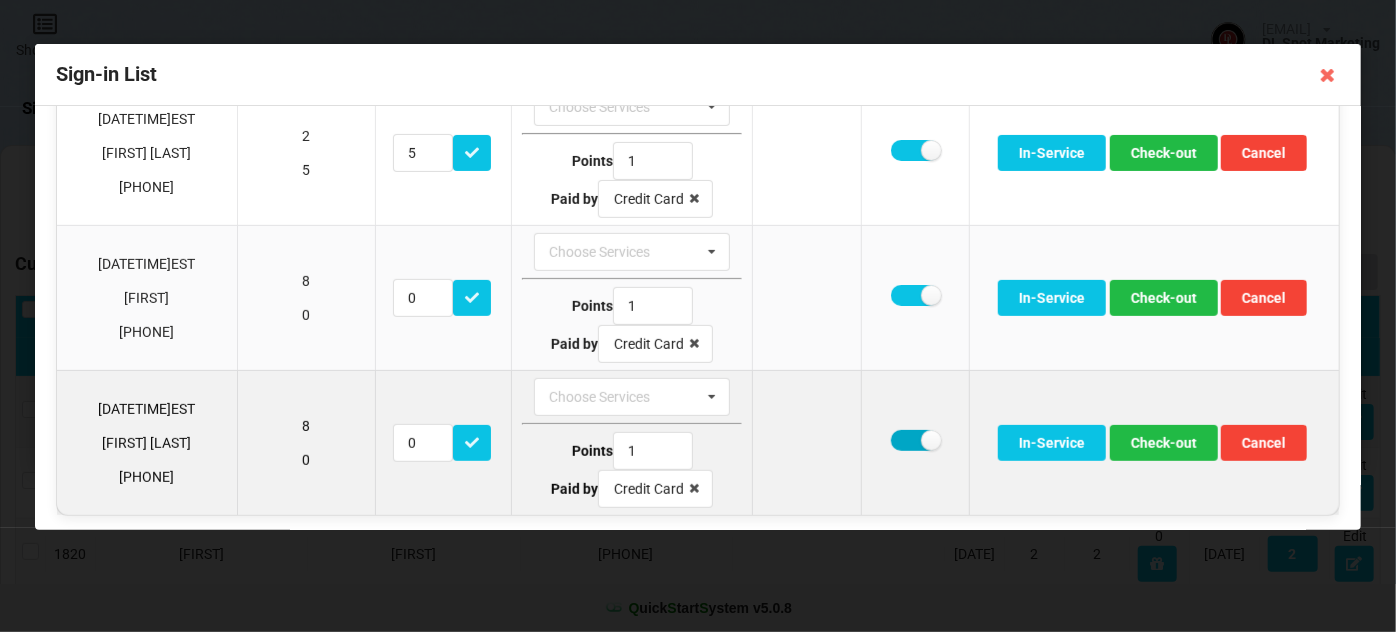 drag, startPoint x: 891, startPoint y: 429, endPoint x: 924, endPoint y: 437, distance: 33.955853 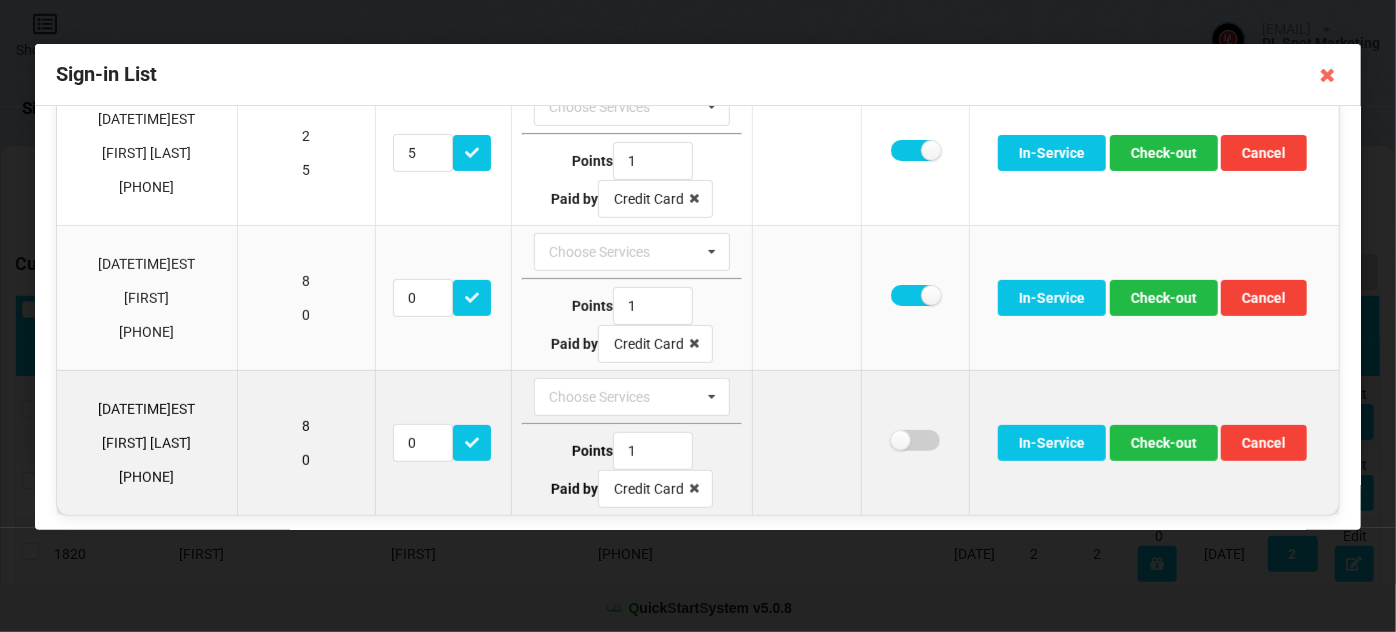 checkbox on "false" 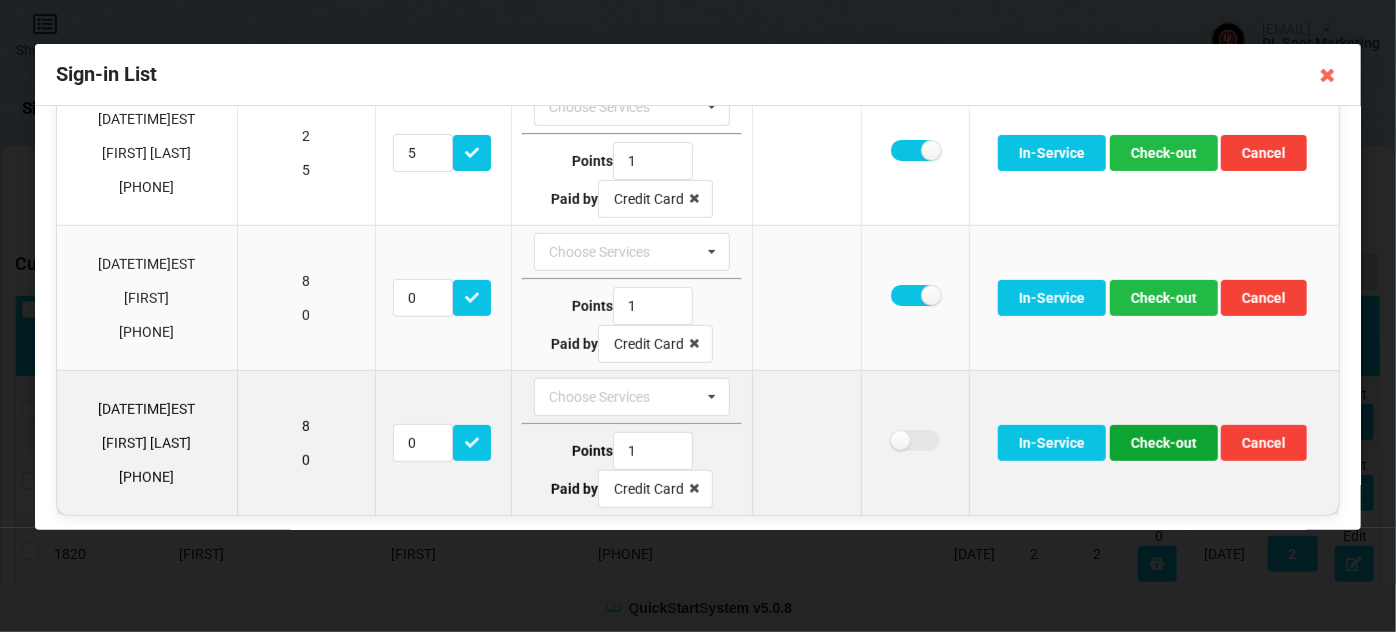 click on "Check-out" at bounding box center (1164, 443) 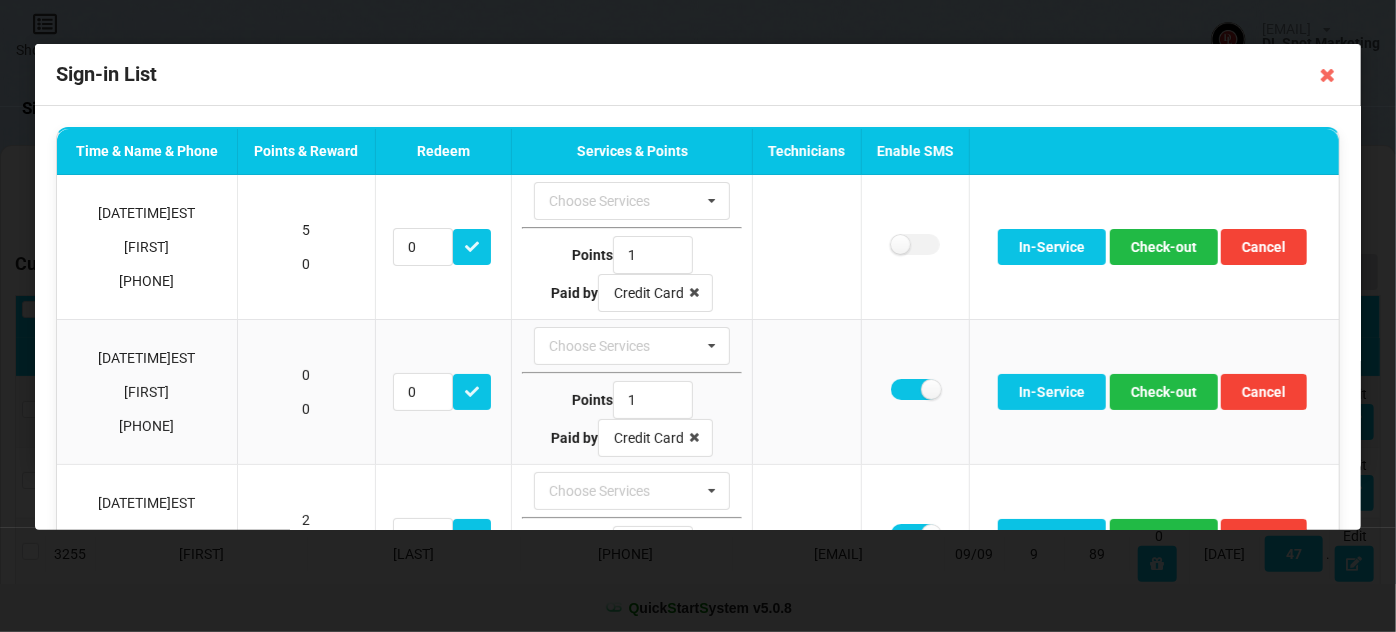 scroll, scrollTop: 0, scrollLeft: 0, axis: both 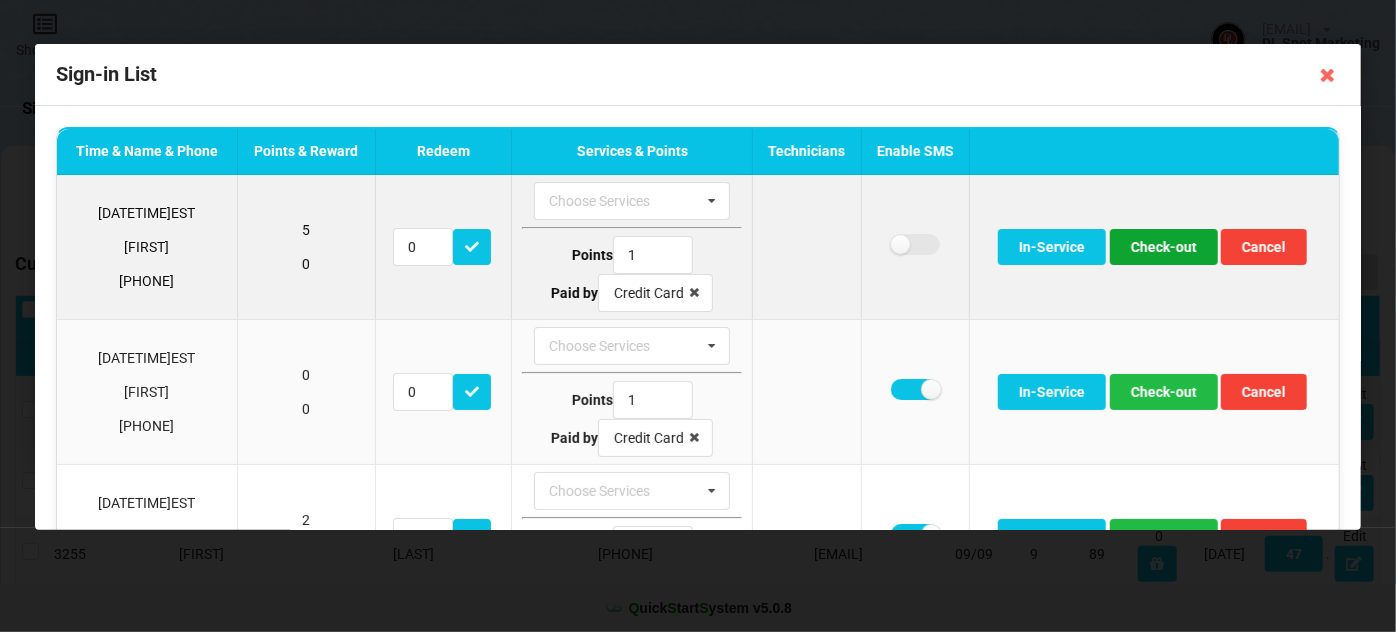 click on "Check-out" at bounding box center (1164, 247) 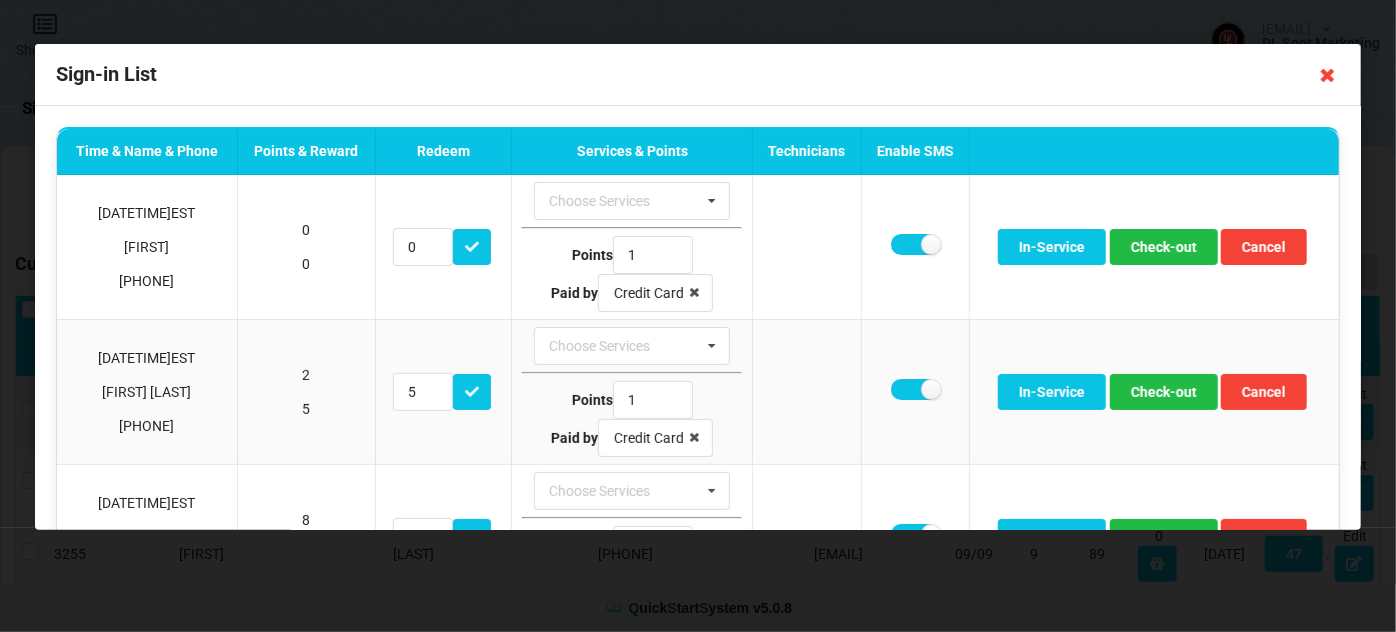 click at bounding box center (1328, 75) 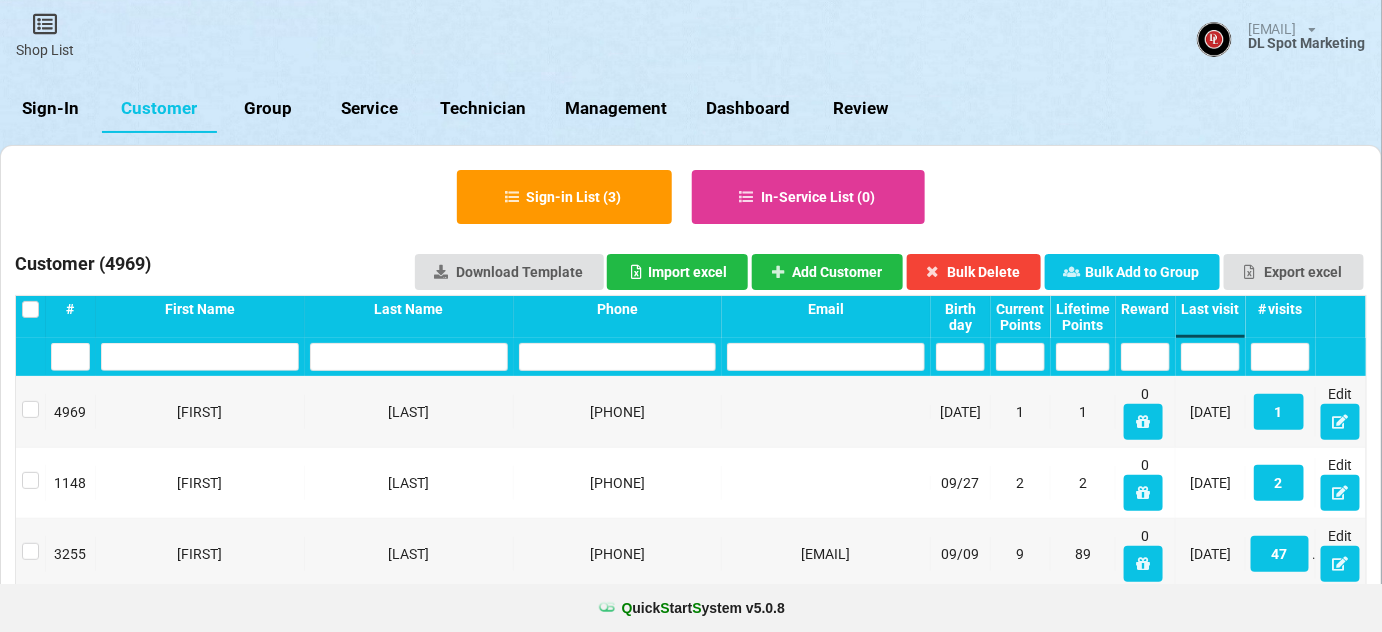 click on "Sign-In" at bounding box center [51, 109] 